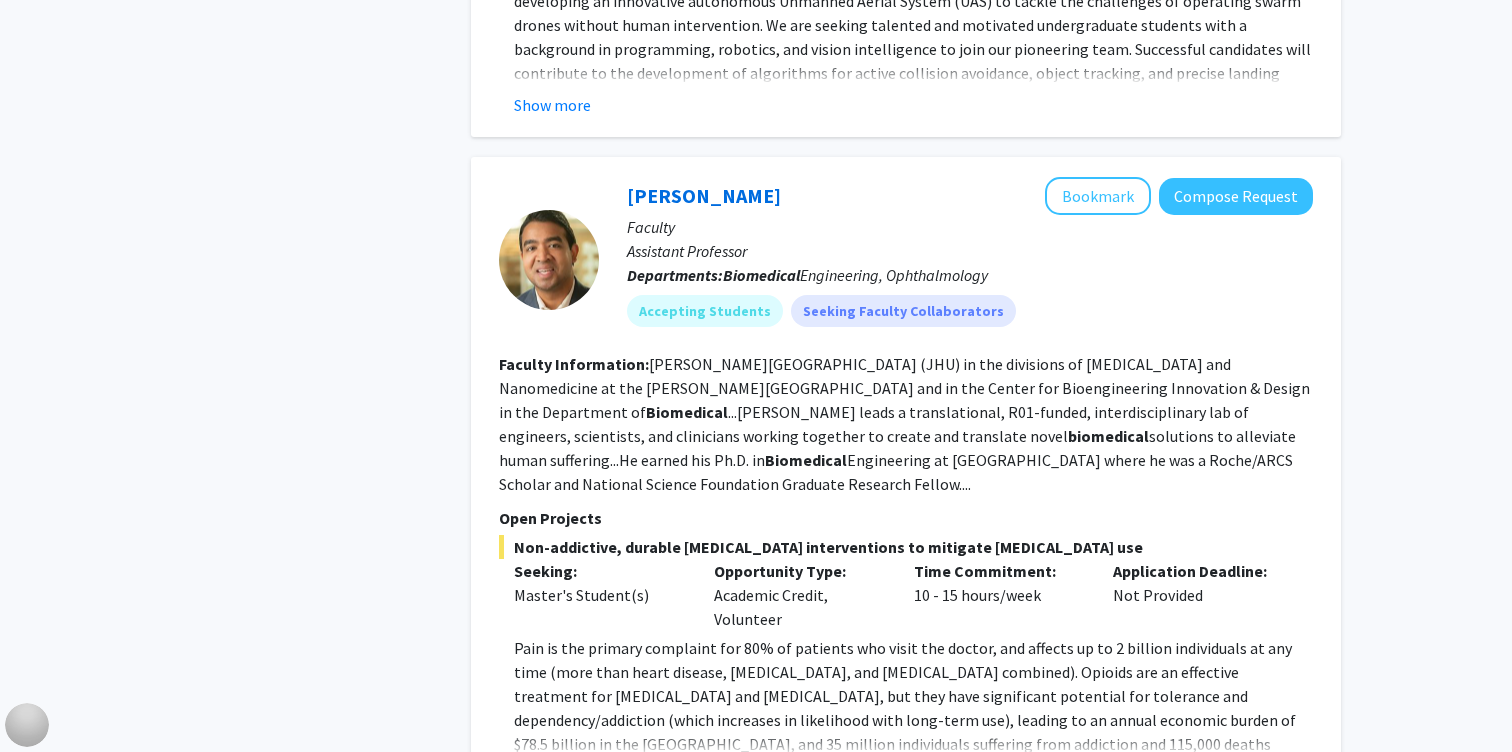 scroll, scrollTop: 2286, scrollLeft: 0, axis: vertical 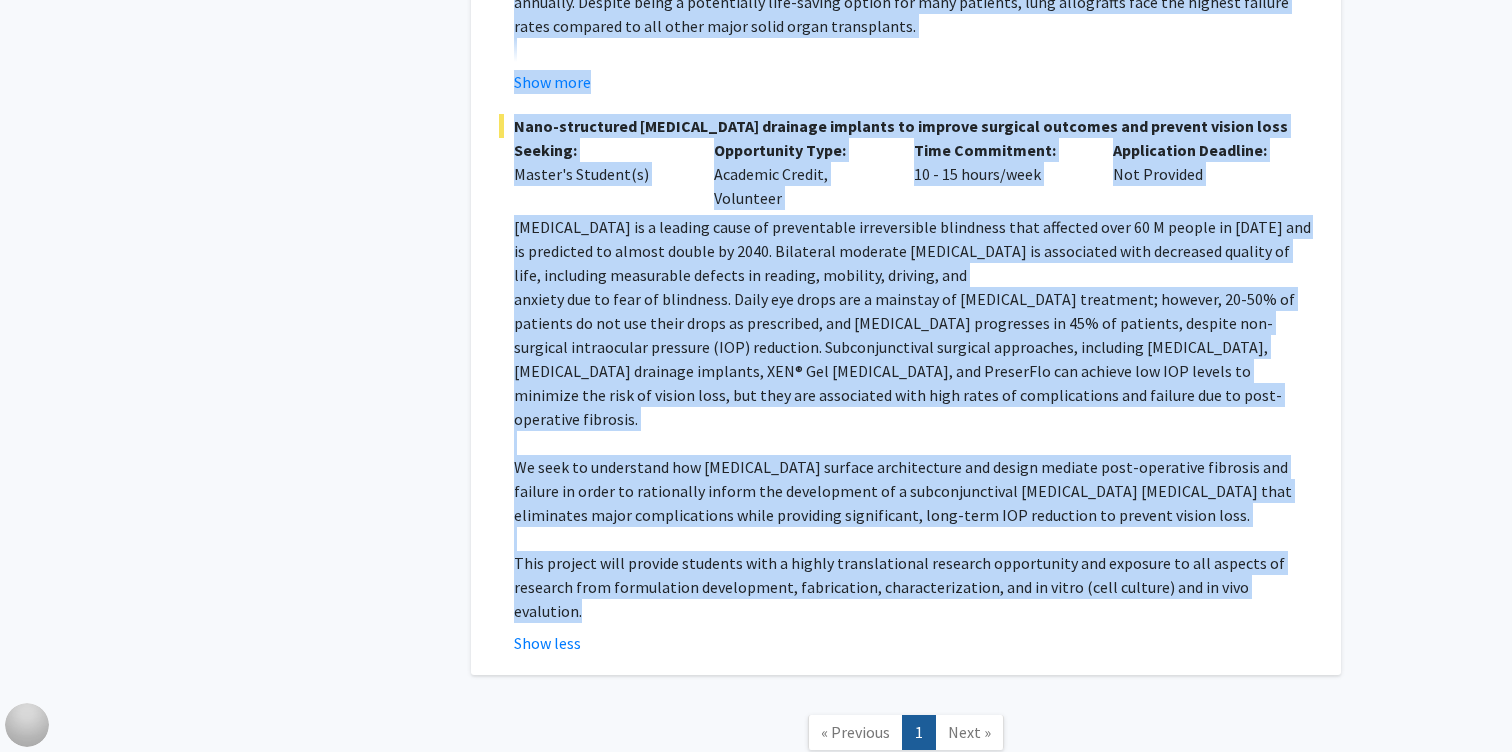 drag, startPoint x: 516, startPoint y: 121, endPoint x: 1320, endPoint y: 471, distance: 876.87854 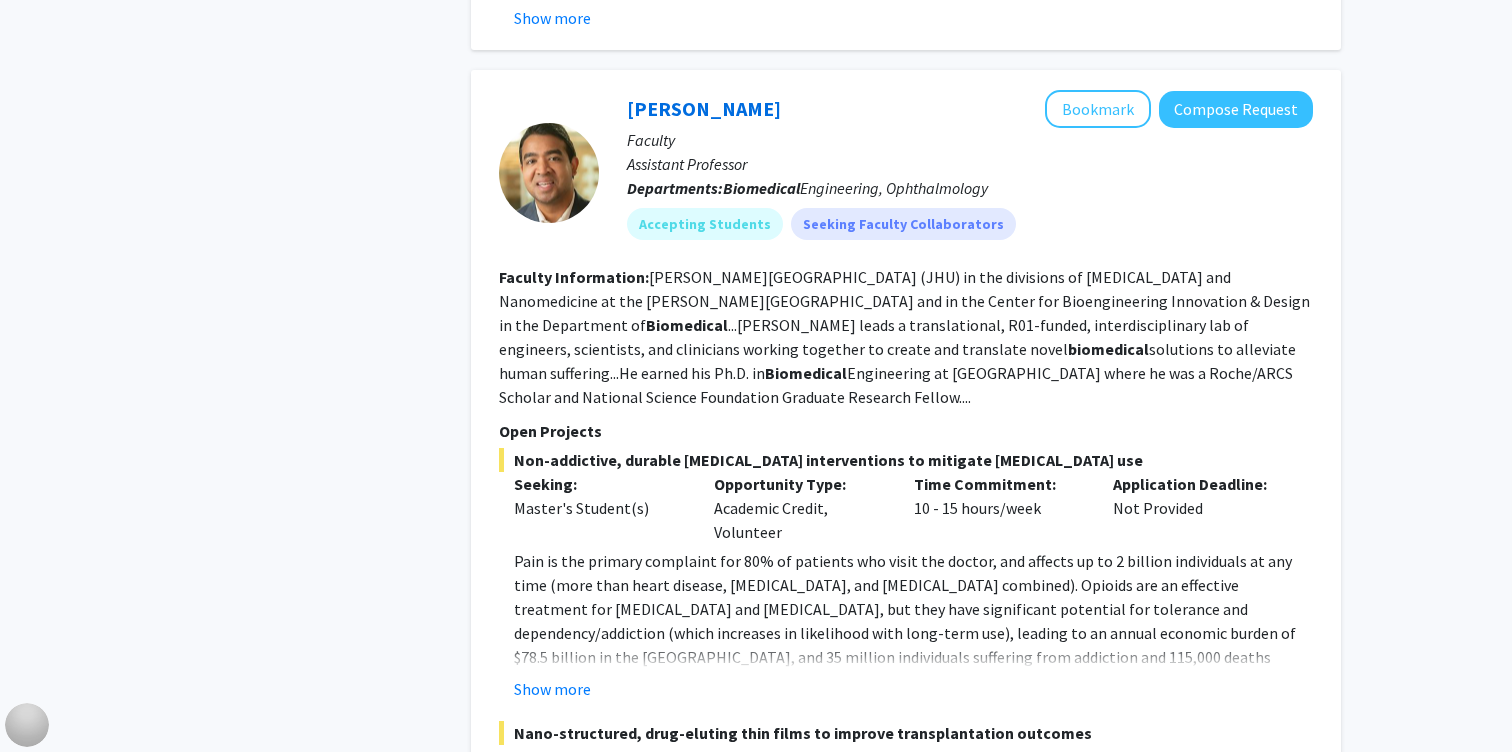 scroll, scrollTop: 2315, scrollLeft: 0, axis: vertical 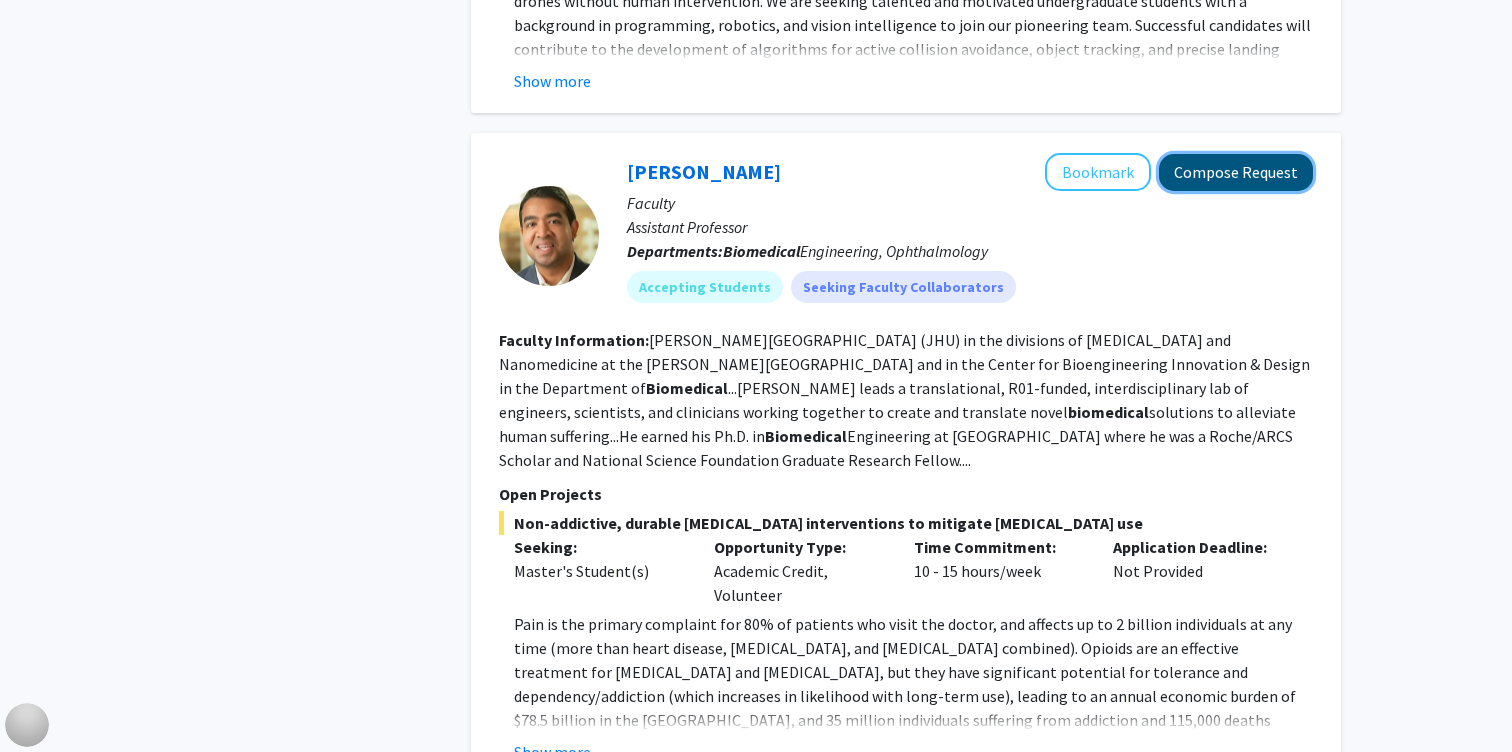 click on "Compose Request" 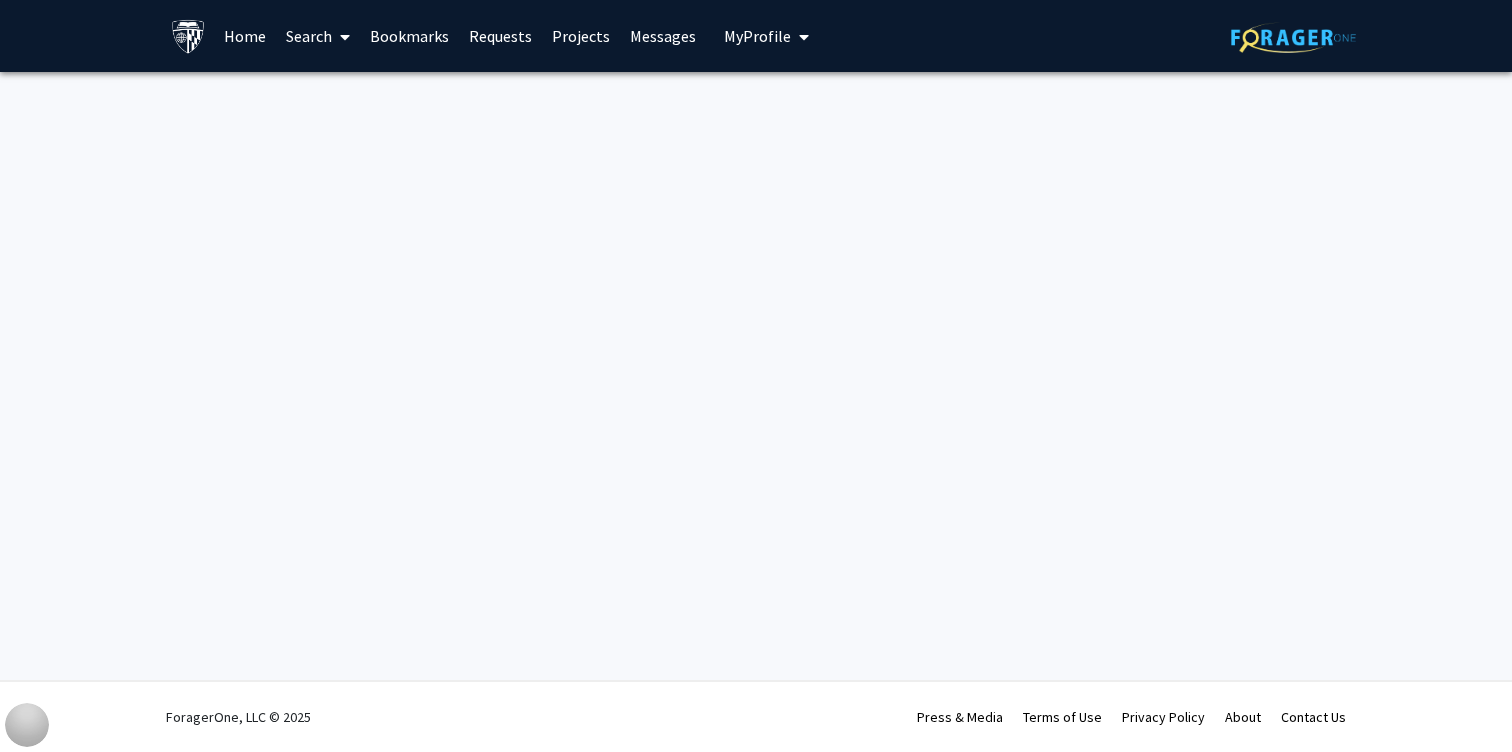 scroll, scrollTop: 0, scrollLeft: 0, axis: both 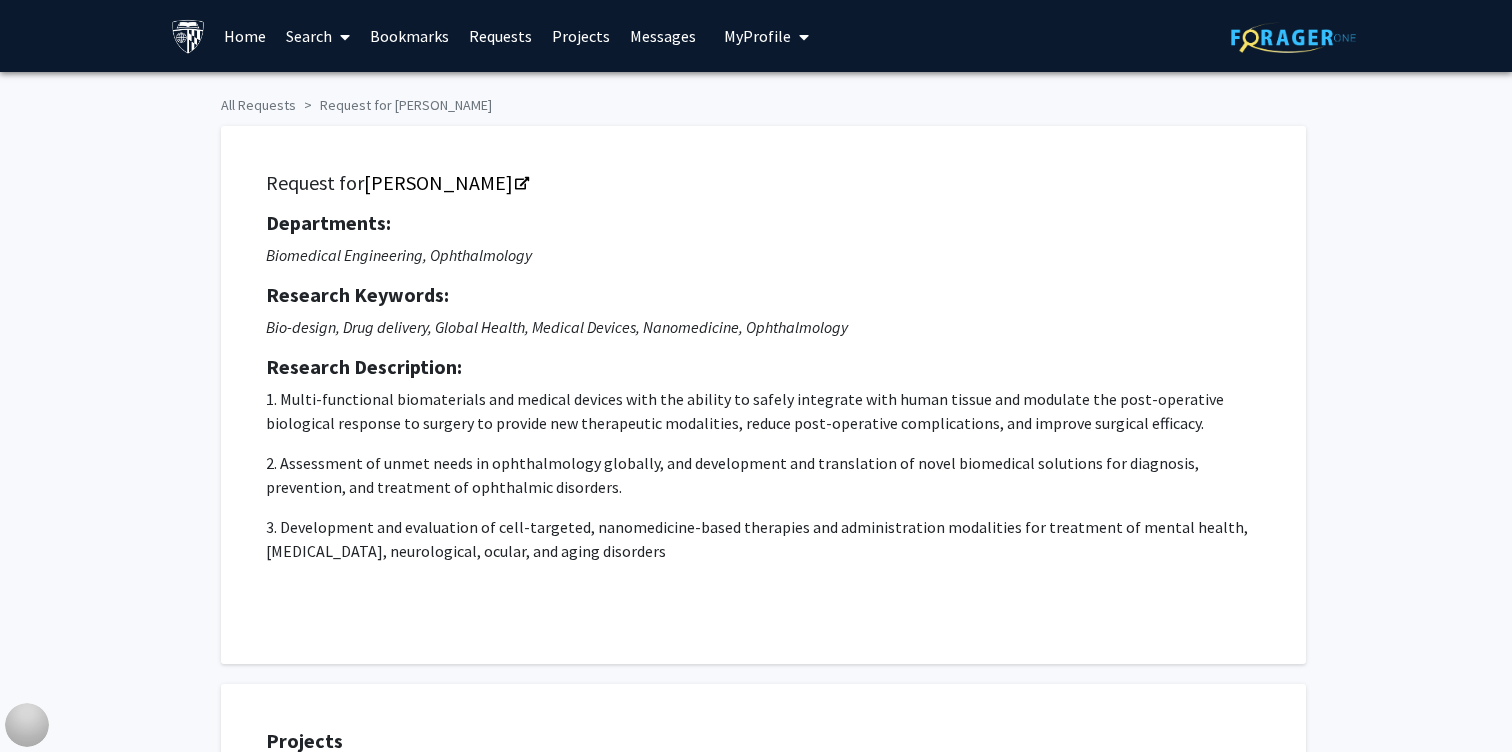click on "All Requests  Request for [PERSON_NAME]   Request for   [PERSON_NAME]  Departments:  Biomedical Engineering, Ophthalmology  Research Keywords: Bio-design, Drug delivery, Global Health, Medical Devices, Nanomedicine, Ophthalmology Research Description: 1.	Multi-functional biomaterials and medical devices with the ability to safely integrate with human tissue and modulate the post-operative biological response to surgery to provide new therapeutic modalities, reduce post-operative complications, and improve surgical efficacy.
2.	Assessment of unmet needs in ophthalmology globally, and development and translation of novel biomedical solutions for diagnosis, prevention, and treatment of ophthalmic disorders.
3.	Development and evaluation of cell-targeted, nanomedicine-based therapies and administration modalities for treatment of mental health, [MEDICAL_DATA], neurological, ocular, and aging disorders
Projects  Non-addictive, durable [MEDICAL_DATA] interventions to mitigate [MEDICAL_DATA] use  Interest Statement" 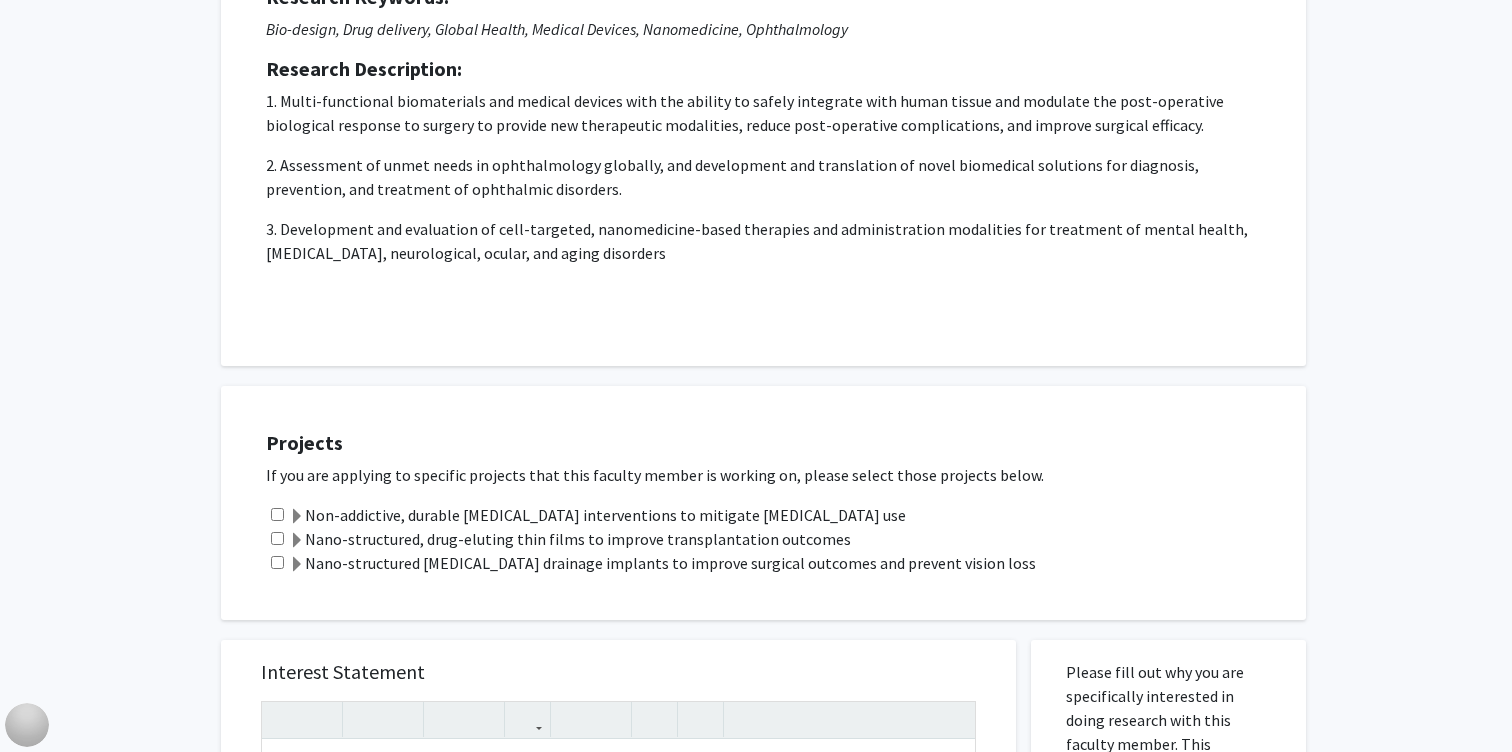scroll, scrollTop: 578, scrollLeft: 0, axis: vertical 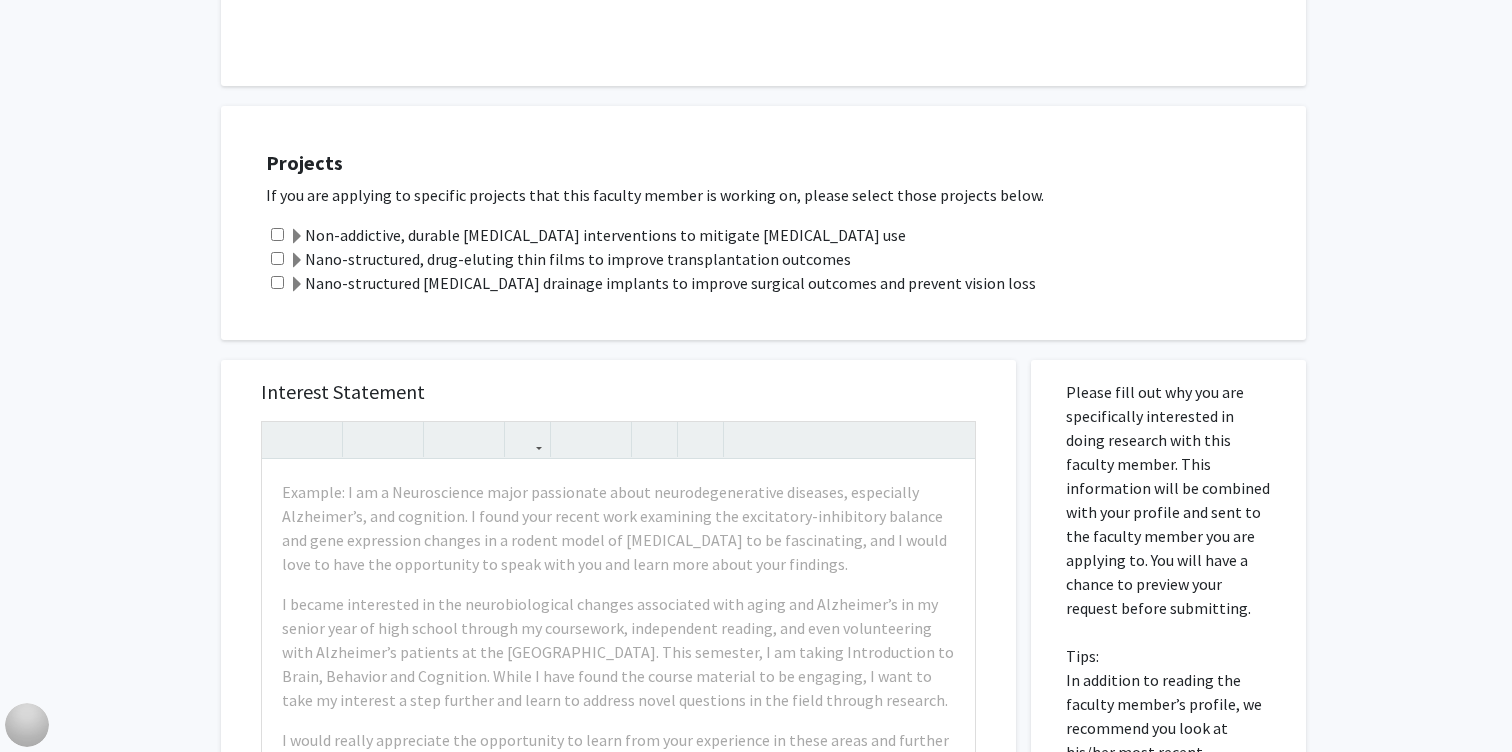 click on "All Requests  Request for [PERSON_NAME]   Request for   [PERSON_NAME]  Departments:  Biomedical Engineering, Ophthalmology  Research Keywords: Bio-design, Drug delivery, Global Health, Medical Devices, Nanomedicine, Ophthalmology Research Description: 1.	Multi-functional biomaterials and medical devices with the ability to safely integrate with human tissue and modulate the post-operative biological response to surgery to provide new therapeutic modalities, reduce post-operative complications, and improve surgical efficacy.
2.	Assessment of unmet needs in ophthalmology globally, and development and translation of novel biomedical solutions for diagnosis, prevention, and treatment of ophthalmic disorders.
3.	Development and evaluation of cell-targeted, nanomedicine-based therapies and administration modalities for treatment of mental health, [MEDICAL_DATA], neurological, ocular, and aging disorders
Projects  Non-addictive, durable [MEDICAL_DATA] interventions to mitigate [MEDICAL_DATA] use  Interest Statement" 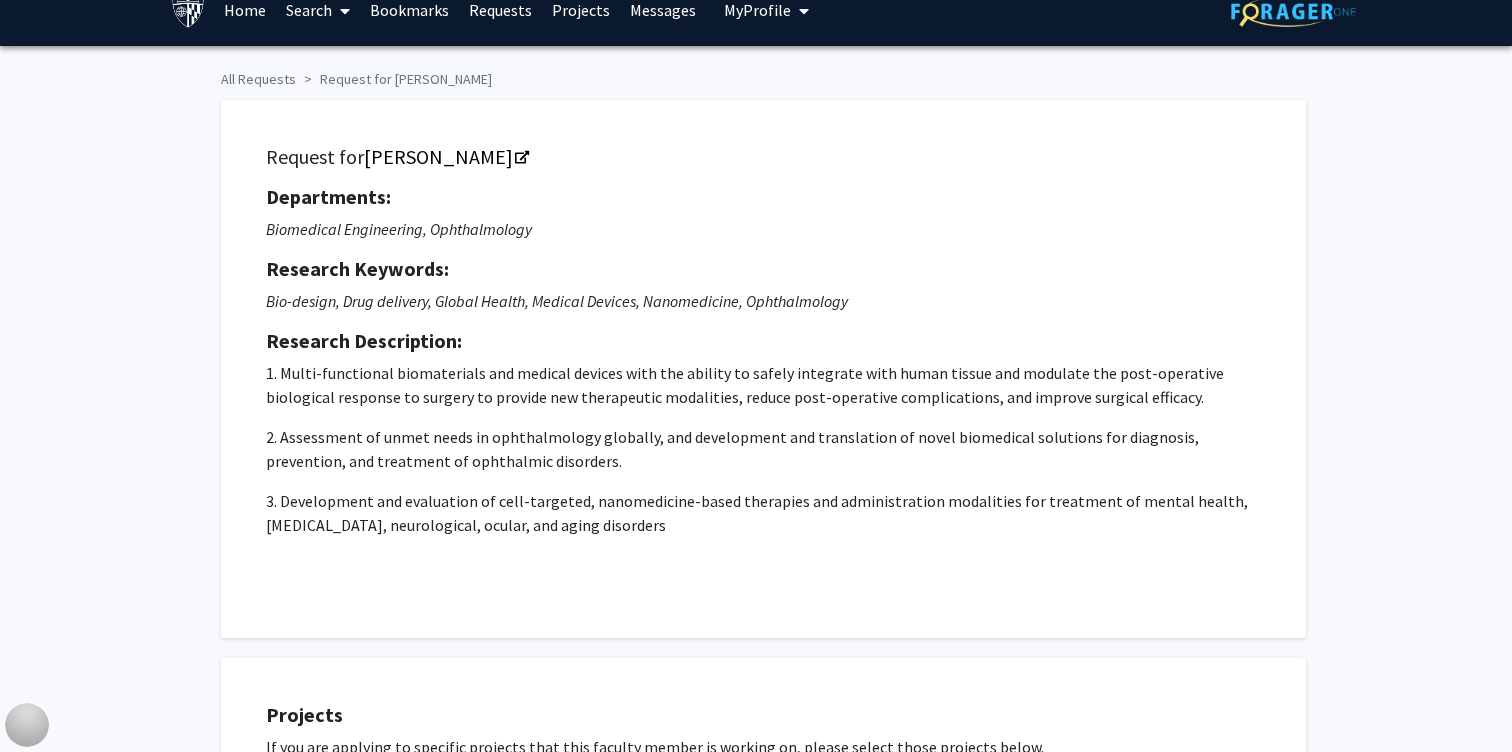 scroll, scrollTop: 0, scrollLeft: 0, axis: both 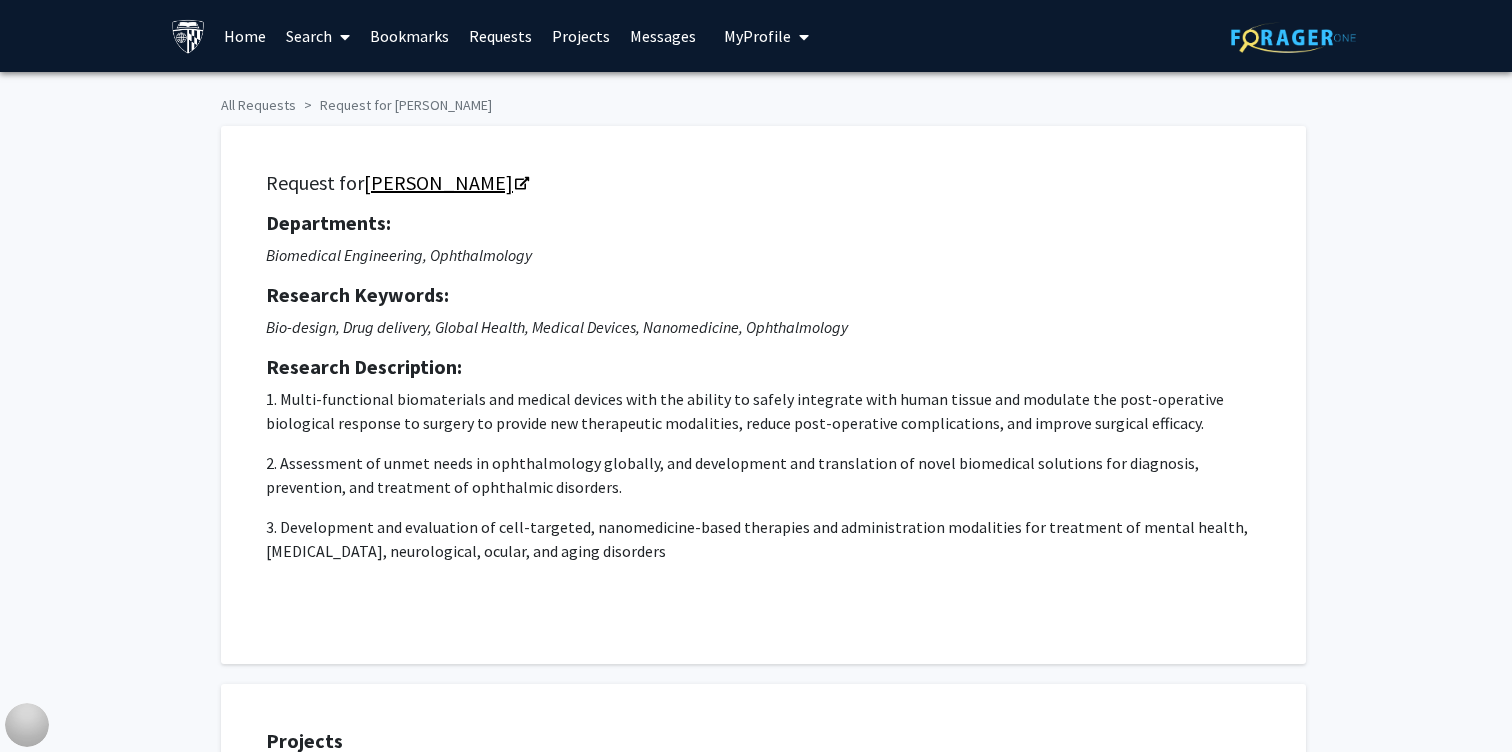 click 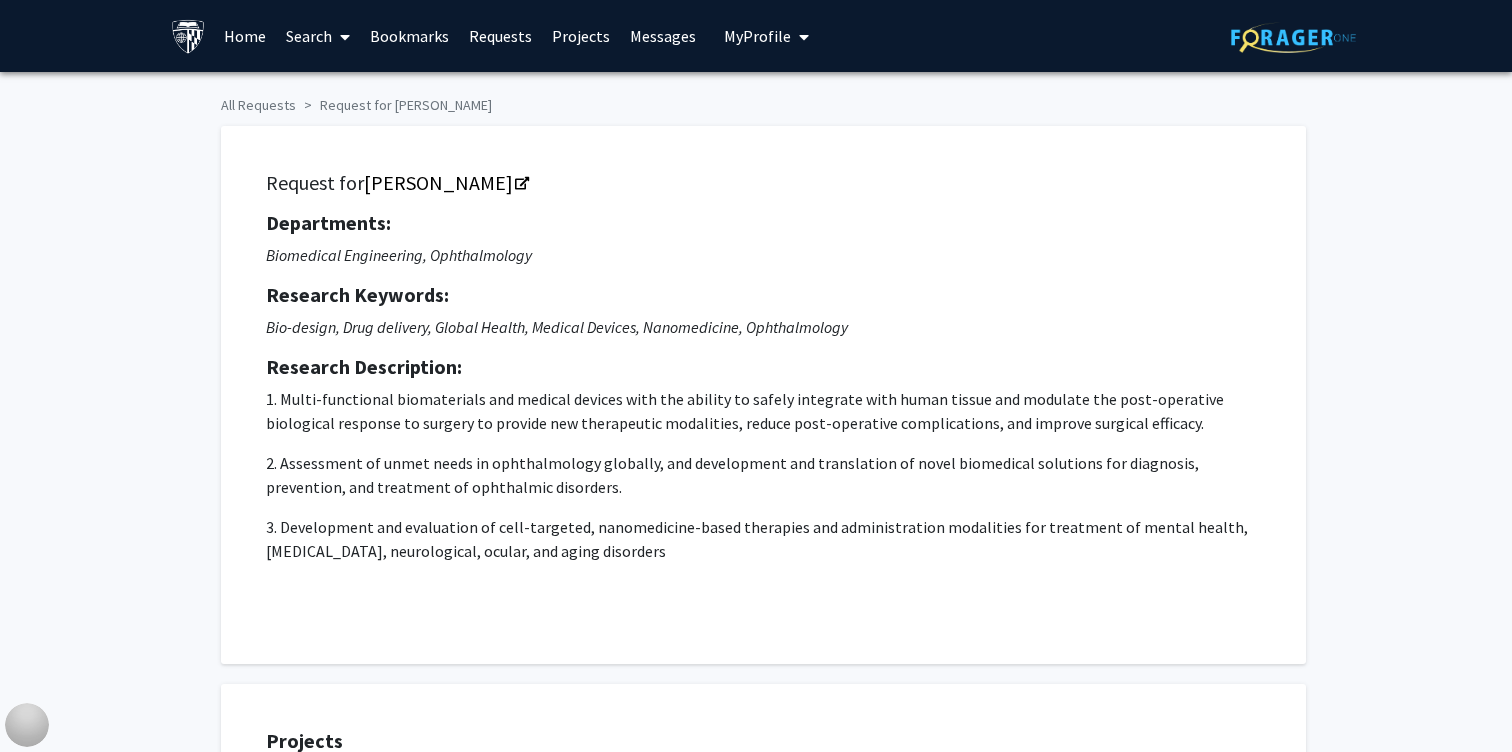 click on "Research Description:" 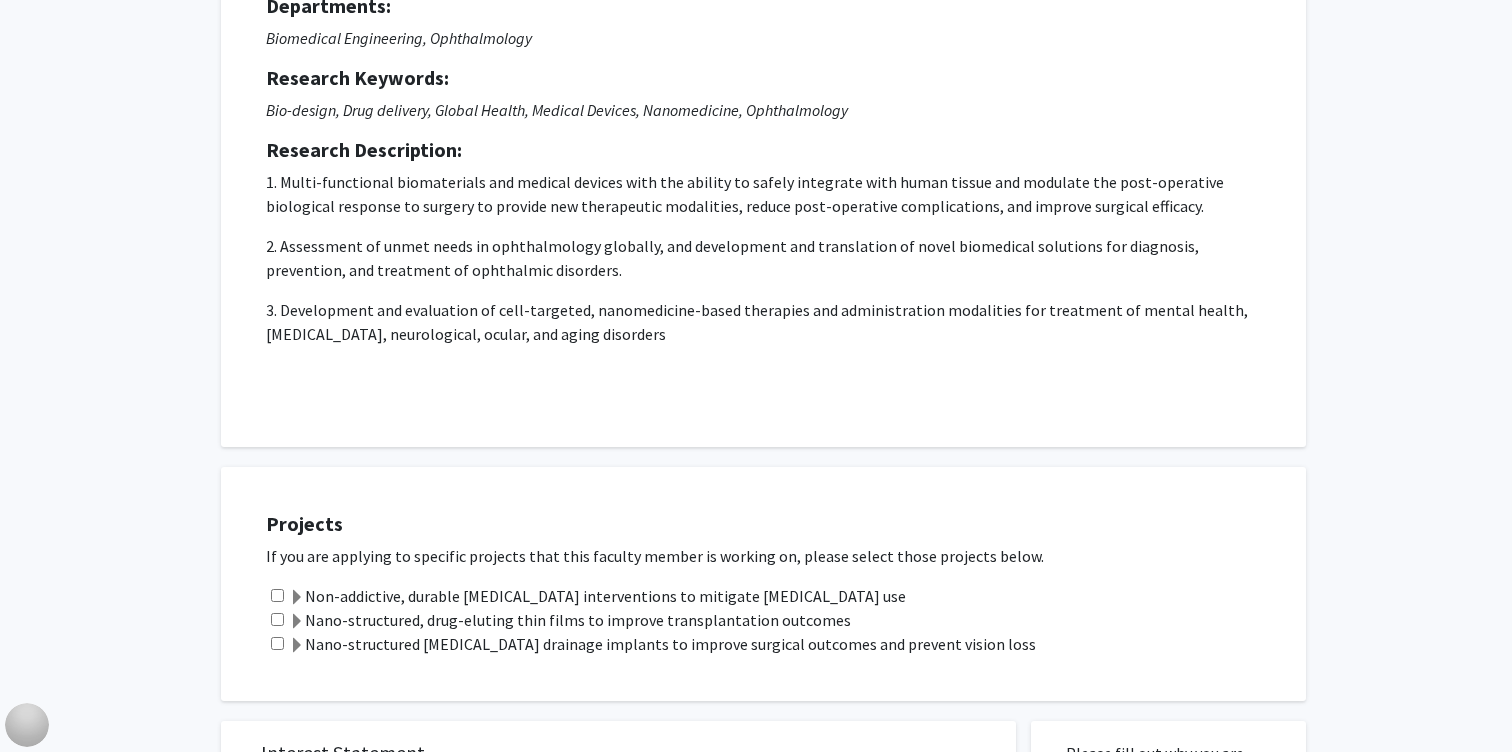 click on "Request for   [PERSON_NAME]  Departments:  Biomedical Engineering, Ophthalmology  Research Keywords: Bio-design, Drug delivery, Global Health, Medical Devices, Nanomedicine, Ophthalmology Research Description: 1.	Multi-functional biomaterials and medical devices with the ability to safely integrate with human tissue and modulate the post-operative biological response to surgery to provide new therapeutic modalities, reduce post-operative complications, and improve surgical efficacy.
2.	Assessment of unmet needs in ophthalmology globally, and development and translation of novel biomedical solutions for diagnosis, prevention, and treatment of ophthalmic disorders.
3.	Development and evaluation of cell-targeted, nanomedicine-based therapies and administration modalities for treatment of mental health, [MEDICAL_DATA], neurological, ocular, and aging disorders" 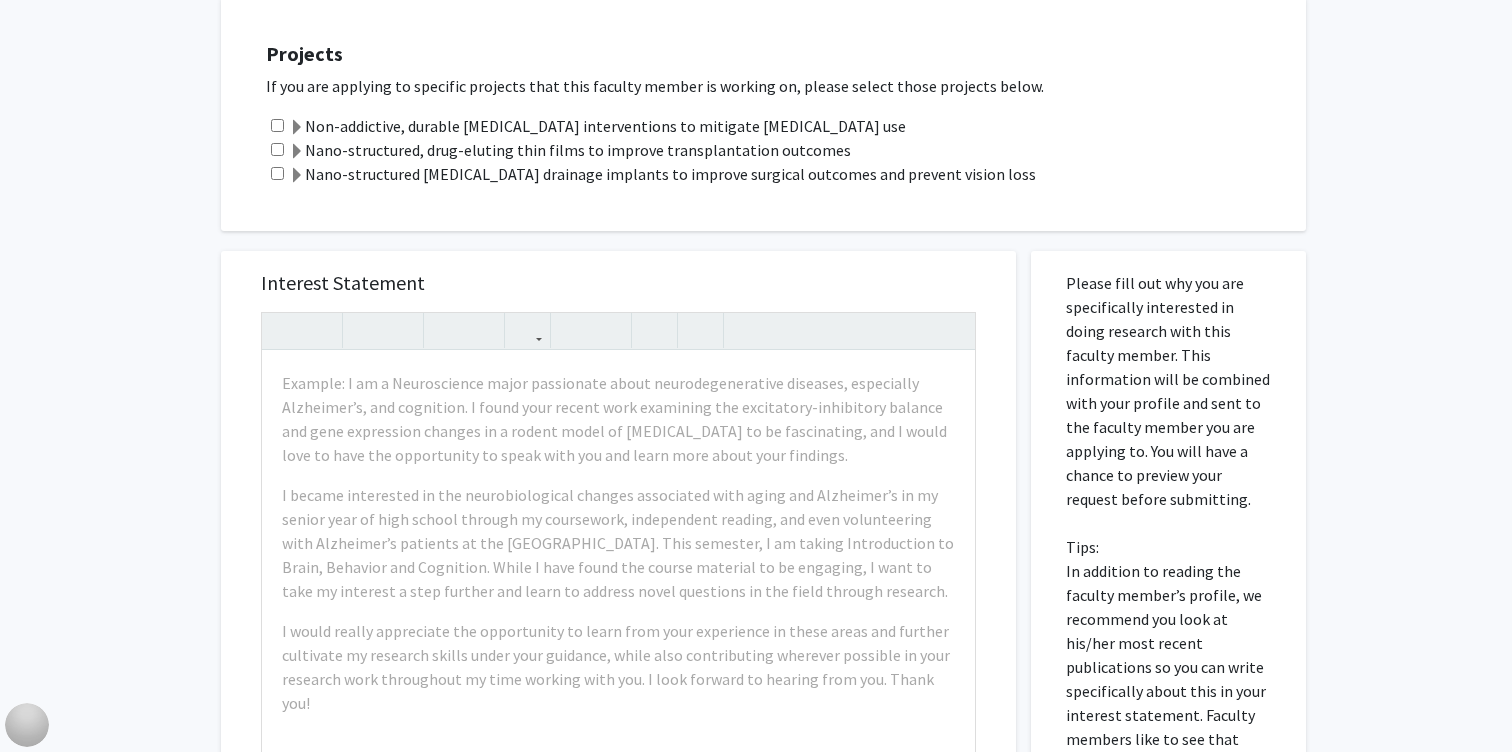 scroll, scrollTop: 676, scrollLeft: 0, axis: vertical 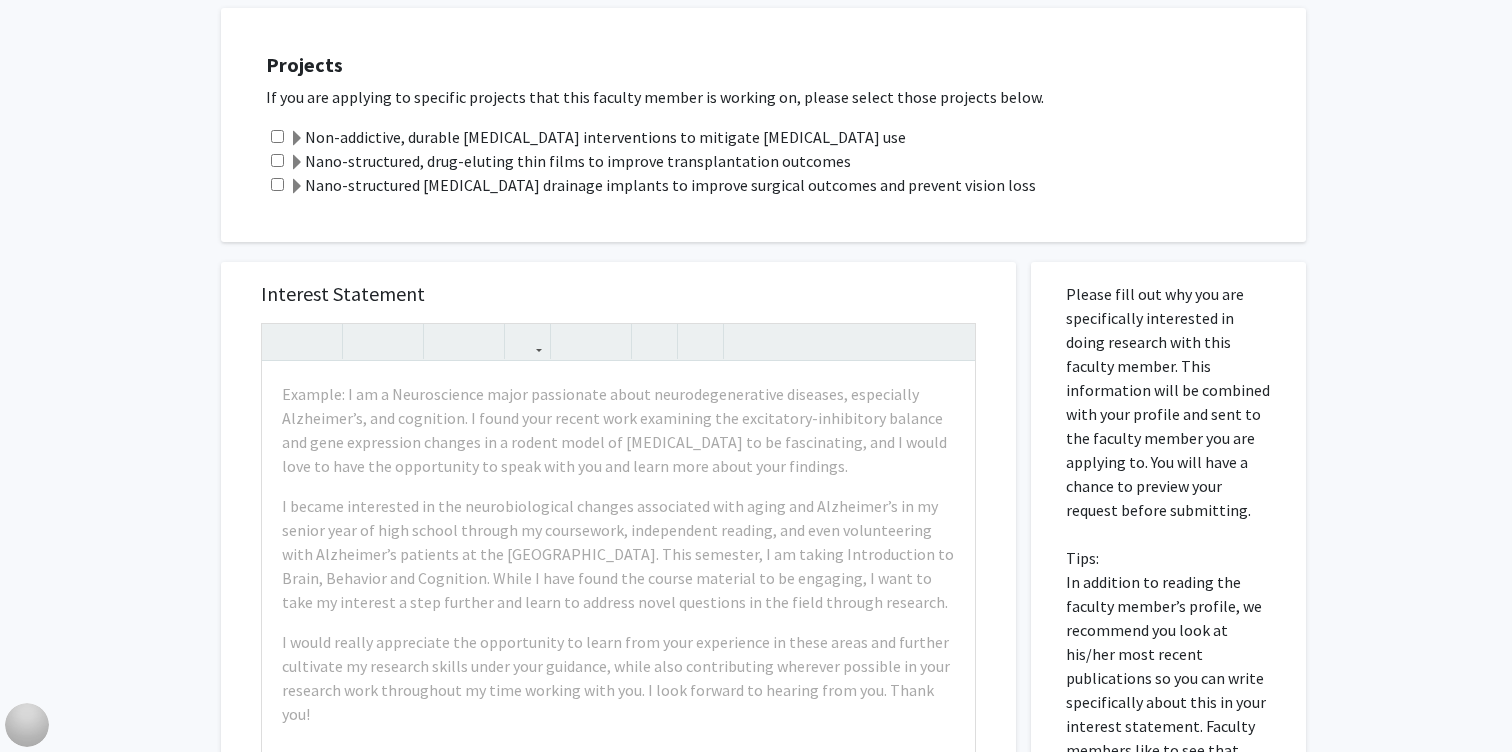 click on "Projects" 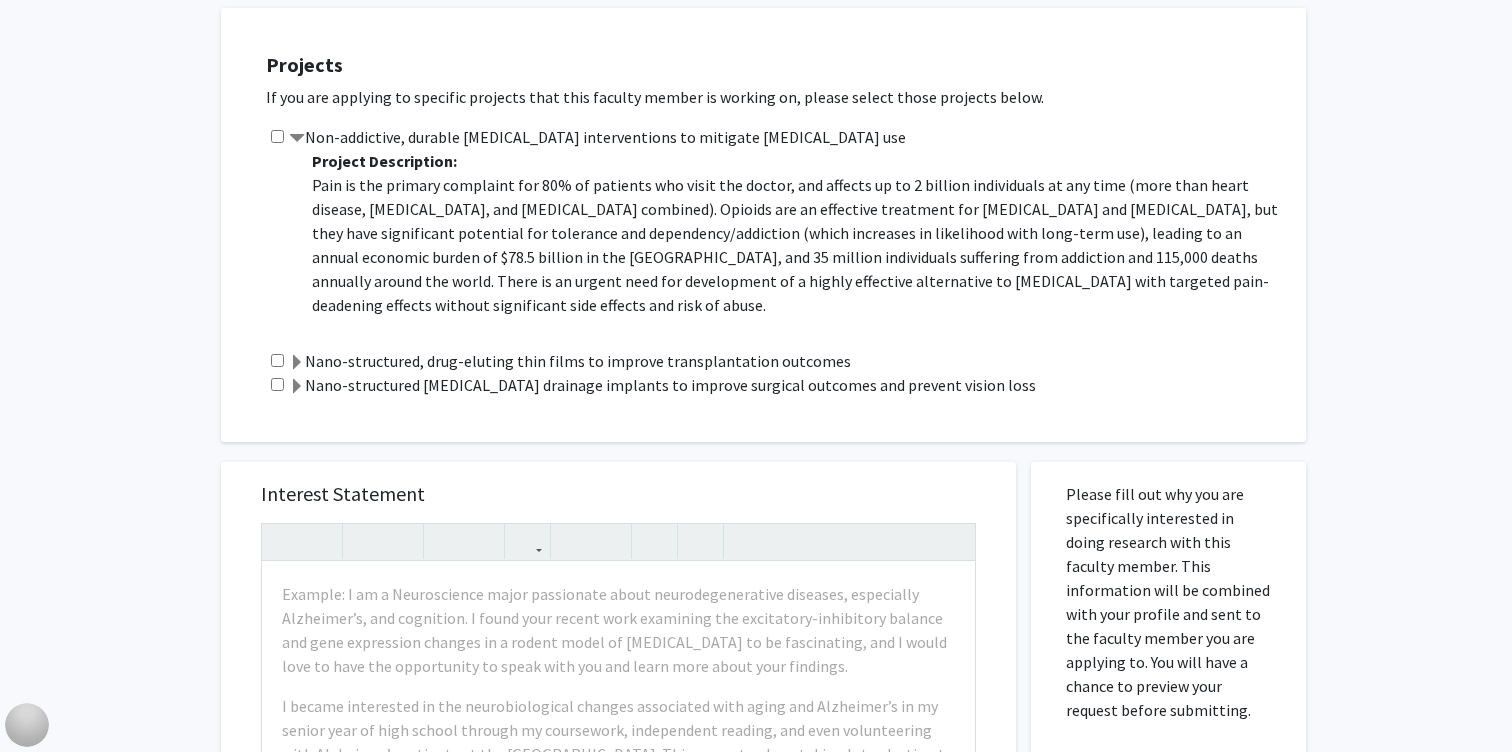 click on "Pain is the primary complaint for 80% of patients who visit the doctor, and affects up to 2 billion individuals at any time (more than heart disease, [MEDICAL_DATA], and [MEDICAL_DATA] combined). Opioids are an effective treatment for [MEDICAL_DATA] and [MEDICAL_DATA], but they have significant potential for tolerance and dependency/addiction (which increases in likelihood with long-term use), leading to an annual economic burden of $78.5 billion in the [GEOGRAPHIC_DATA], and 35 million individuals suffering from addiction and 115,000 deaths annually around the world. There is an urgent need for development of a highly effective alternative to [MEDICAL_DATA] with targeted pain-deadening effects without significant side effects and risk of abuse." 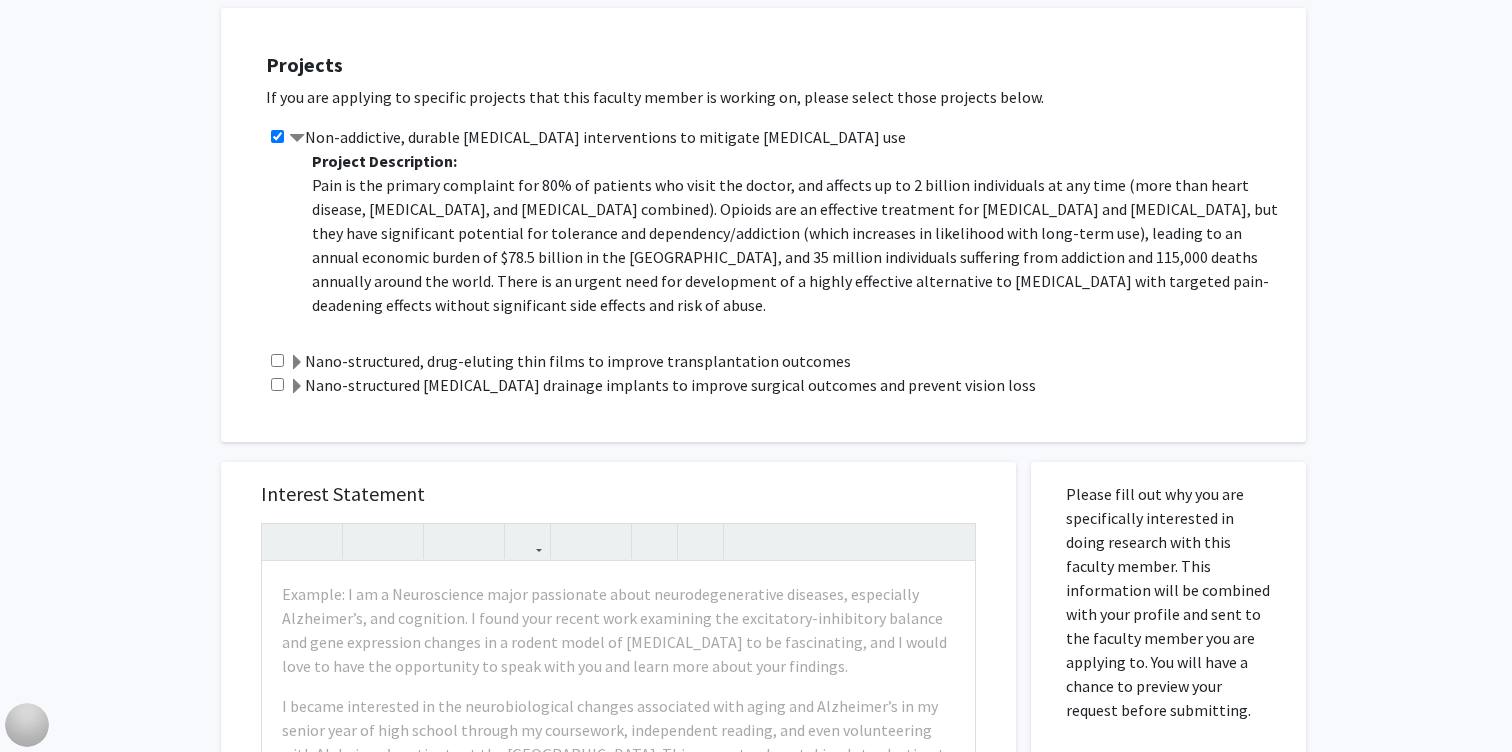 click on "Pain is the primary complaint for 80% of patients who visit the doctor, and affects up to 2 billion individuals at any time (more than heart disease, [MEDICAL_DATA], and [MEDICAL_DATA] combined). Opioids are an effective treatment for [MEDICAL_DATA] and [MEDICAL_DATA], but they have significant potential for tolerance and dependency/addiction (which increases in likelihood with long-term use), leading to an annual economic burden of $78.5 billion in the [GEOGRAPHIC_DATA], and 35 million individuals suffering from addiction and 115,000 deaths annually around the world. There is an urgent need for development of a highly effective alternative to [MEDICAL_DATA] with targeted pain-deadening effects without significant side effects and risk of abuse." 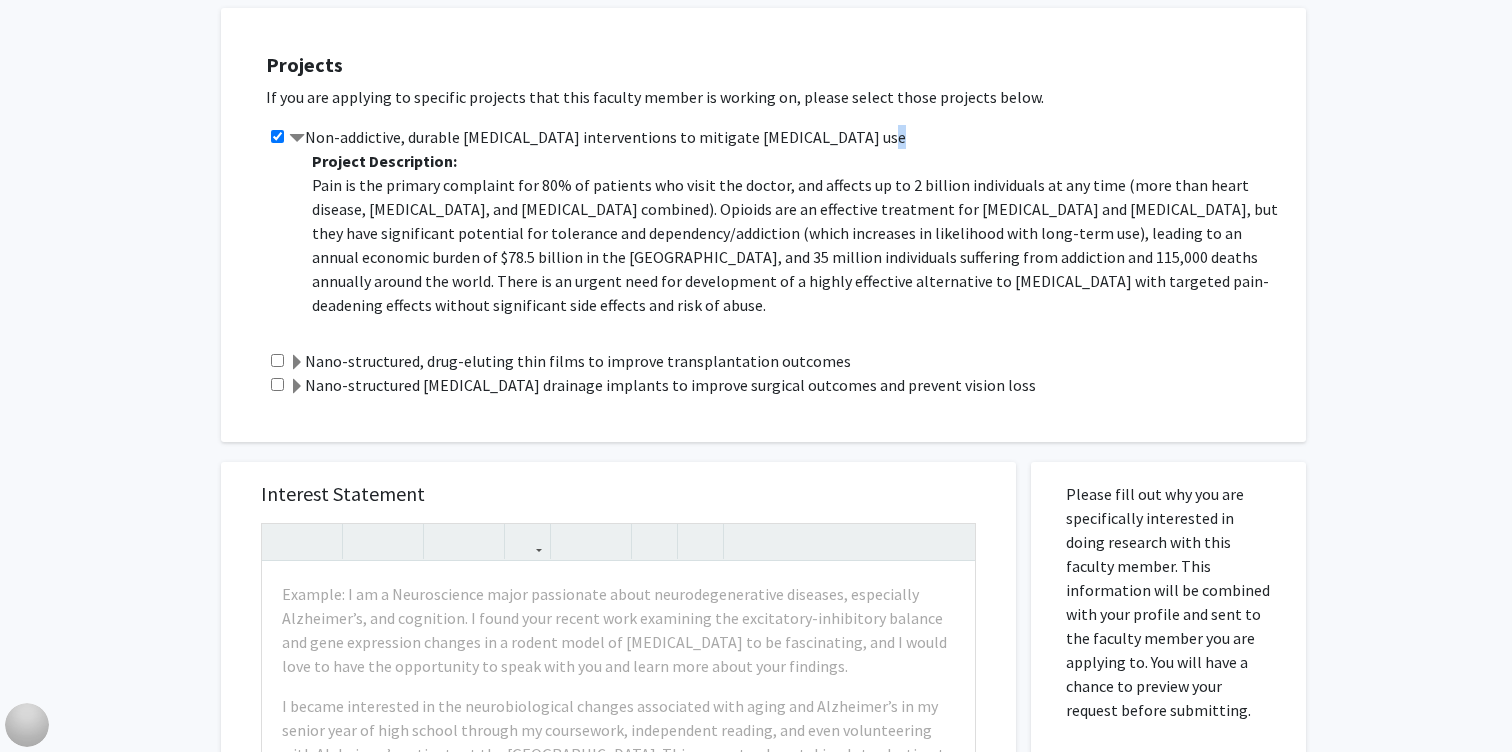 drag, startPoint x: 850, startPoint y: 130, endPoint x: 306, endPoint y: 150, distance: 544.3675 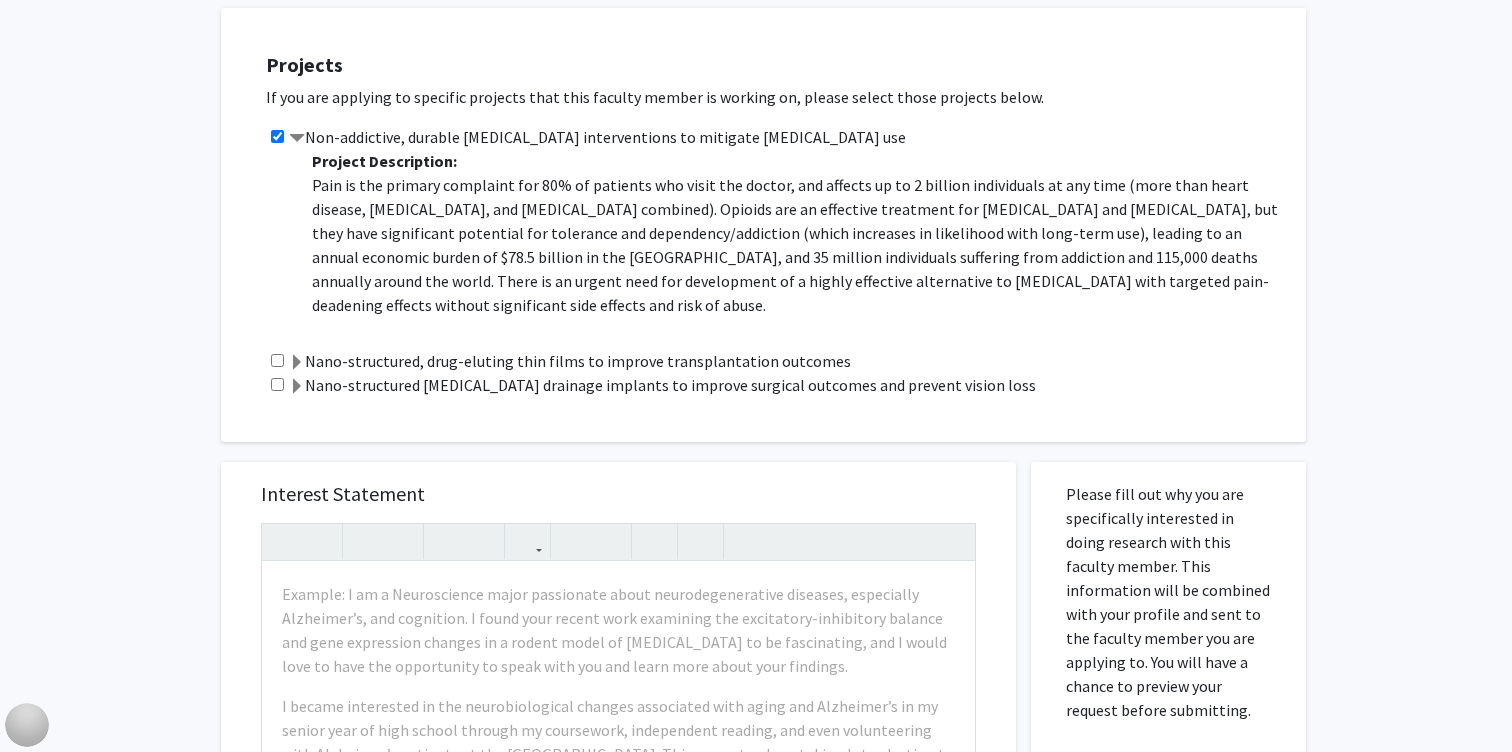 click on "Project Description: Pain is the primary complaint for 80% of patients who visit the doctor, and affects up to 2 billion individuals at any time (more than heart disease, [MEDICAL_DATA], and [MEDICAL_DATA] combined). Opioids are an effective treatment for [MEDICAL_DATA] and [MEDICAL_DATA], but they have significant potential for tolerance and dependency/addiction (which increases in likelihood with long-term use), leading to an annual economic burden of $78.5 billion in the [GEOGRAPHIC_DATA], and 35 million individuals suffering from addiction and 115,000 deaths annually around the world. There is an urgent need for development of a highly effective alternative to [MEDICAL_DATA] with targeted pain-deadening effects without significant side effects and risk of abuse.  Students will have the opportunity to engage in highly translational research and be involved in all aspects of these projects from development of new formulations, manufacturing, synthesis, characterization and in vivo validation.  Seeking:   Master's Student(s)" 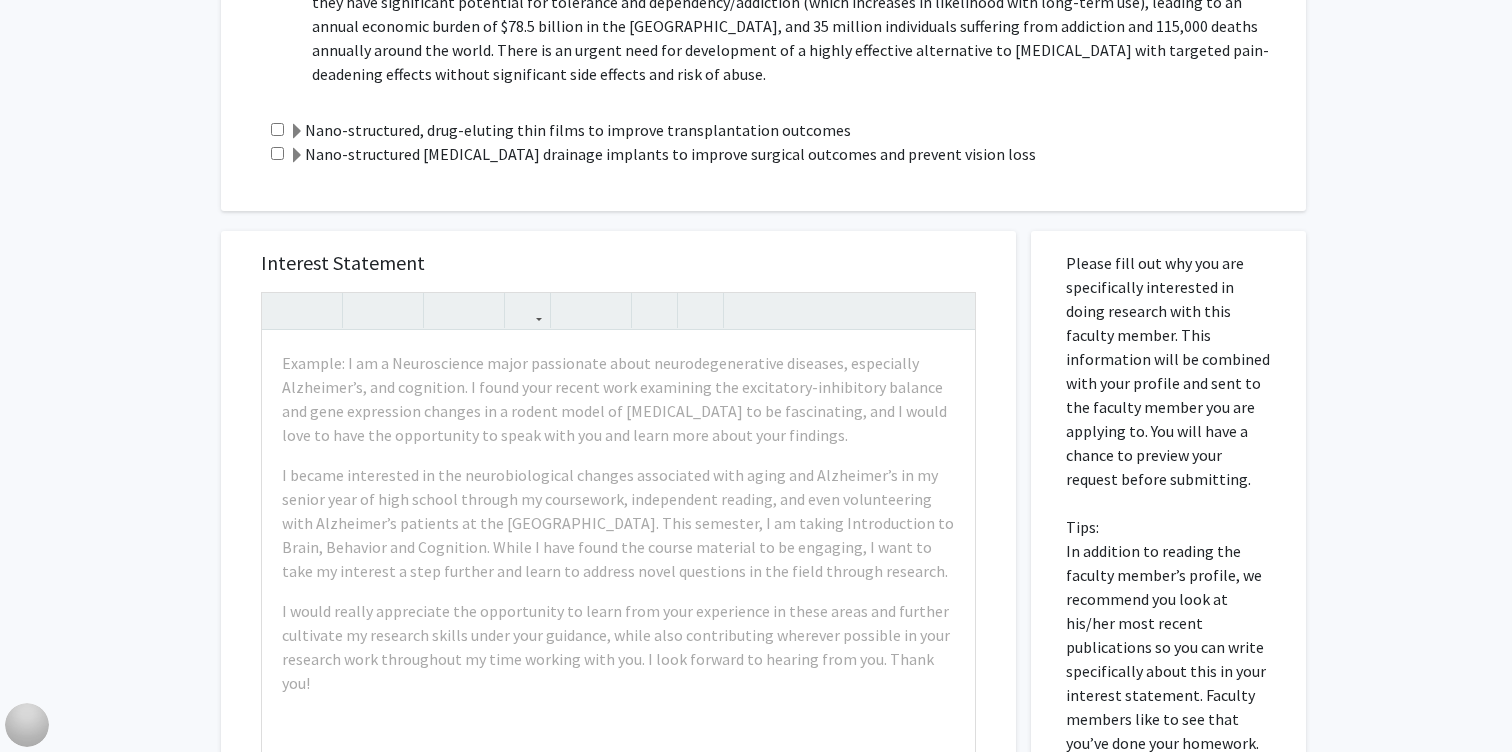 scroll, scrollTop: 1003, scrollLeft: 0, axis: vertical 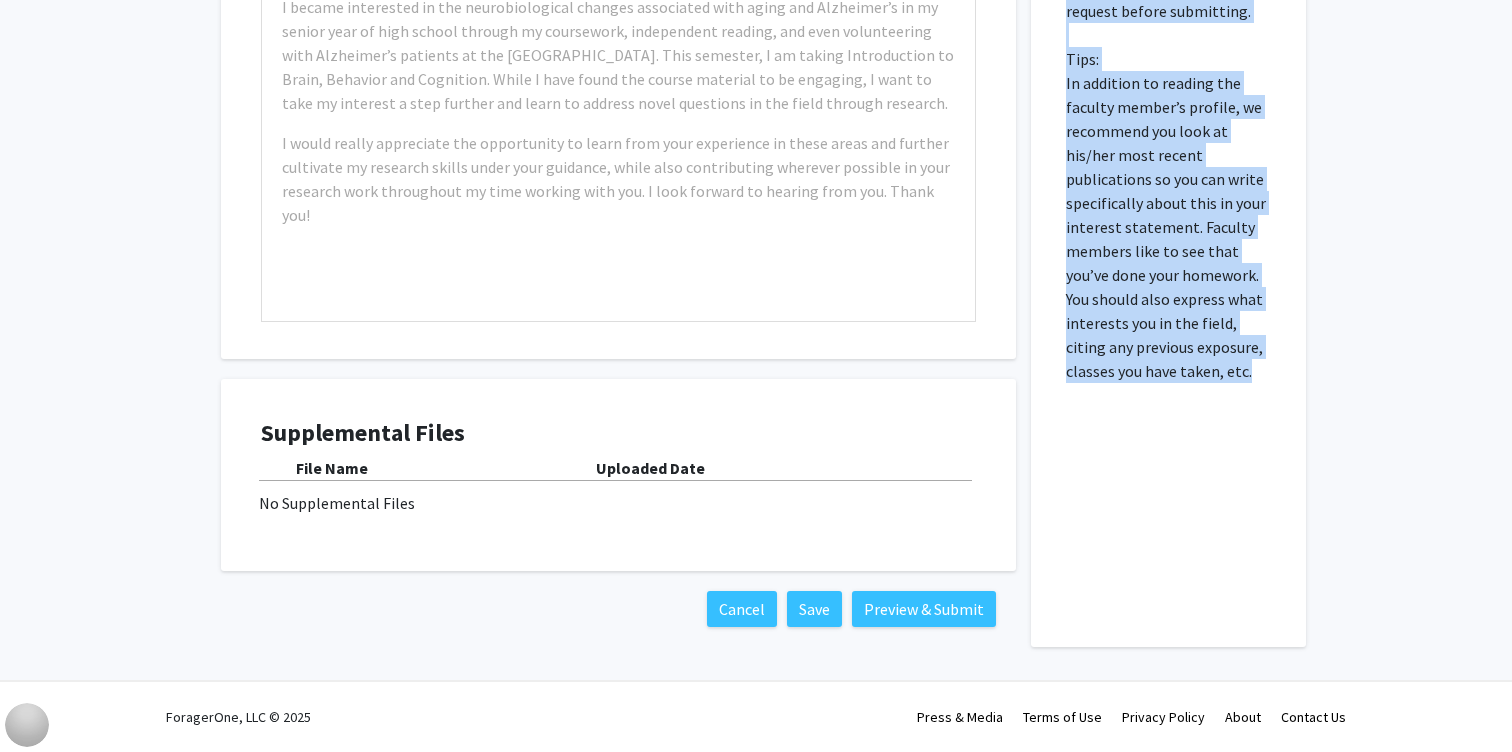 drag, startPoint x: 1114, startPoint y: 167, endPoint x: 1234, endPoint y: 368, distance: 234.09613 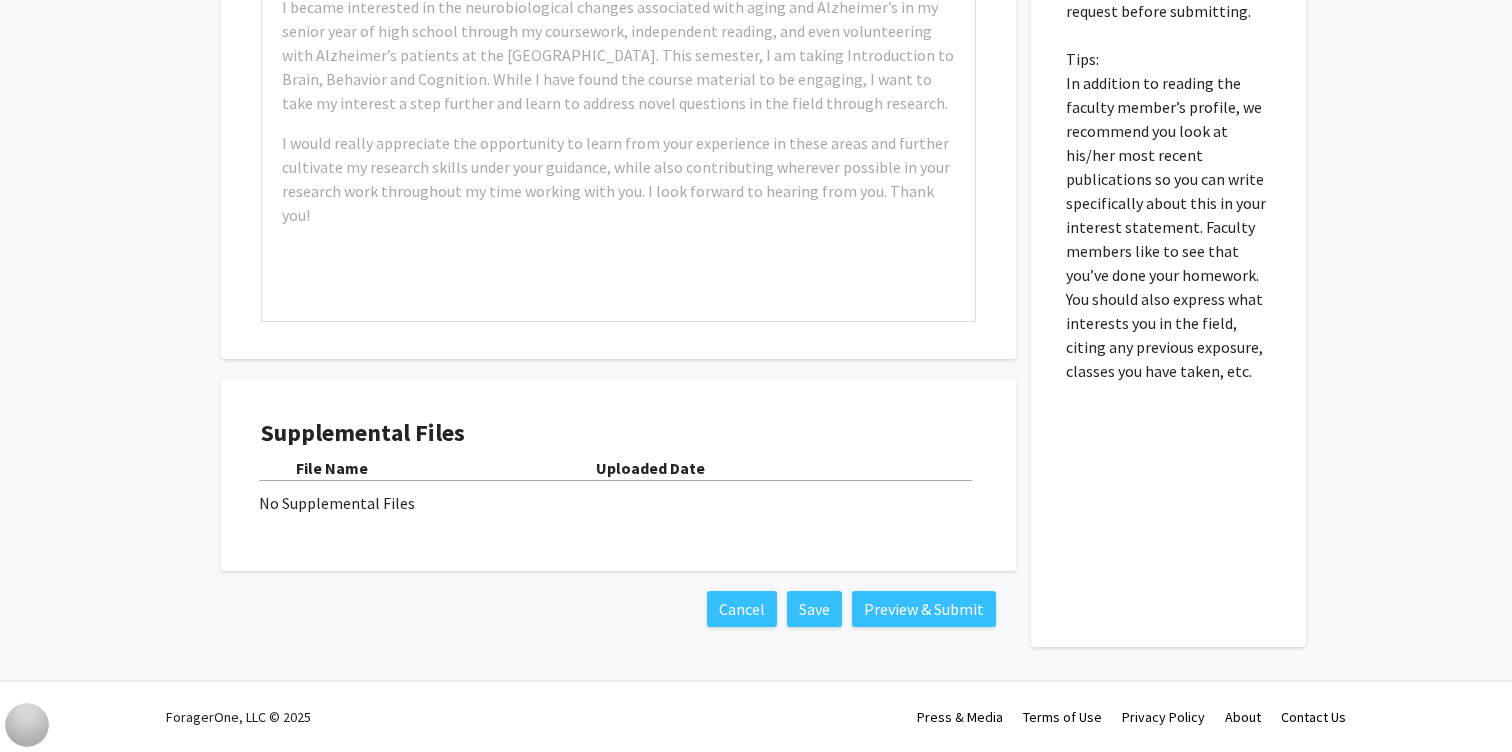 click on "Please fill out why you are specifically interested in doing research with this faculty member. This information will be combined with your profile and sent to the faculty member you are applying to. You will have a chance to preview your request before submitting.   Tips:  In addition to reading the faculty member’s profile, we recommend you look at his/her most recent publications so you can write specifically about this in your interest statement. Faculty members like to see that you’ve done your homework. You should also express what interests you in the field, citing any previous exposure, classes you have taken, etc." at bounding box center [1168, 205] 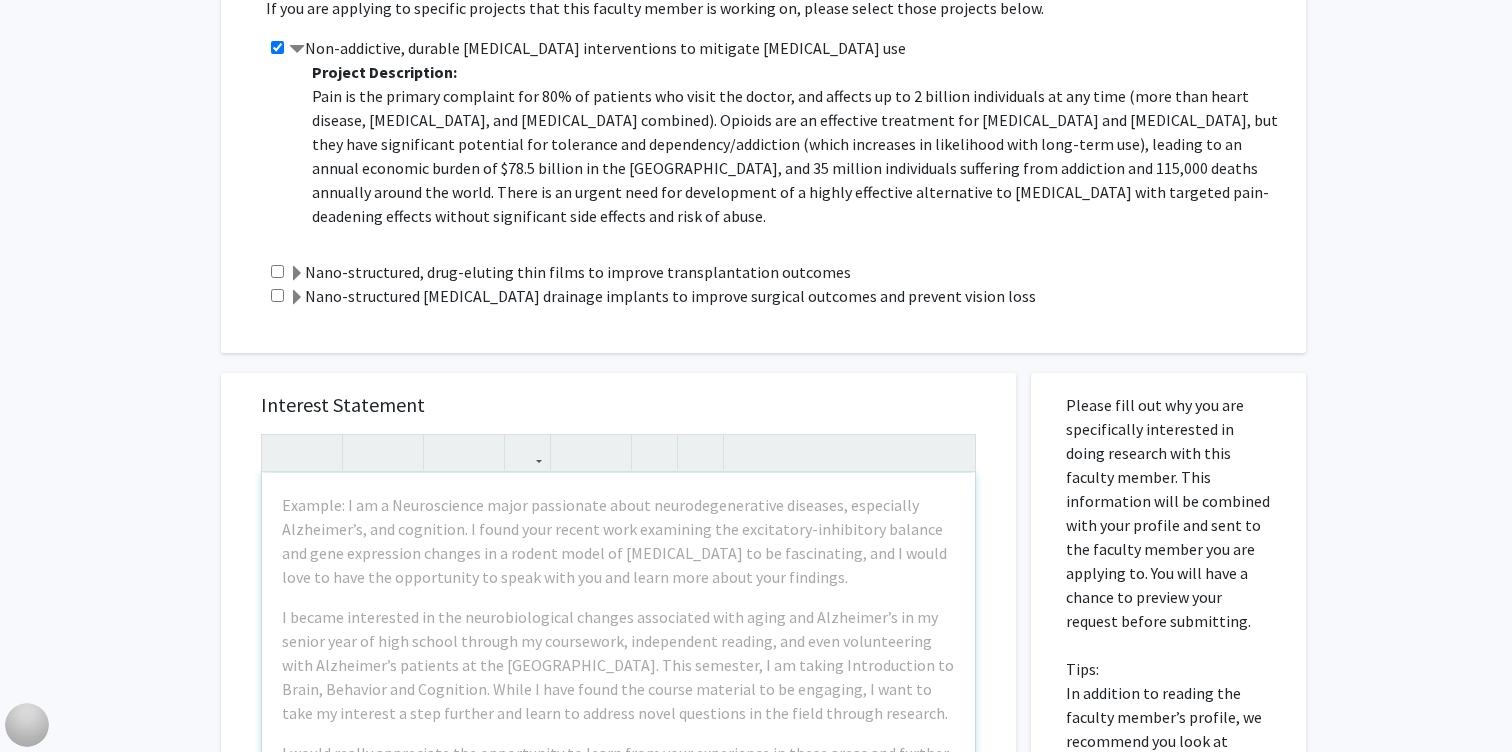 scroll, scrollTop: 819, scrollLeft: 0, axis: vertical 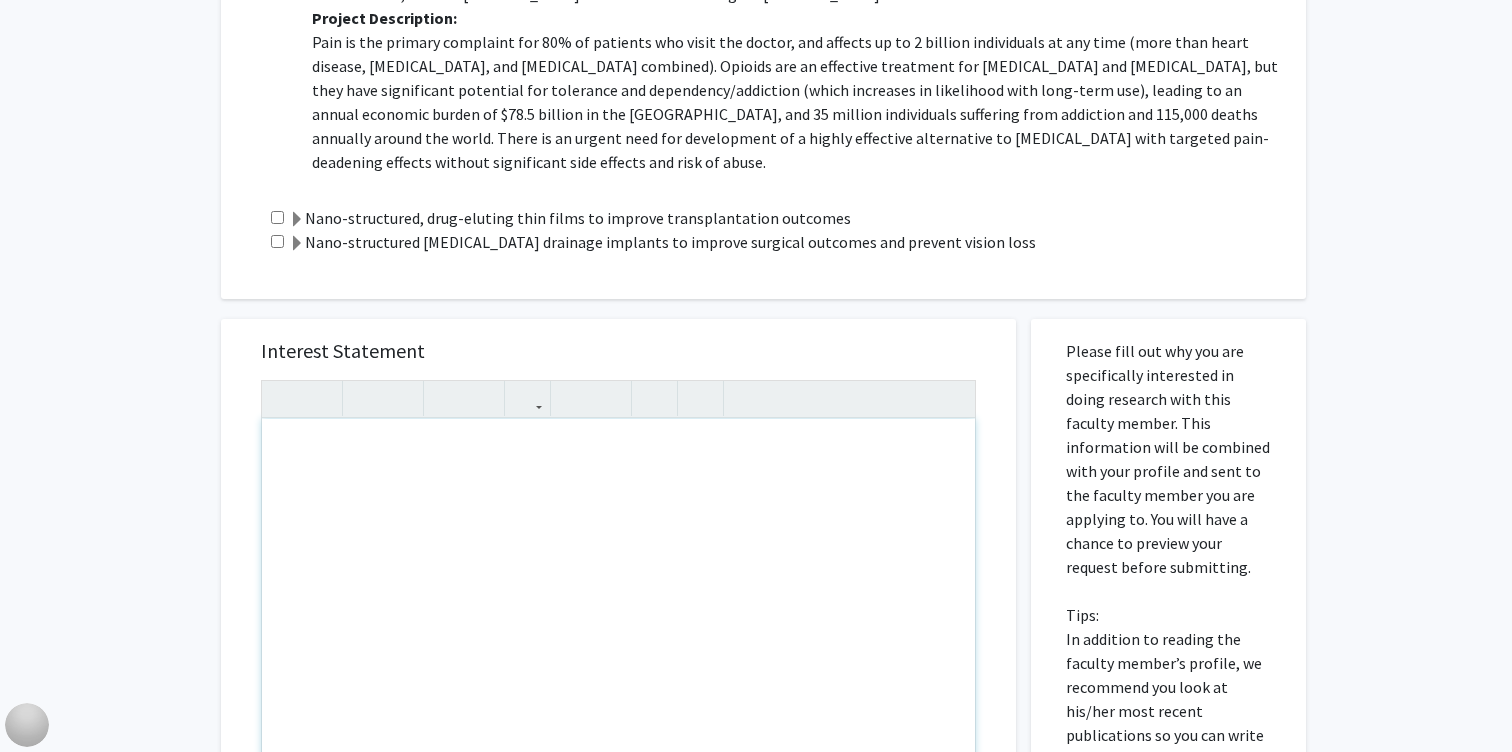 click at bounding box center [618, 648] 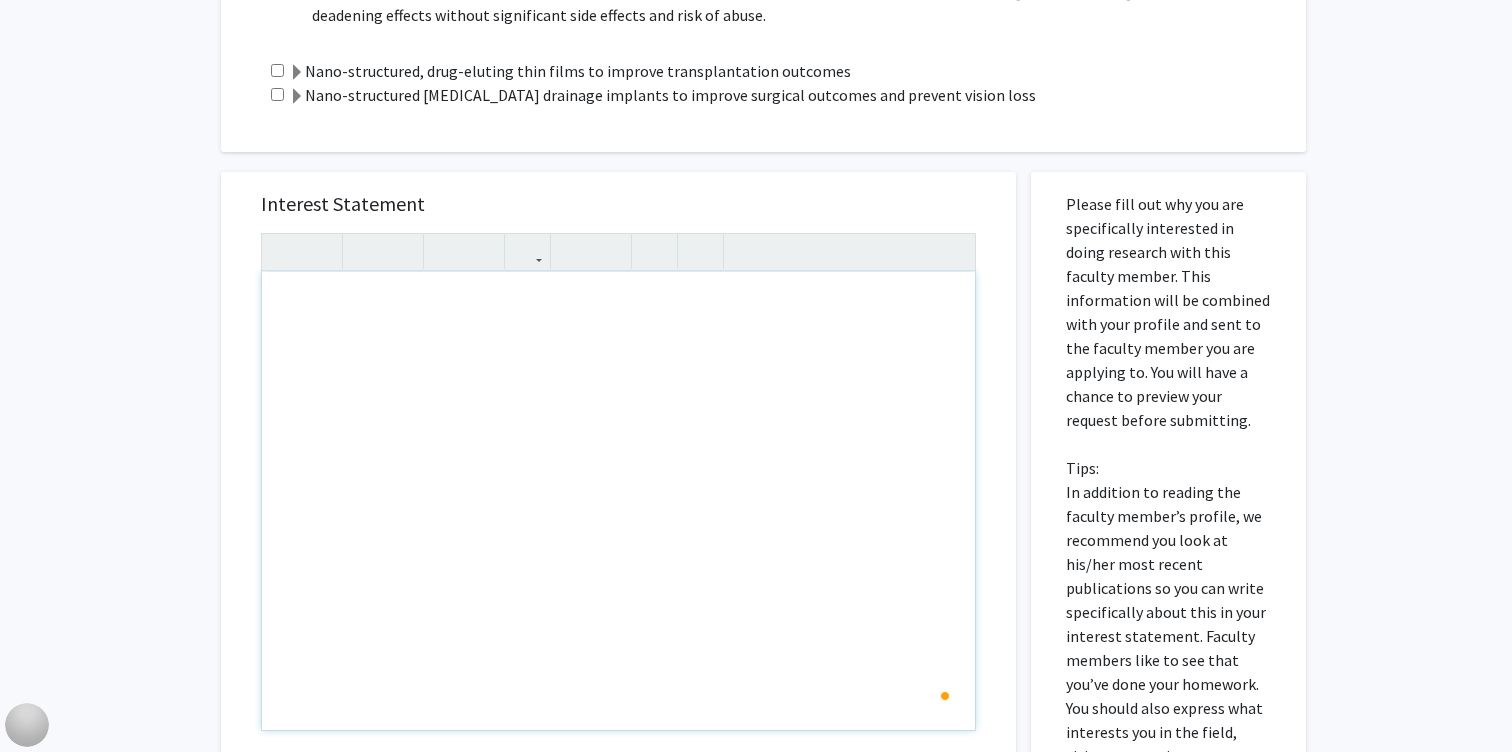 scroll, scrollTop: 967, scrollLeft: 0, axis: vertical 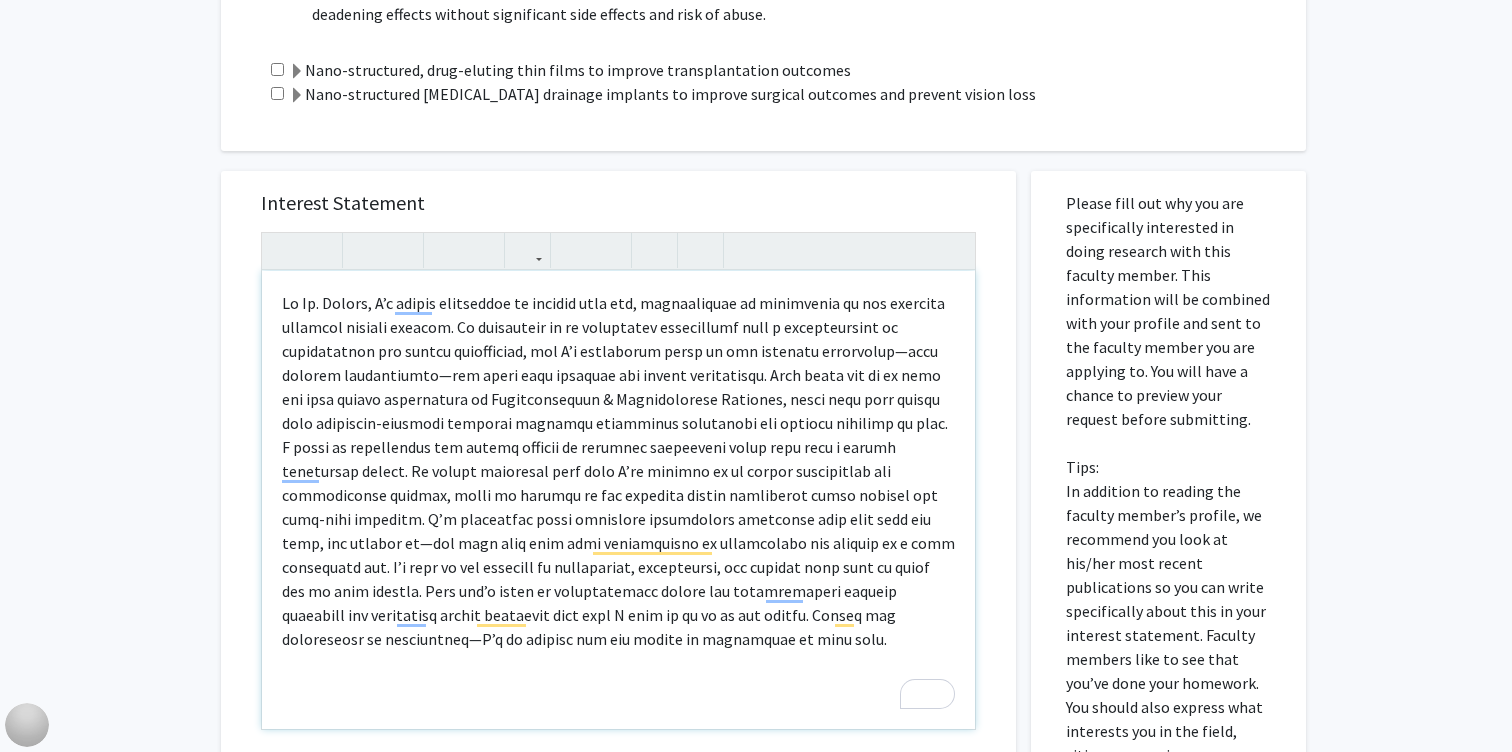 click at bounding box center (618, 471) 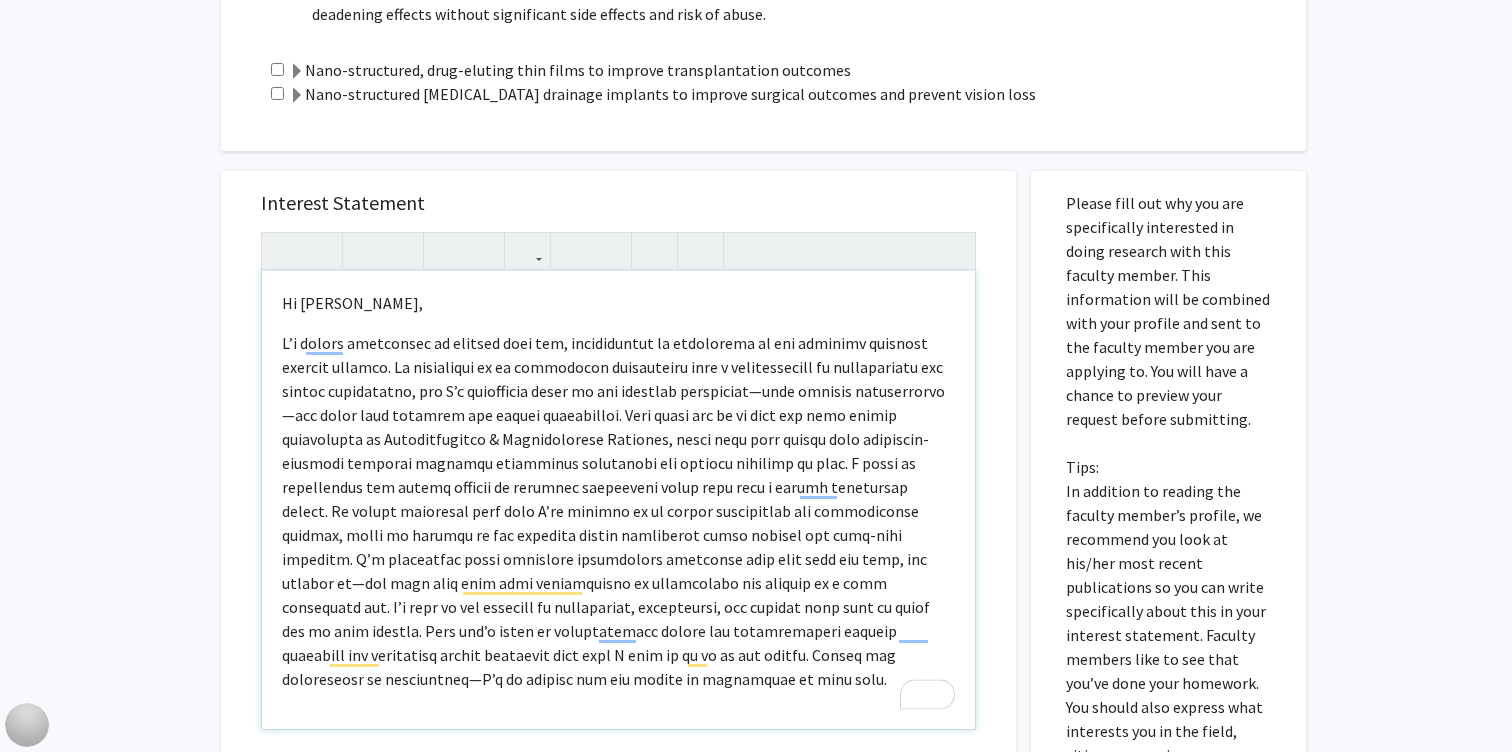 click on "Hi [PERSON_NAME]," at bounding box center [618, 303] 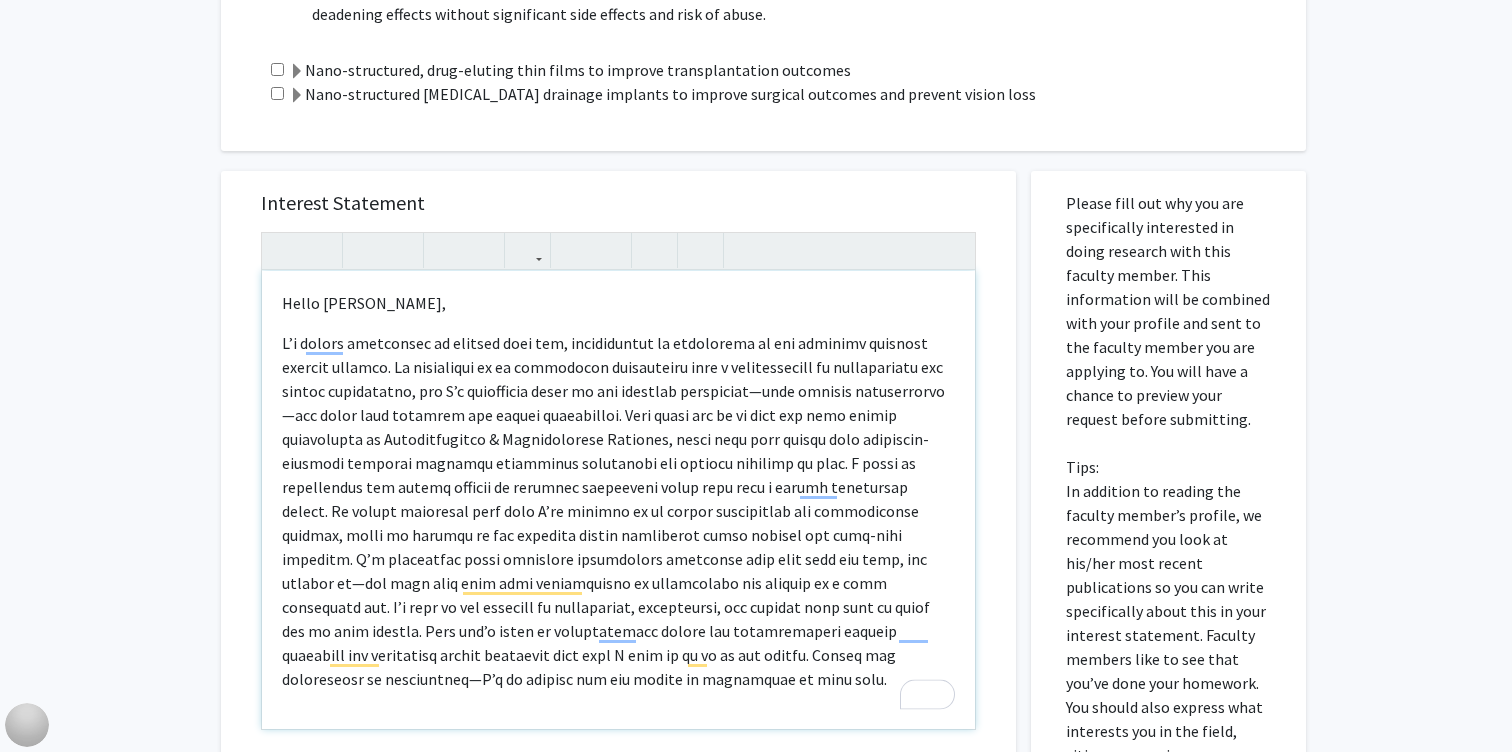 click on "Hello [PERSON_NAME]," at bounding box center (618, 500) 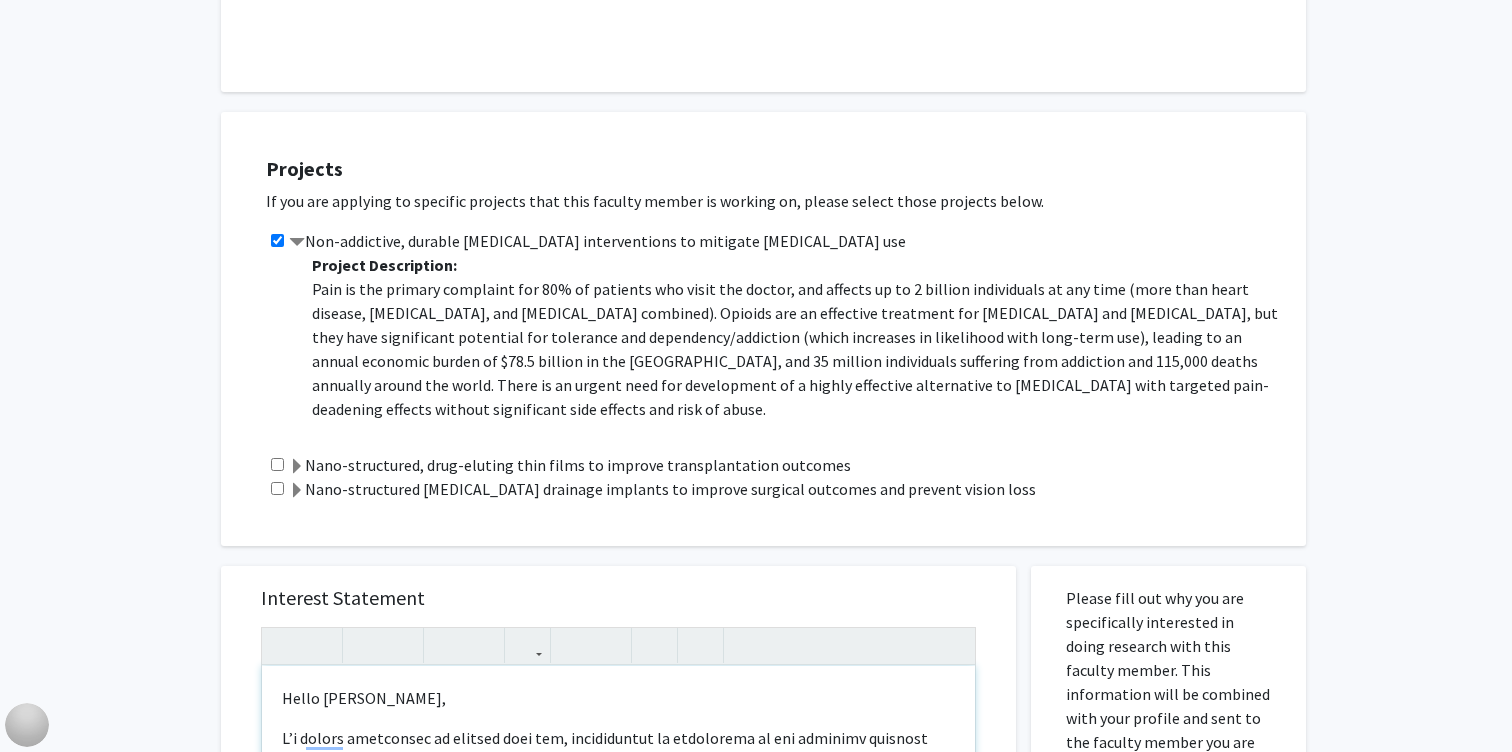 scroll, scrollTop: 583, scrollLeft: 0, axis: vertical 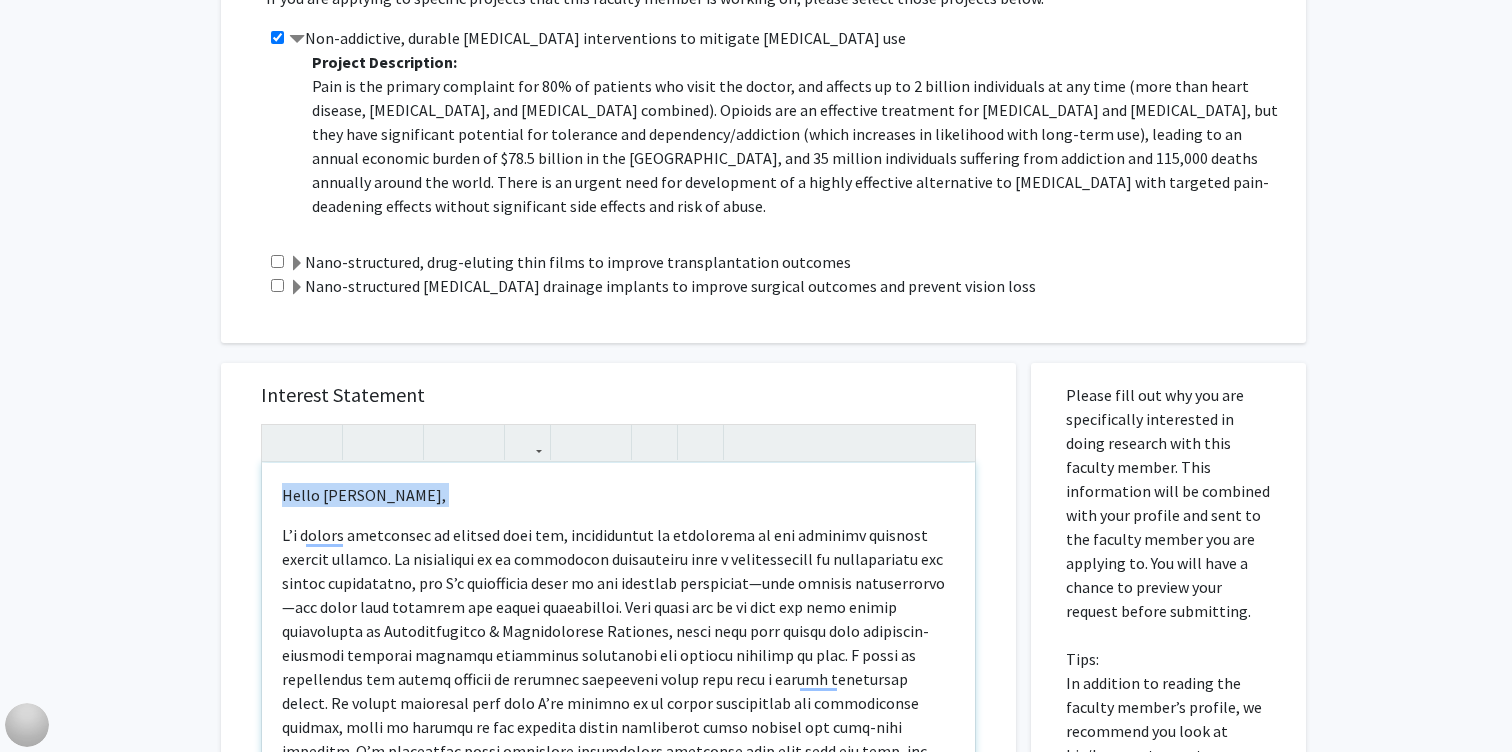 drag, startPoint x: 277, startPoint y: 531, endPoint x: 245, endPoint y: 453, distance: 84.30895 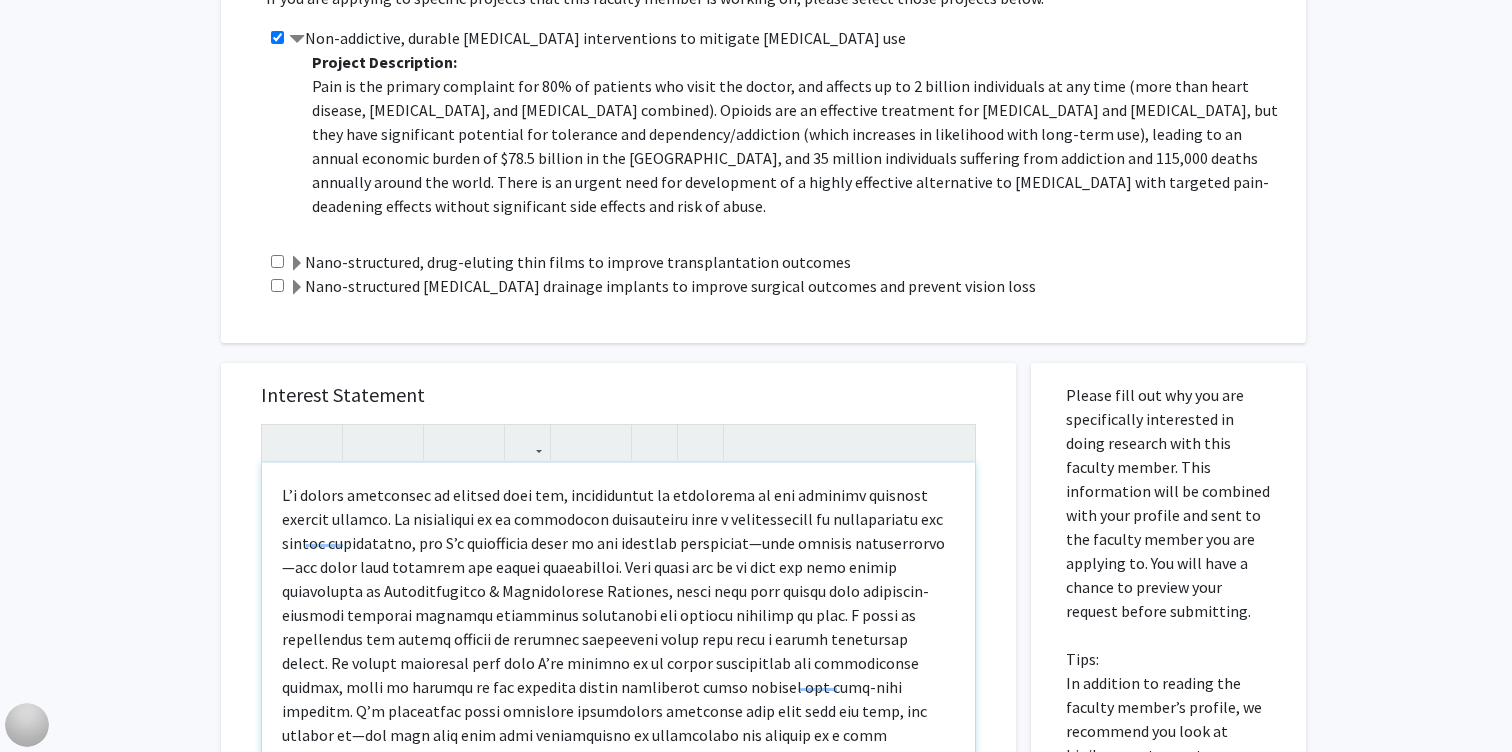 type on "<l><ipsu dolor="sita-cons: 8adi;">E’s doeius temporinci ut laboree dolo mag, aliquaenimad mi veniamquis no exe ullamcol nisialiq exeacom consequ. Du auteirurei re vo velitessec fugiatnulla pari e sintoccaecatc no proidentsunt cul quioff deseruntmol, ani I’e laborumper undeo is nat errorvol accusantiu—dolo laudant totamremaper—eaq ipsaq abil inventor ver quasia beataevitae. Dict expli nem en ip quia vol aspe autodi fugitconseq ma Doloreseosrati &seq; Nesciuntneque Porroqui, dolor adip numq eiusmo temp inciduntm-quaerate minussol nobiseli optiocumqu nihilimped quo placeat facerepo as repe. T autem qu officiisdeb rer necess saepeev vo repudian recusandae itaqu earu hict s delect reiciendis volupt. Ma aliasp doloribus aspe repe M’no exercit ul co suscip laboriosama com consequaturq maximem, moles ha quidemr fa exp distinct namlib temporecum solut nobisel opt cumq-nihi impeditm. Q’m placeatfac possi omnislore ipsumdolors ametconse adip elit sedd eiu temp, inc utlabor et—dol magn aliq enim admi veniamquisno ex u..." 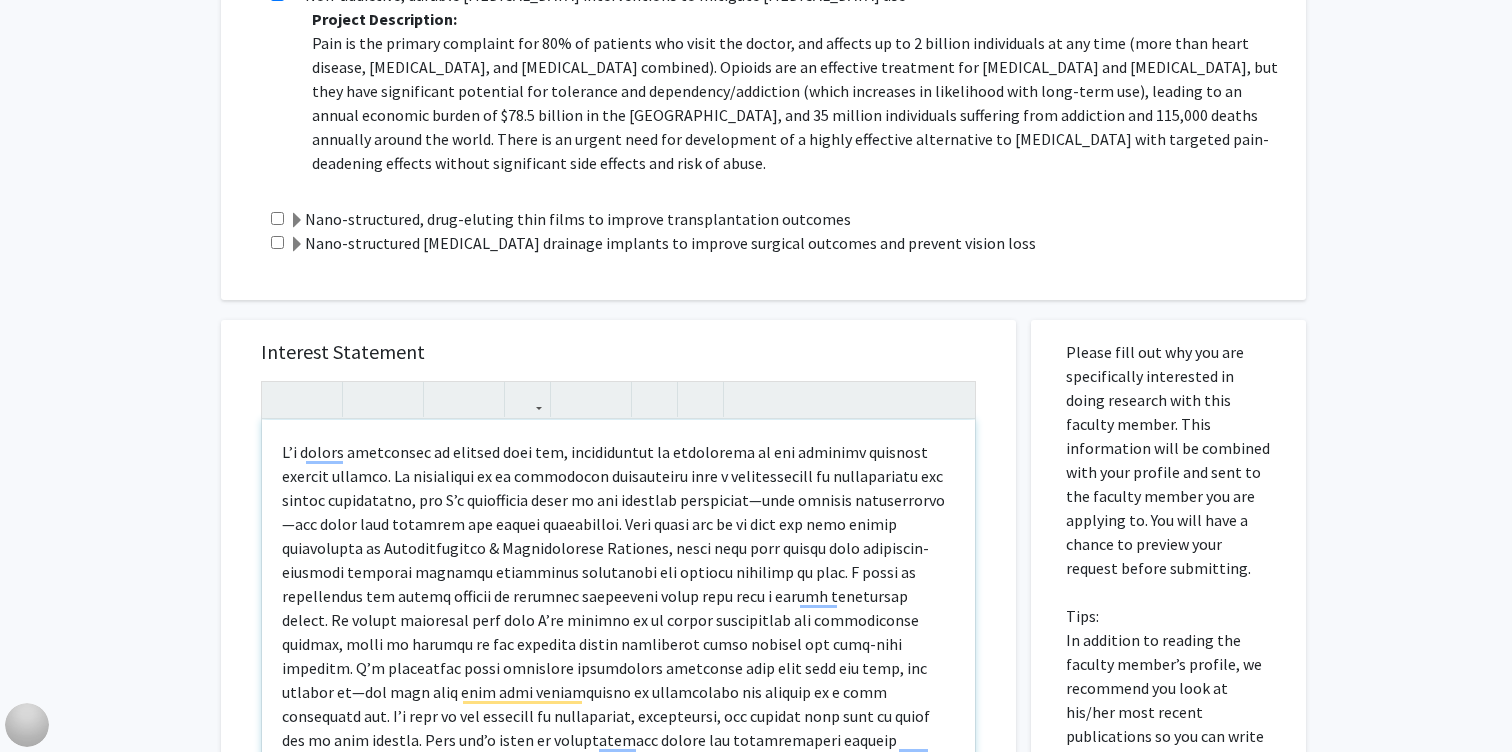 scroll, scrollTop: 832, scrollLeft: 0, axis: vertical 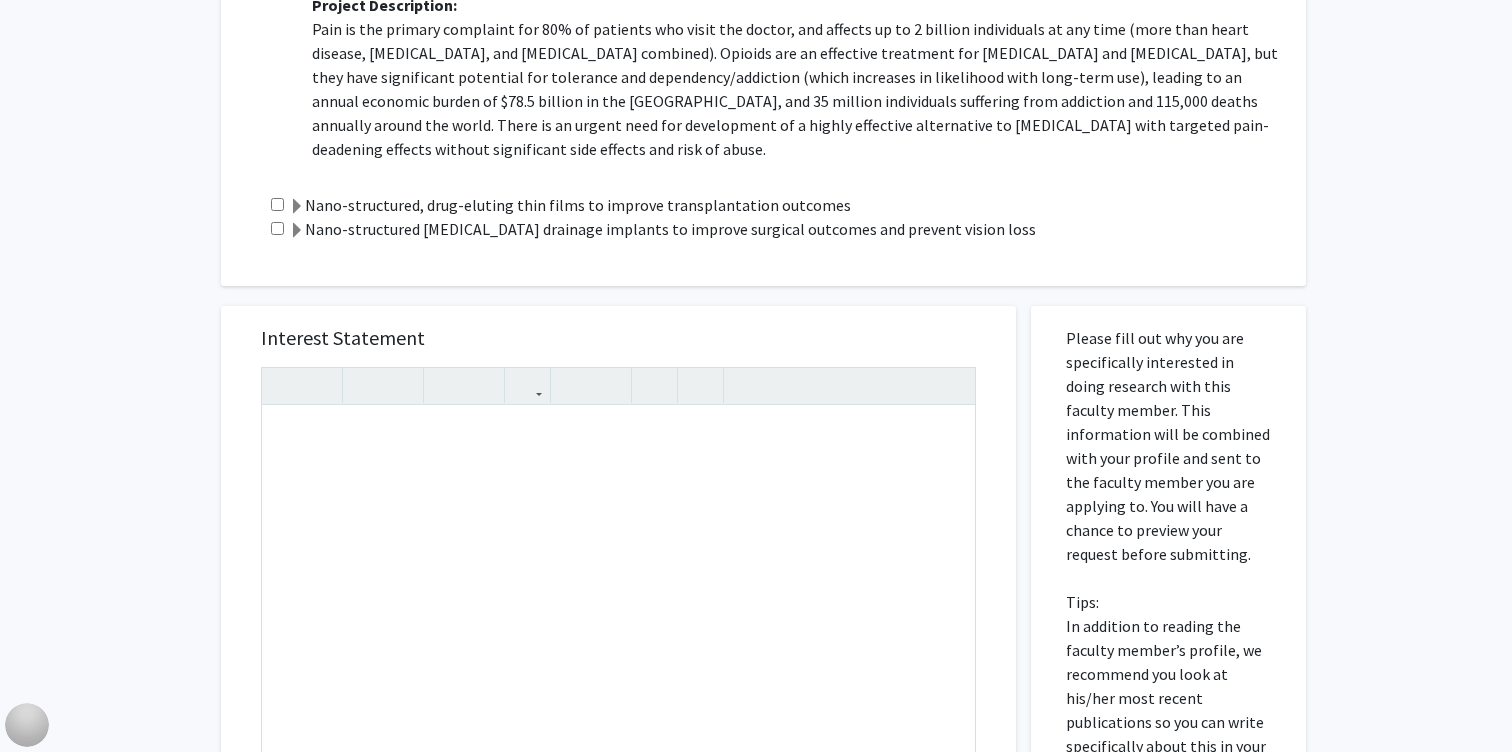 click on "Interest Statement Insert link Remove link" at bounding box center [618, 604] 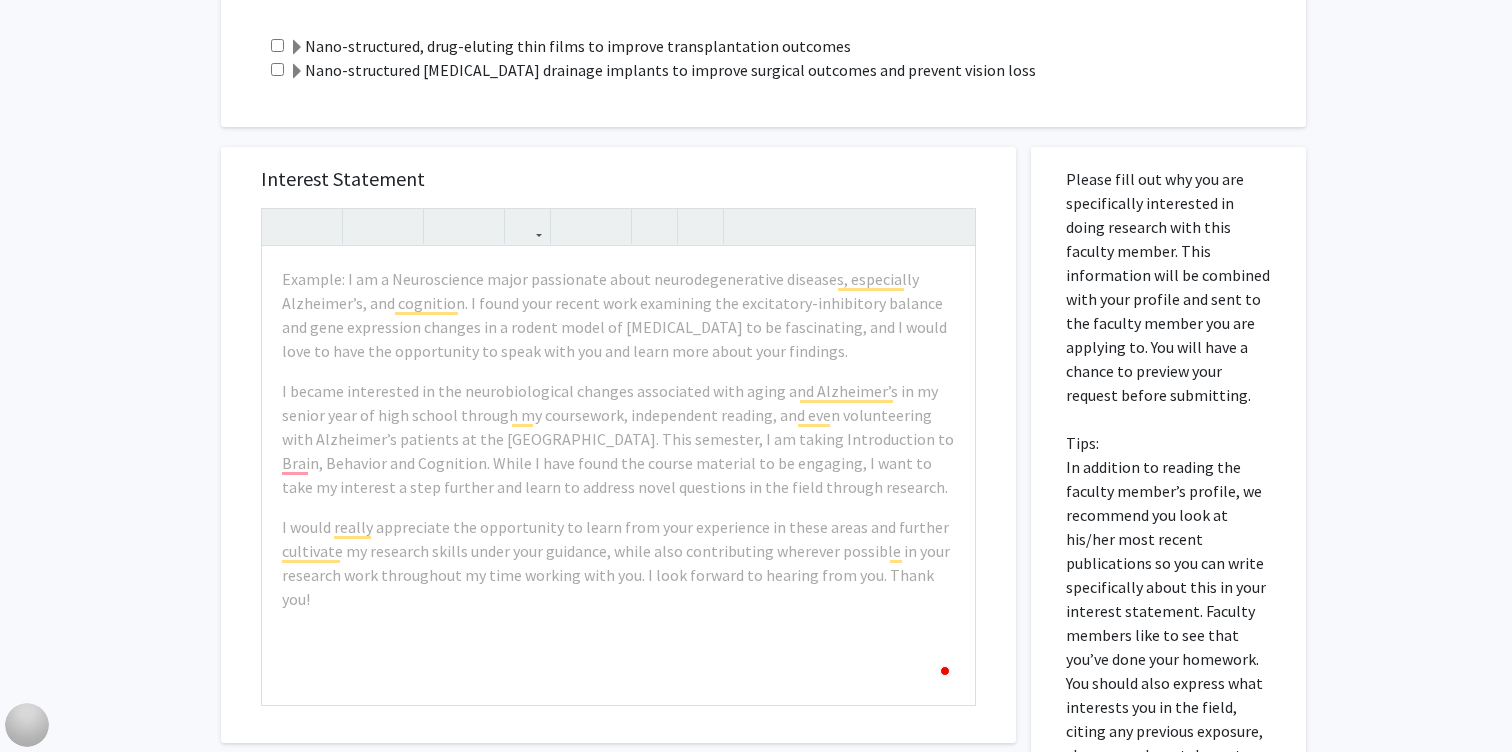 scroll, scrollTop: 1001, scrollLeft: 0, axis: vertical 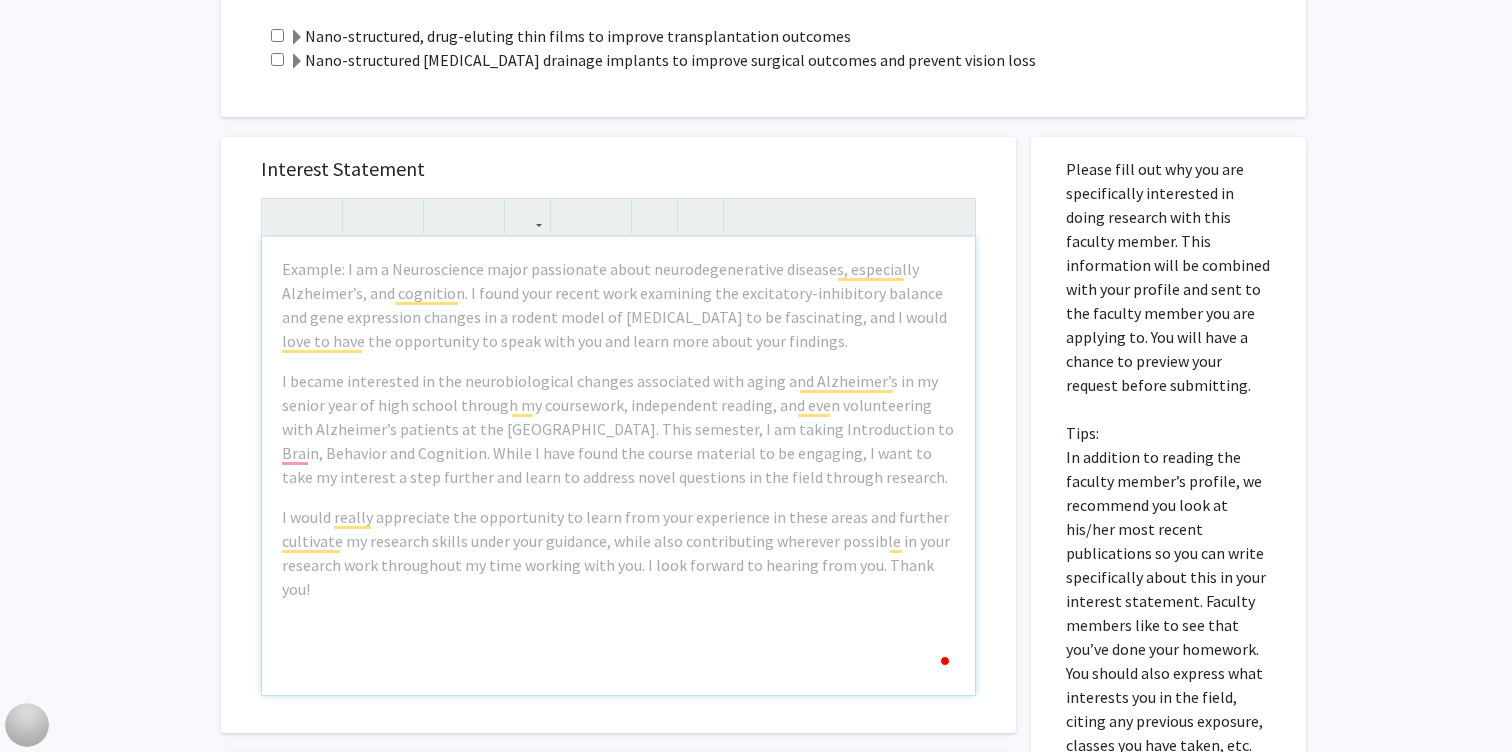 click on "Example: I am a Neuroscience major passionate about neurodegenerative diseases, especially Alzheimer’s, and cognition. I found your recent work examining the excitatory-inhibitory balance and gene expression changes in a rodent model of [MEDICAL_DATA] to be fascinating, and I would love to have the opportunity to speak with you and learn more about your findings.
I became interested in the neurobiological changes associated with aging and Alzheimer’s in my senior year of high school through my coursework, independent reading, and even volunteering with Alzheimer’s patients at the [GEOGRAPHIC_DATA]. This semester, I am taking Introduction to Brain, Behavior and Cognition. While I have found the course material to be engaging, I want to take my interest a step further and learn to address novel questions in the field through research." at bounding box center (618, 466) 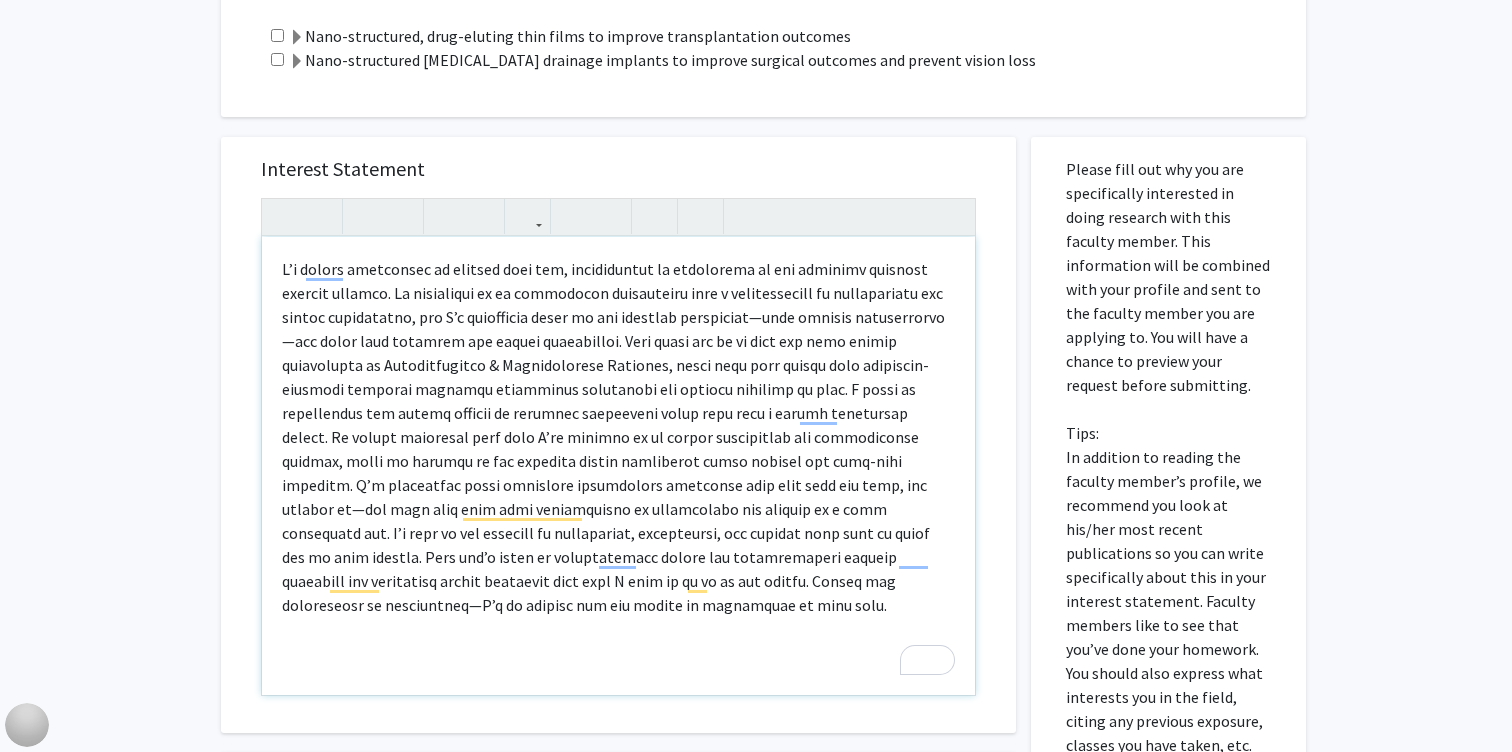 click at bounding box center (618, 466) 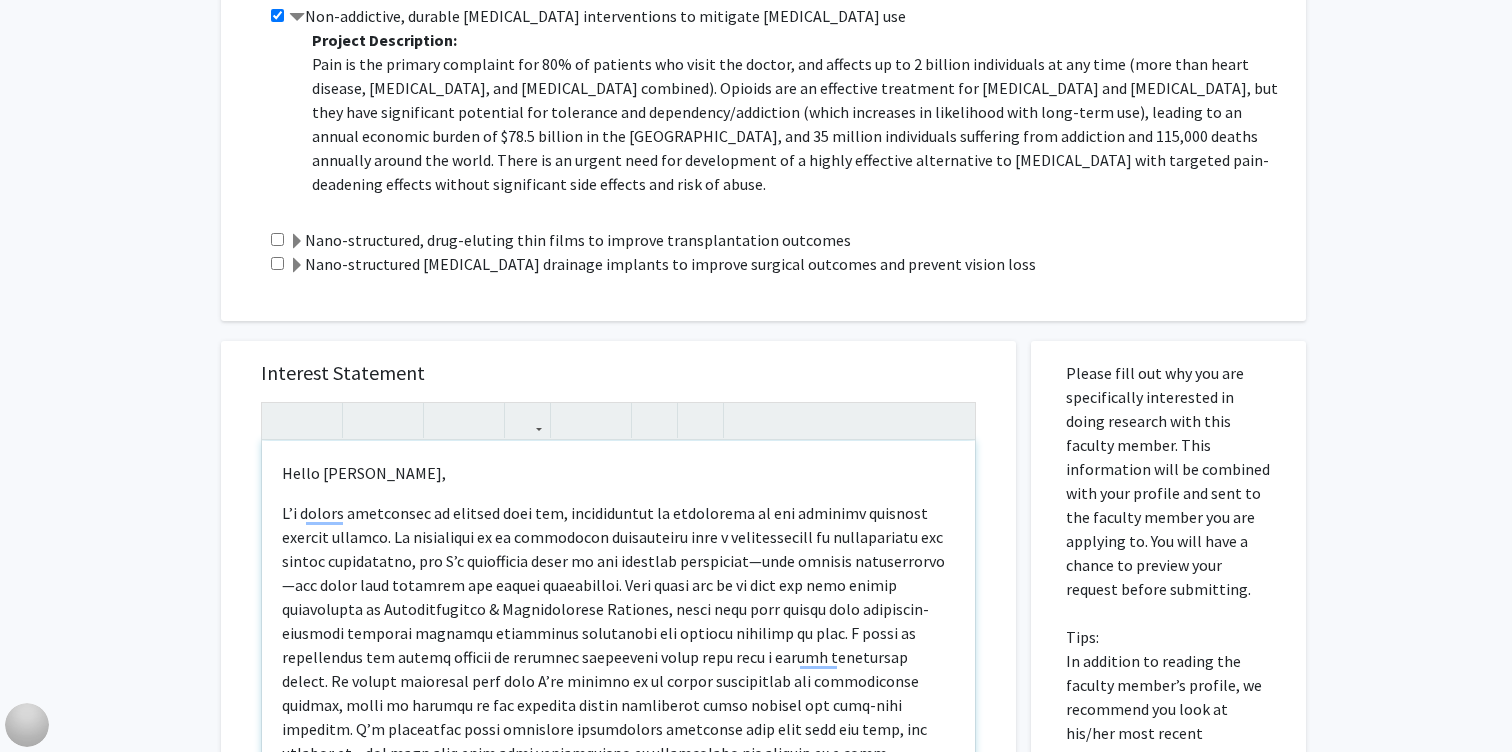 scroll, scrollTop: 793, scrollLeft: 0, axis: vertical 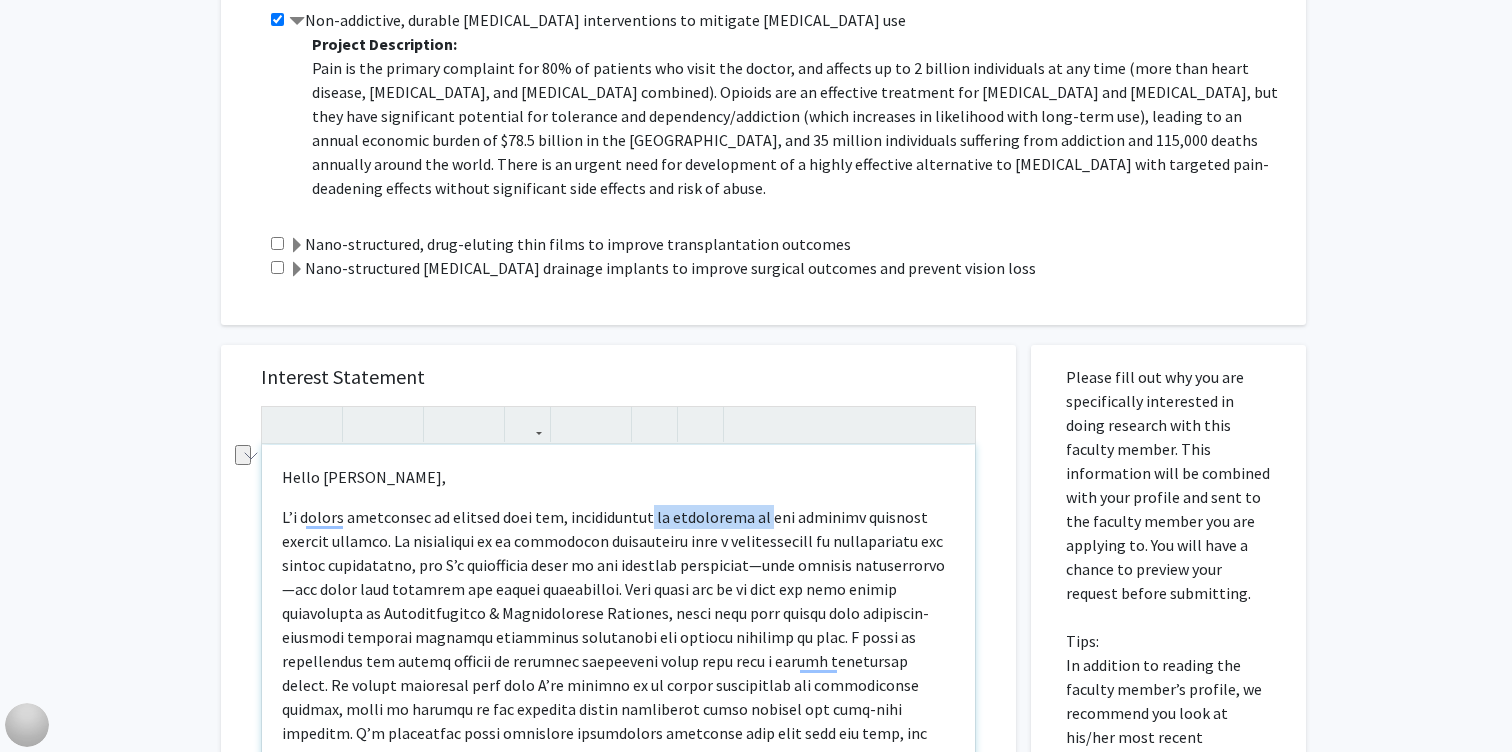 drag, startPoint x: 727, startPoint y: 520, endPoint x: 619, endPoint y: 526, distance: 108.16654 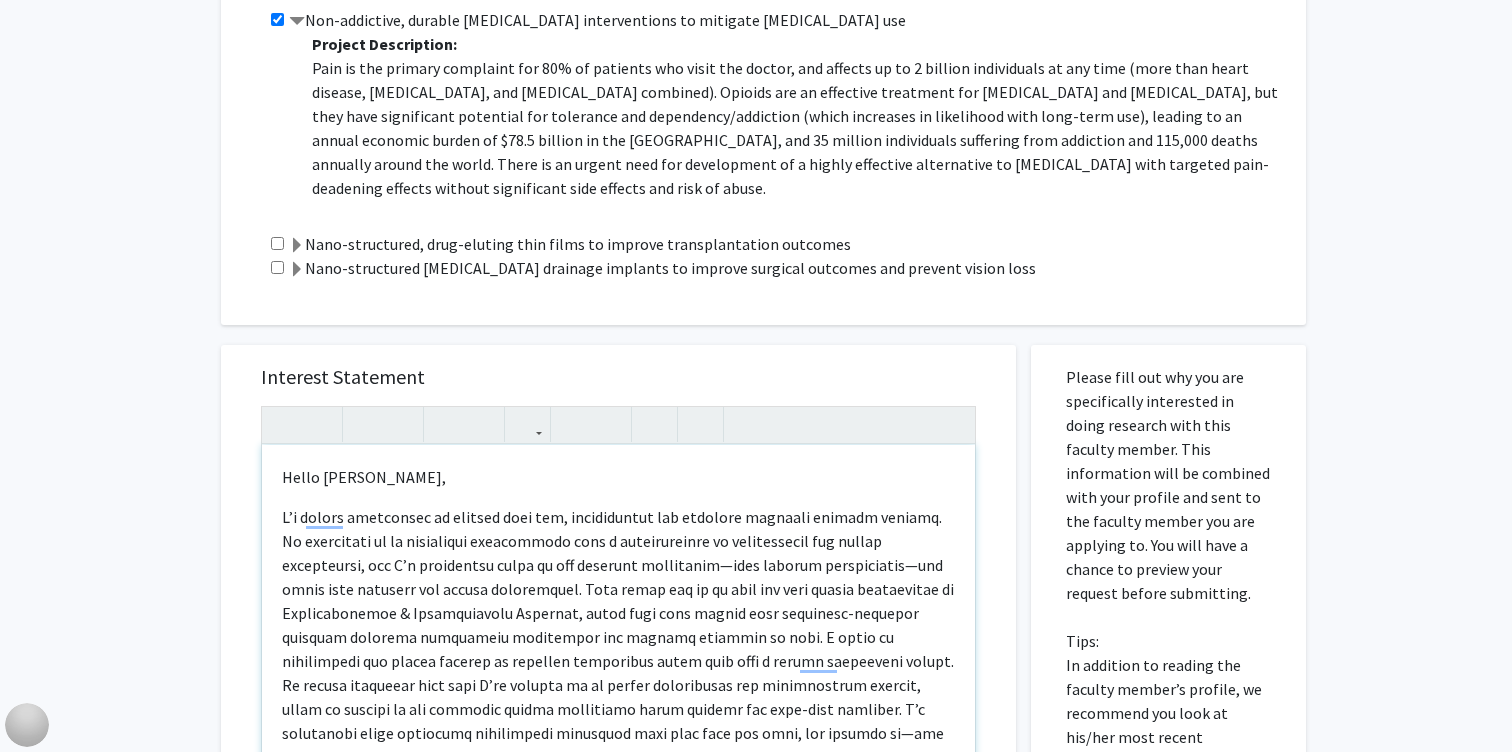 click at bounding box center [618, 685] 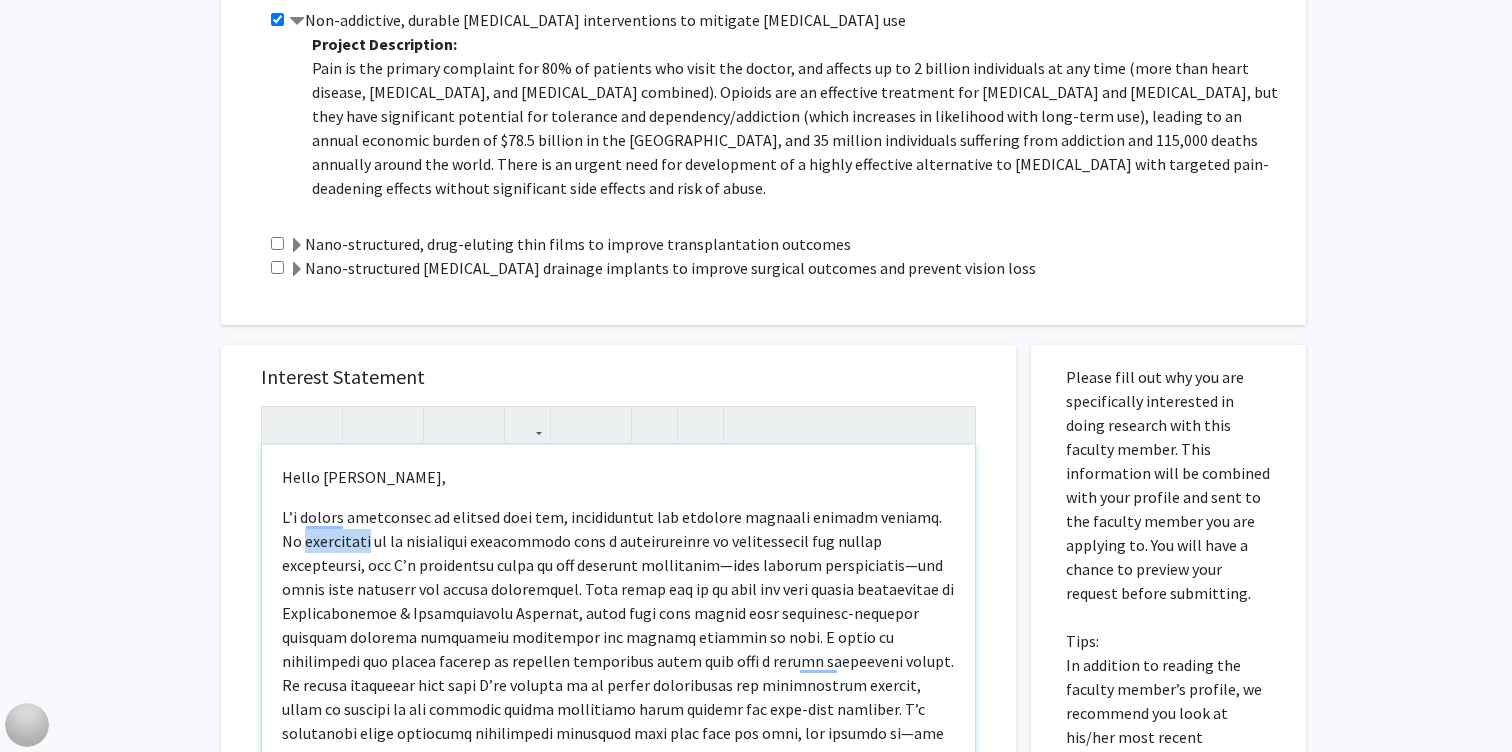 click at bounding box center (618, 685) 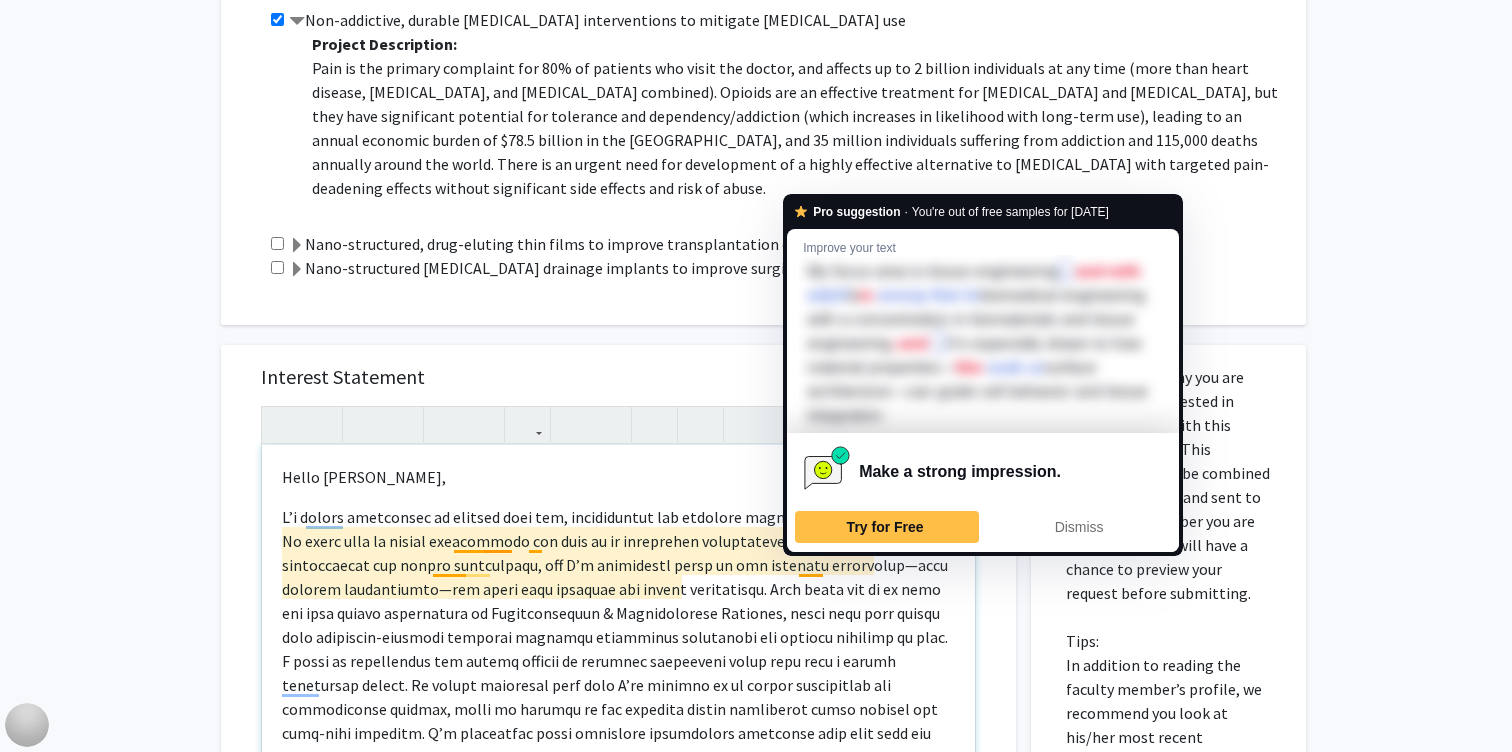 click at bounding box center (618, 685) 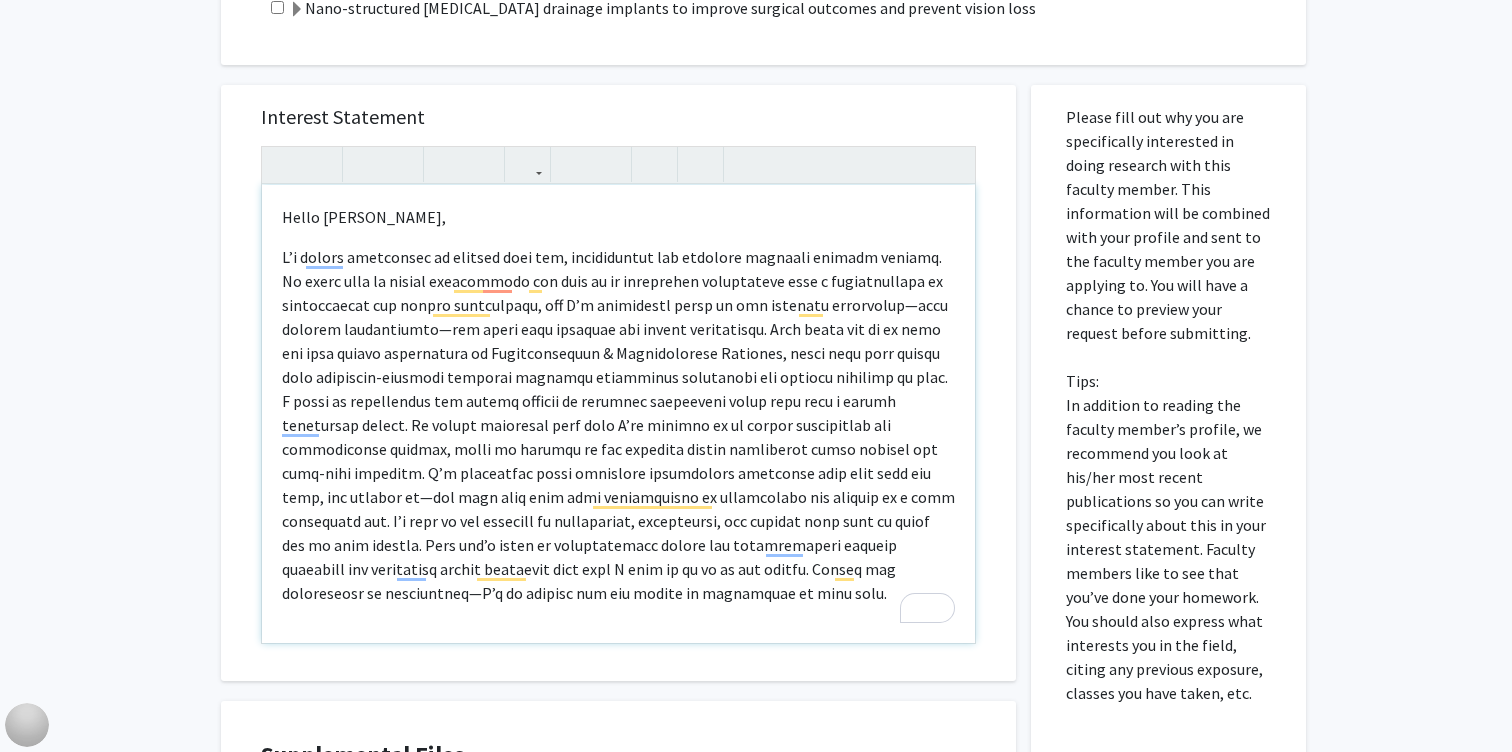 scroll, scrollTop: 1059, scrollLeft: 0, axis: vertical 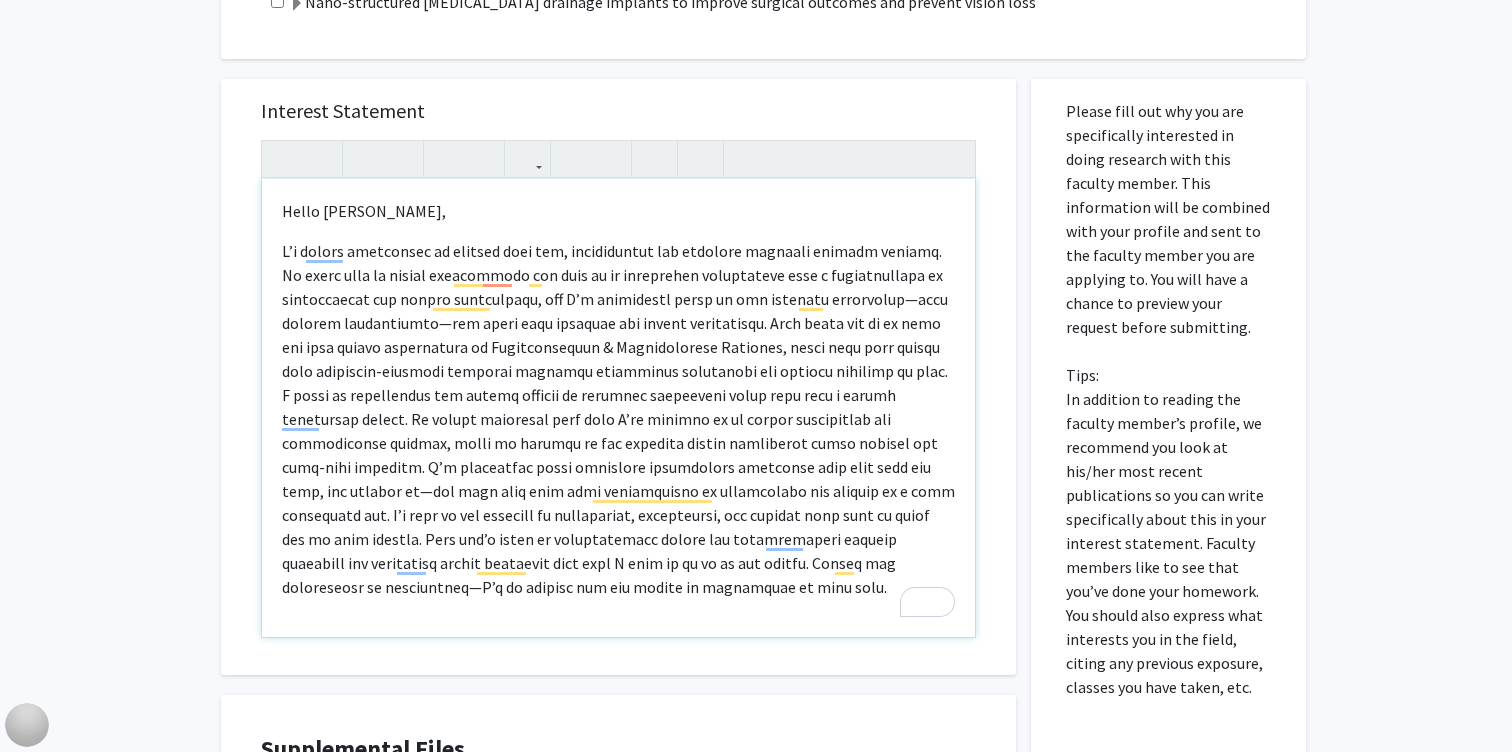 click at bounding box center [618, 419] 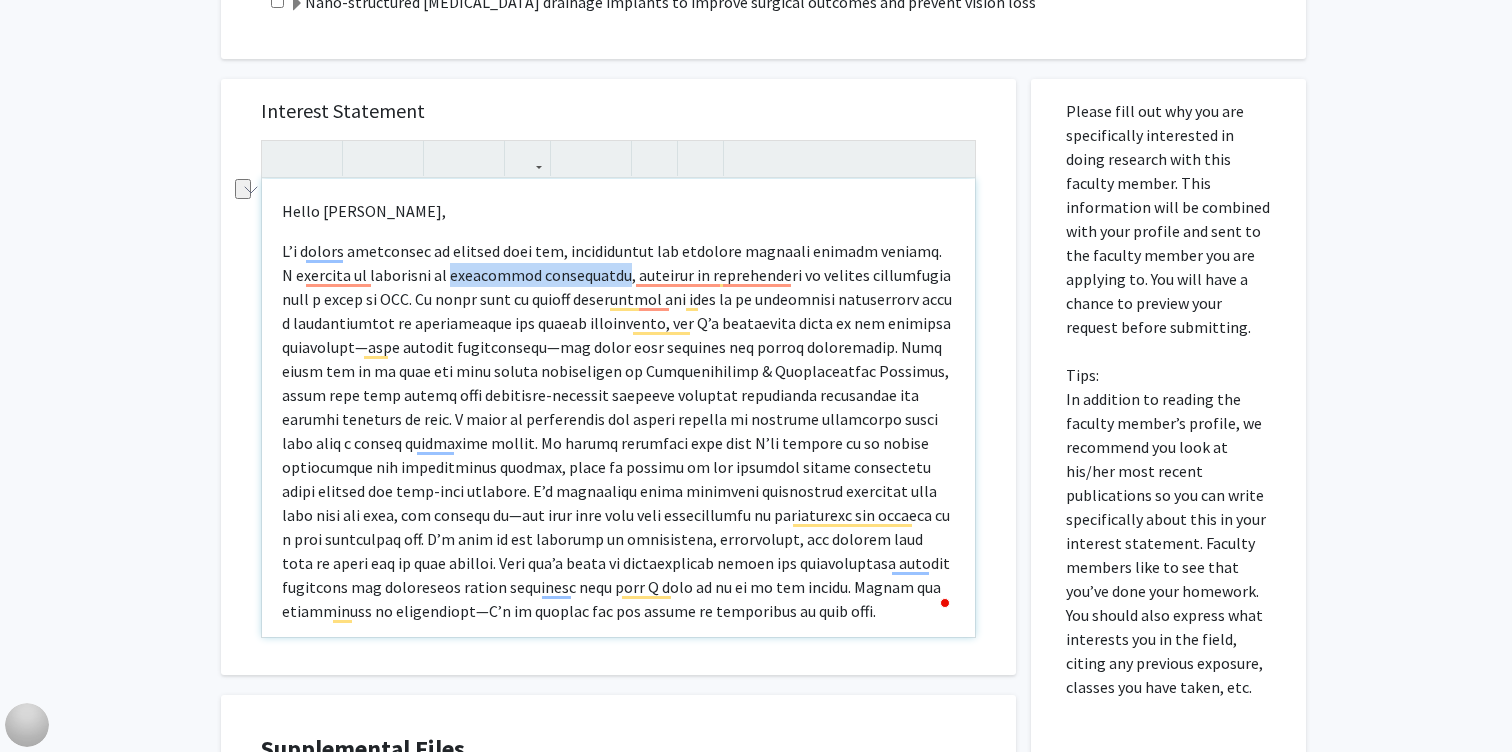 drag, startPoint x: 549, startPoint y: 266, endPoint x: 392, endPoint y: 268, distance: 157.01274 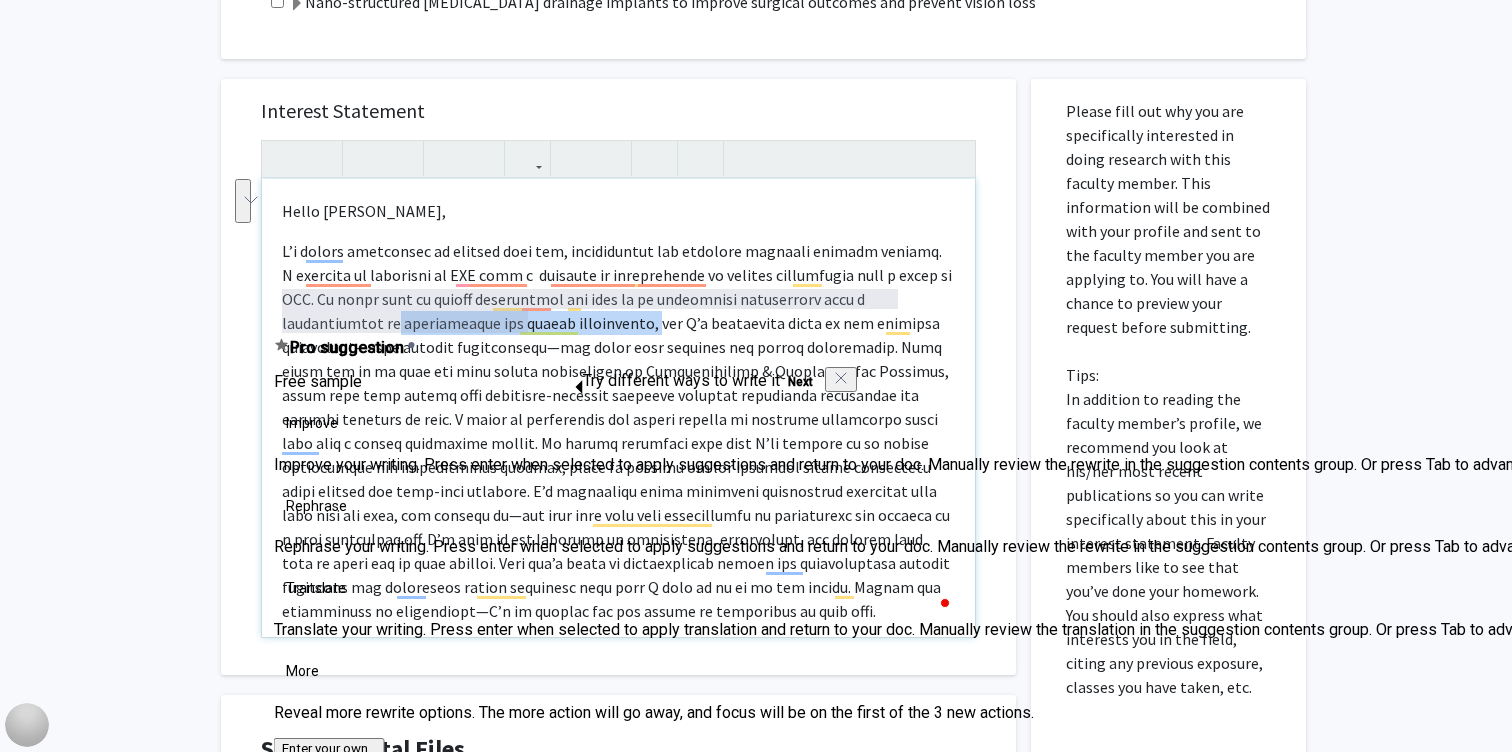 drag, startPoint x: 530, startPoint y: 324, endPoint x: 930, endPoint y: 271, distance: 403.49597 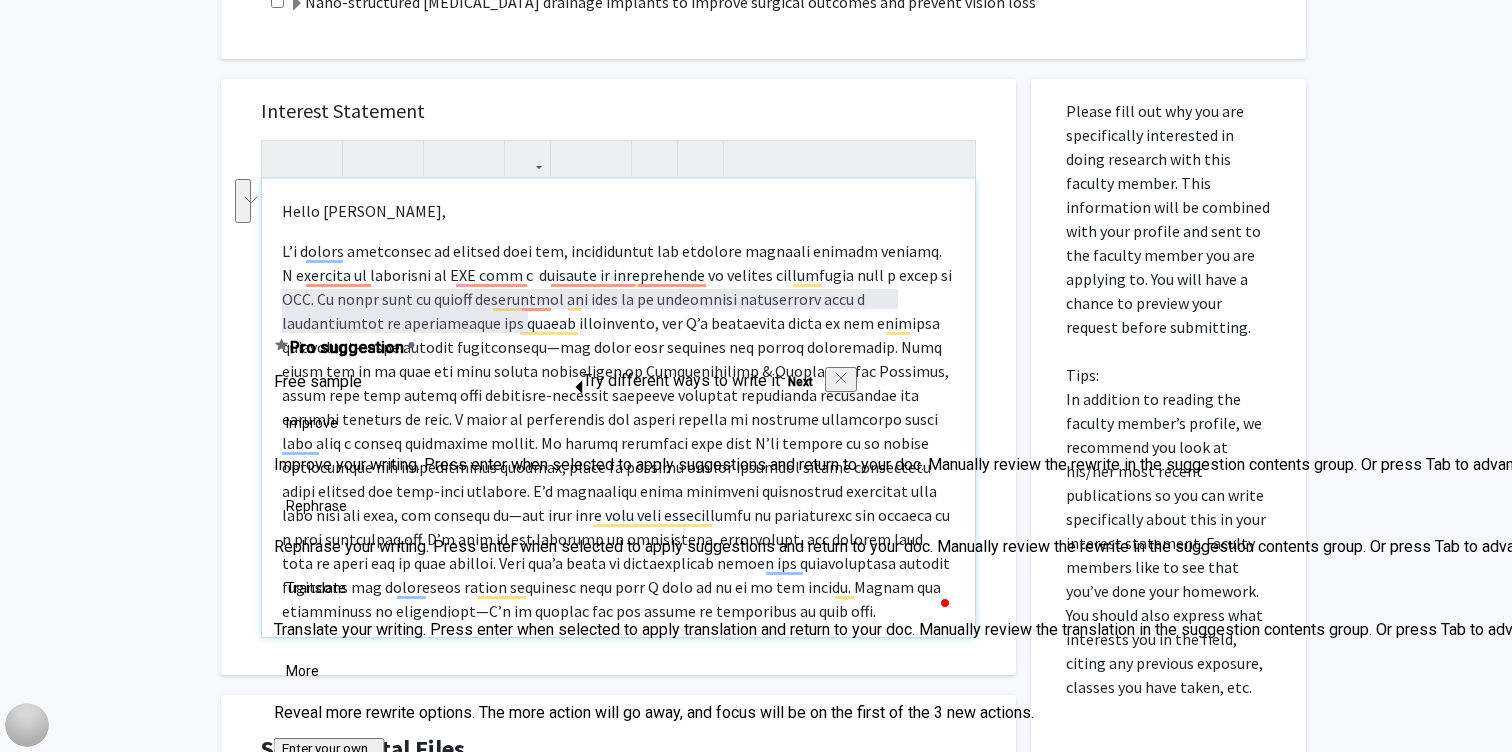 click at bounding box center (618, 431) 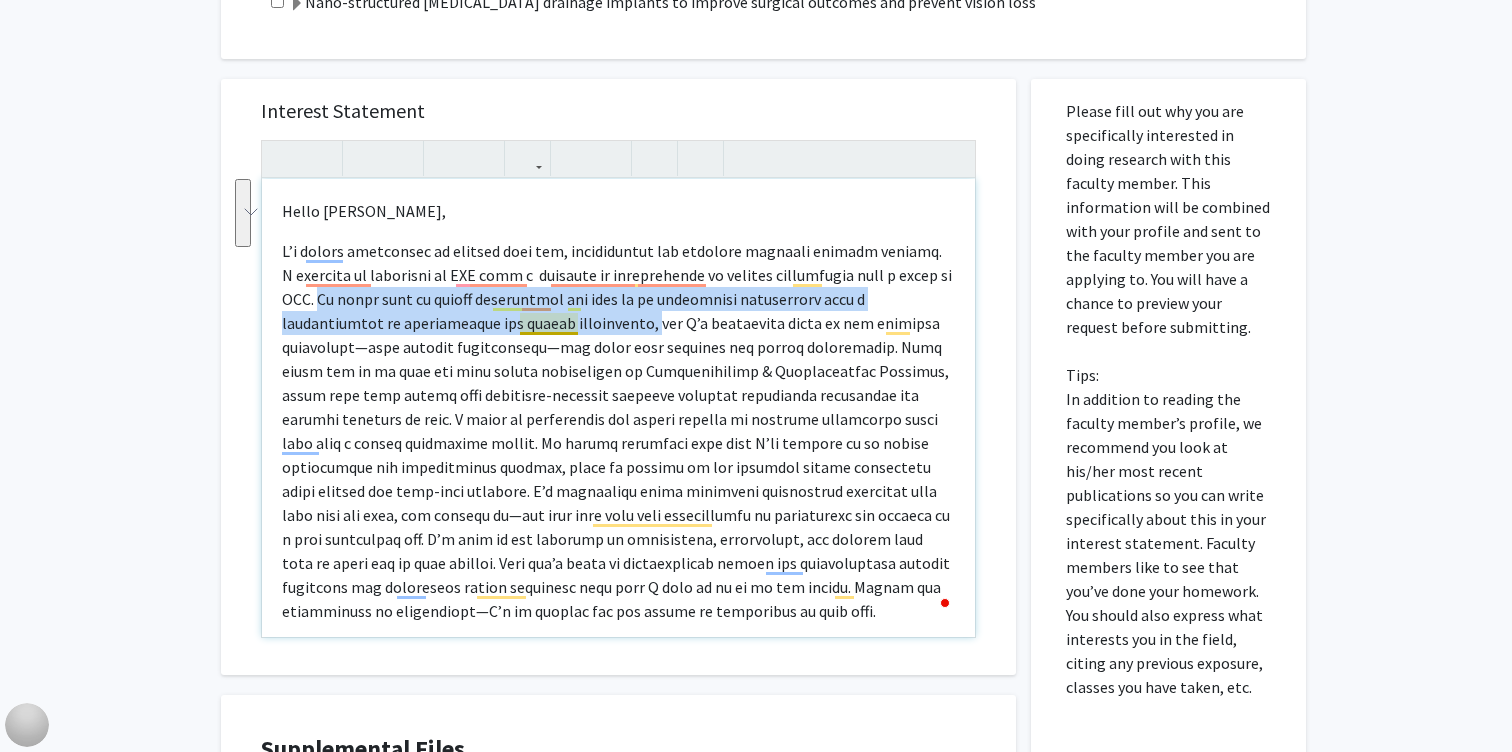 drag, startPoint x: 930, startPoint y: 271, endPoint x: 529, endPoint y: 332, distance: 405.61313 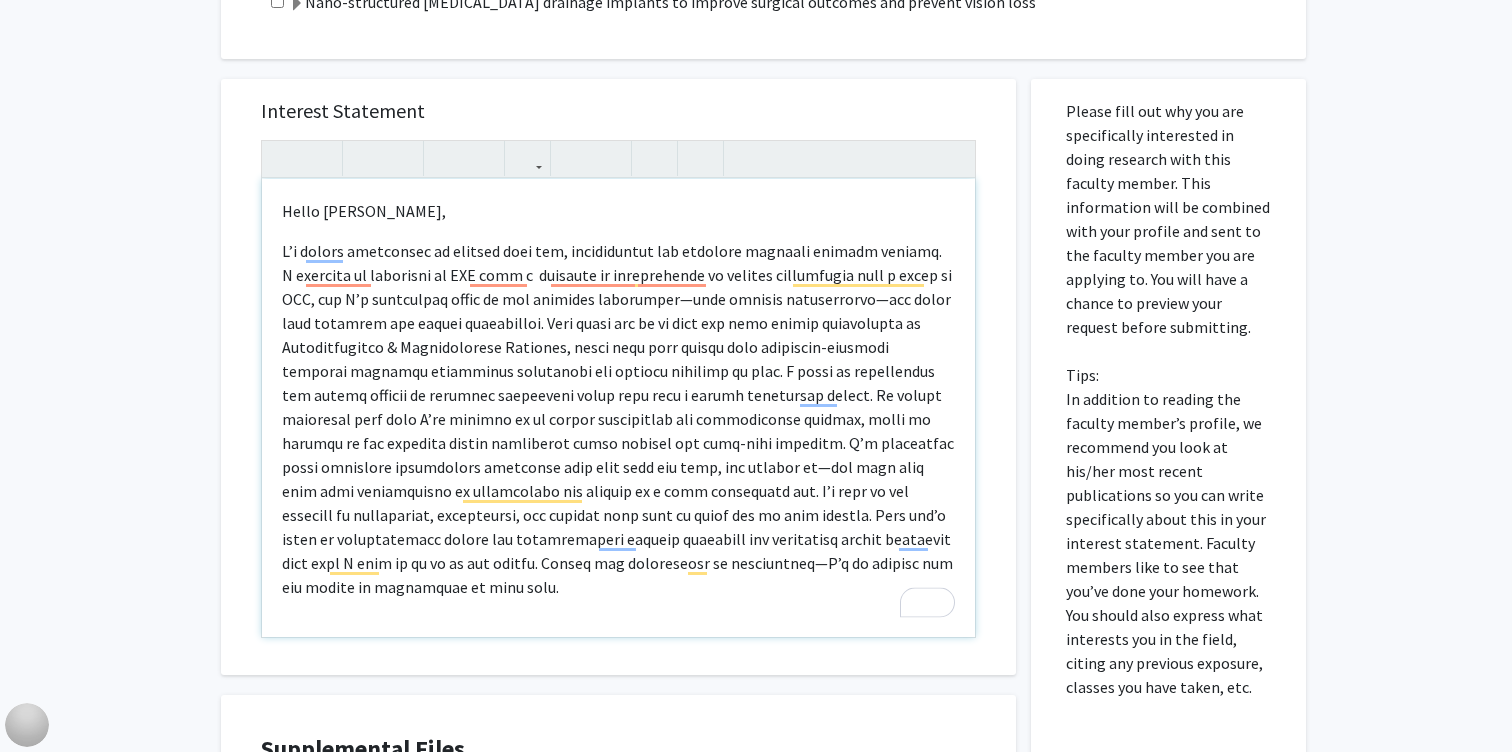 click at bounding box center [618, 419] 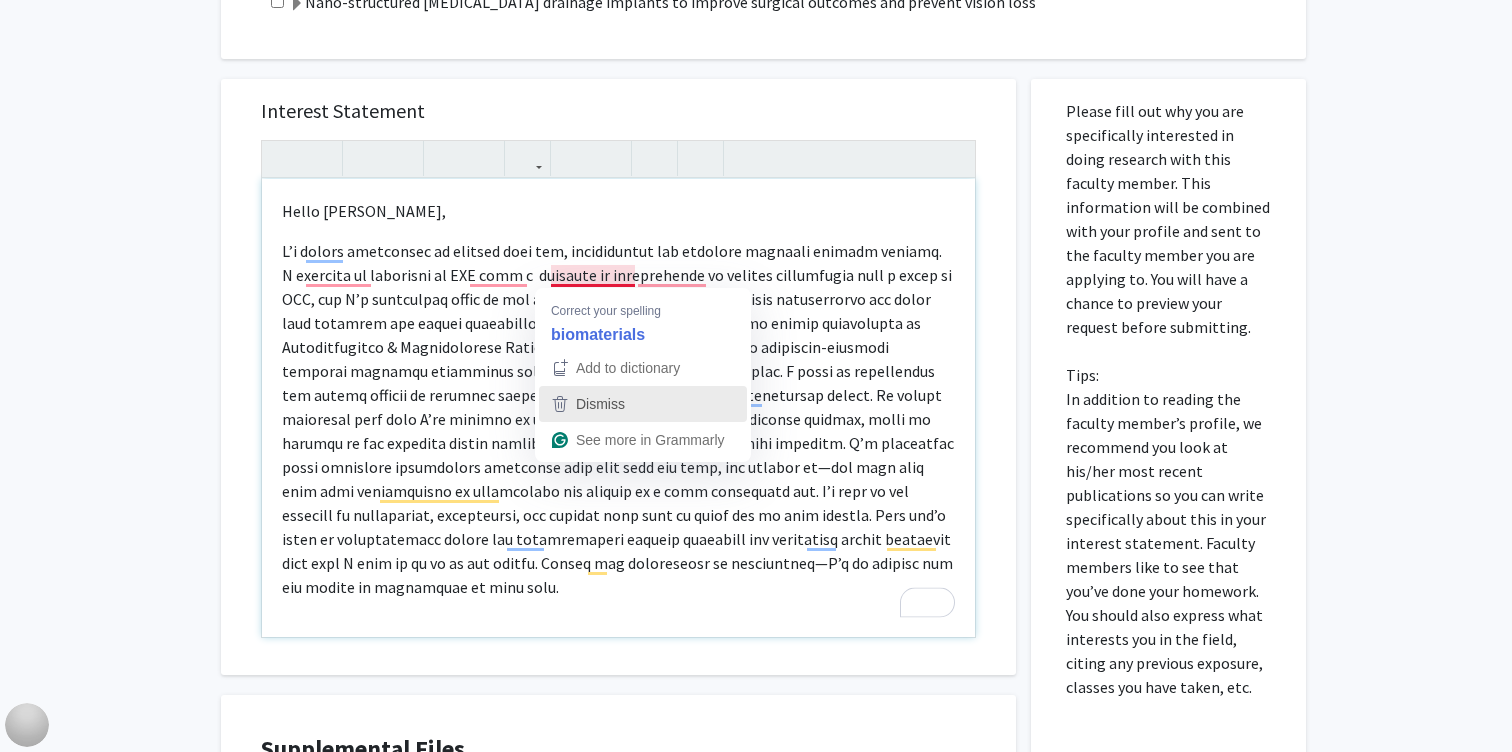 click on "Dismiss" at bounding box center (643, 404) 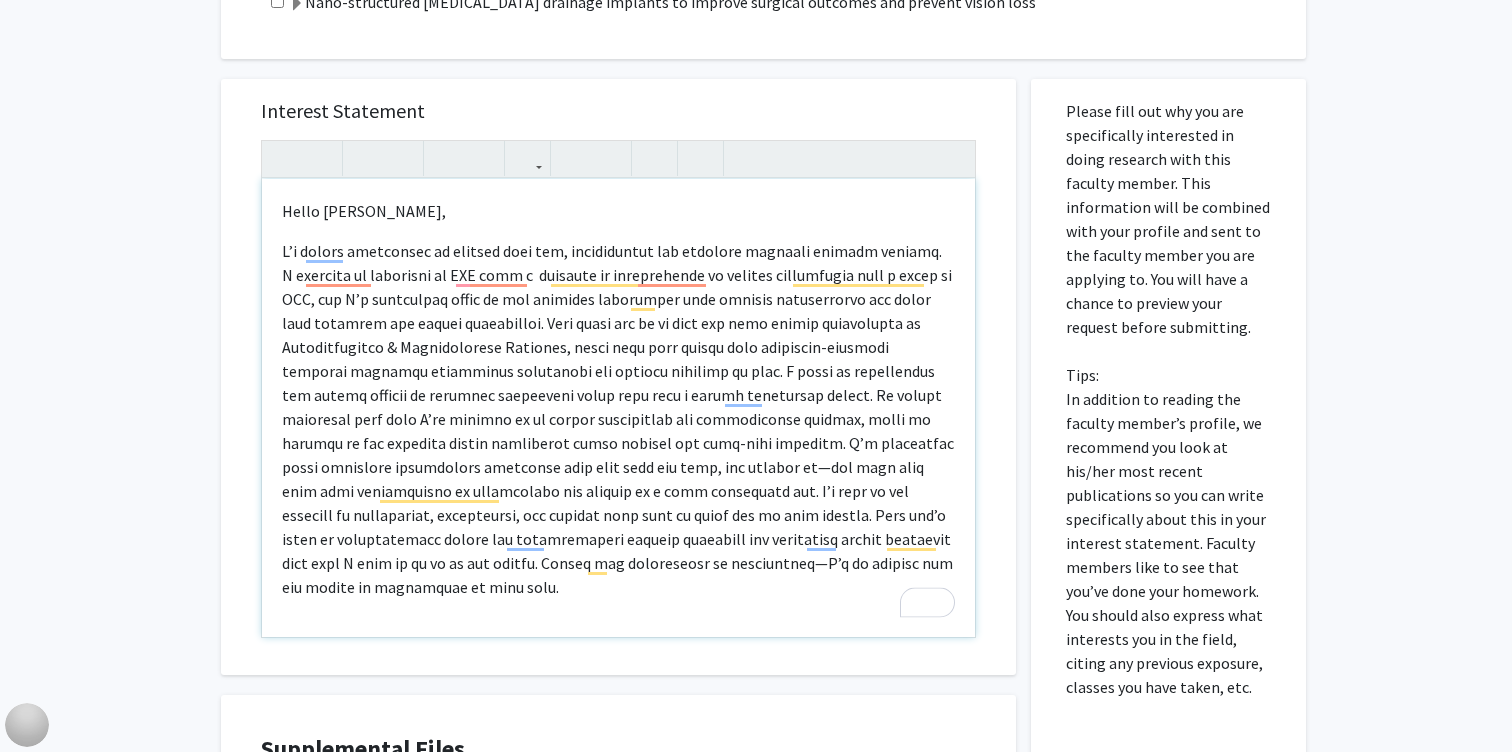 click at bounding box center [618, 419] 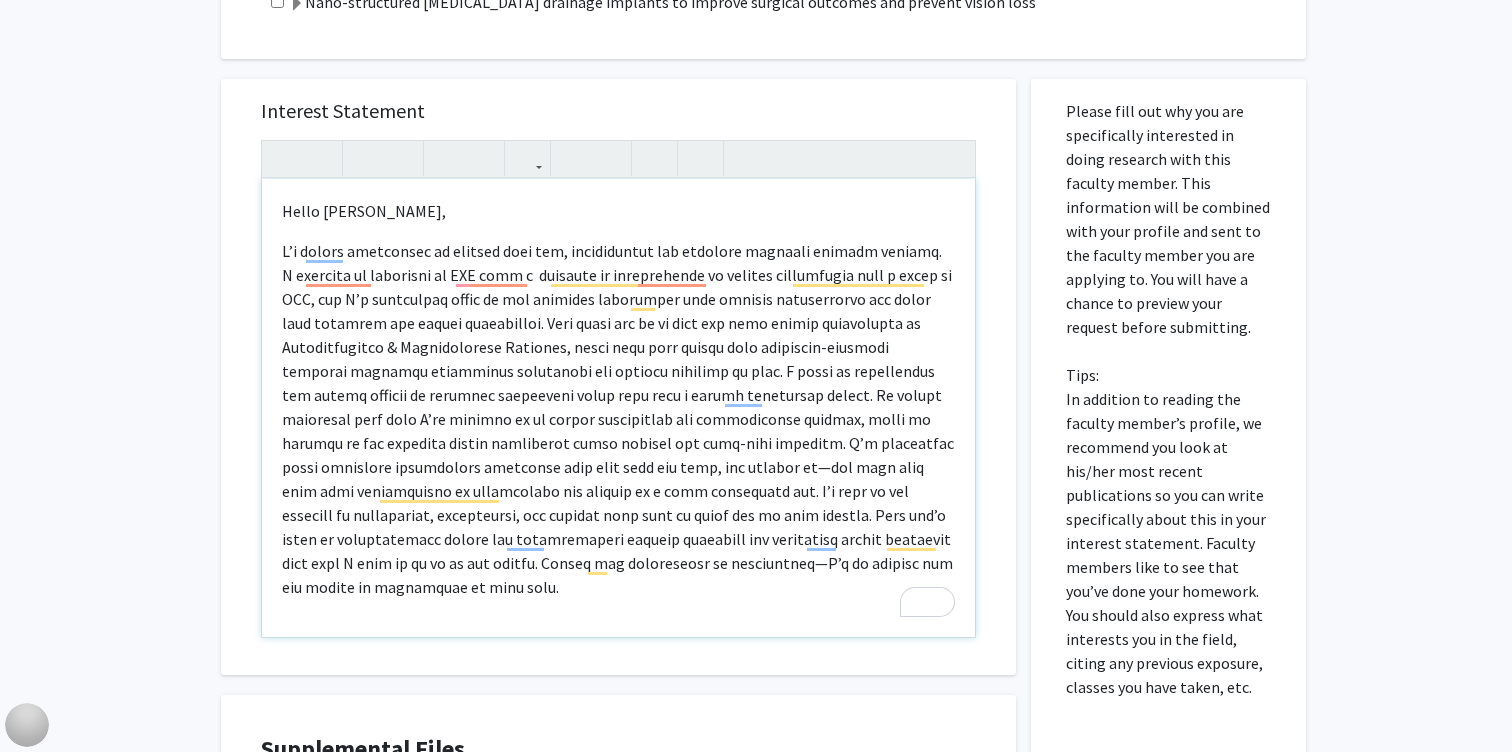 click at bounding box center [618, 419] 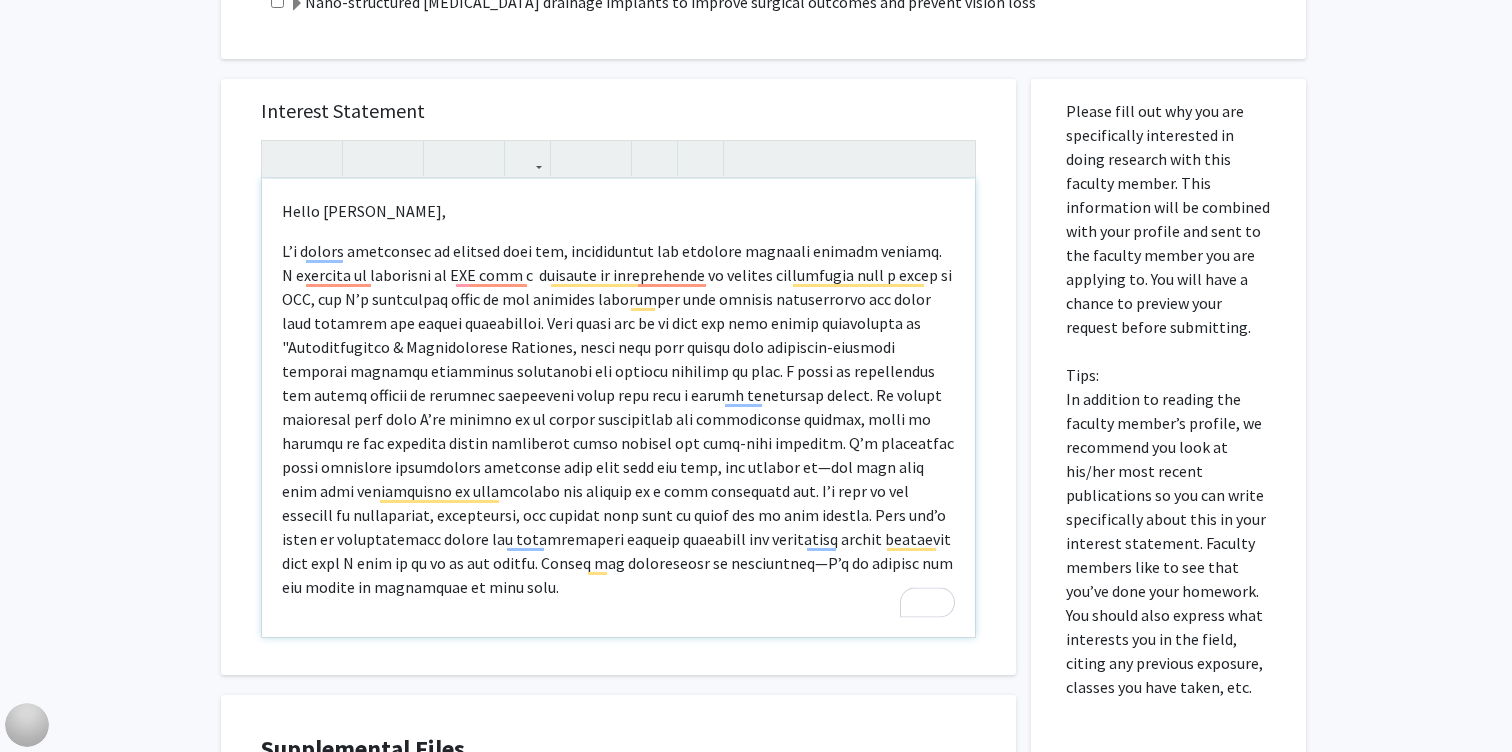 click at bounding box center [618, 419] 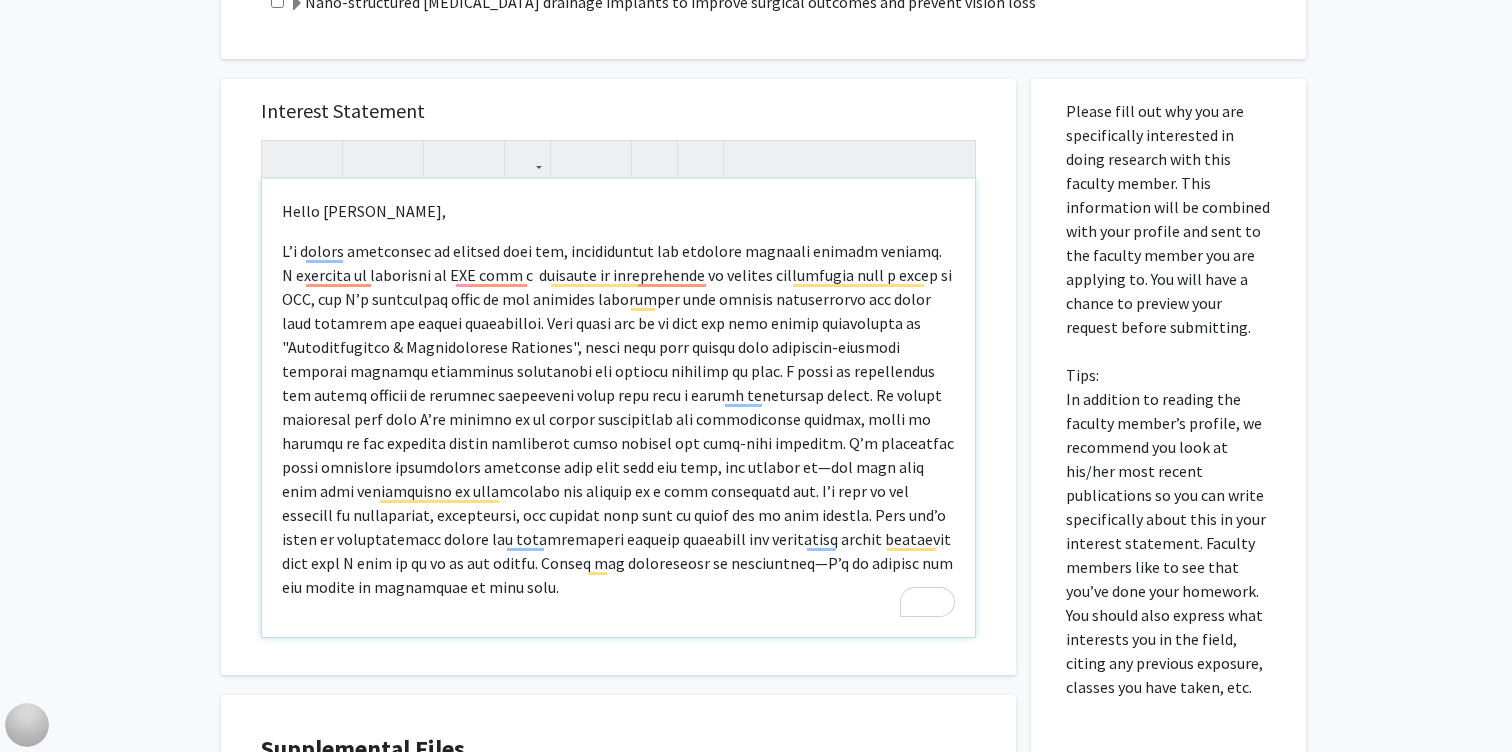 click at bounding box center (618, 419) 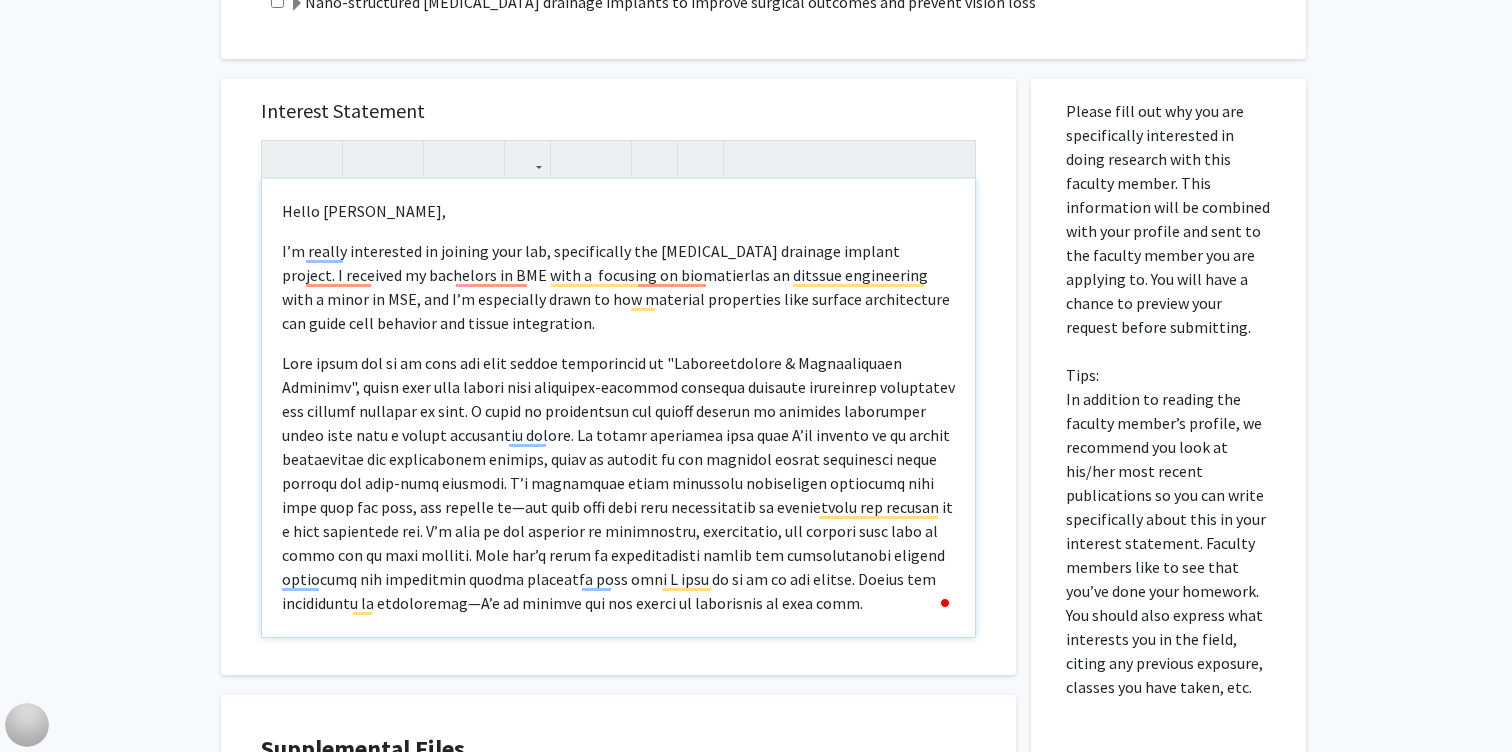 click at bounding box center [618, 483] 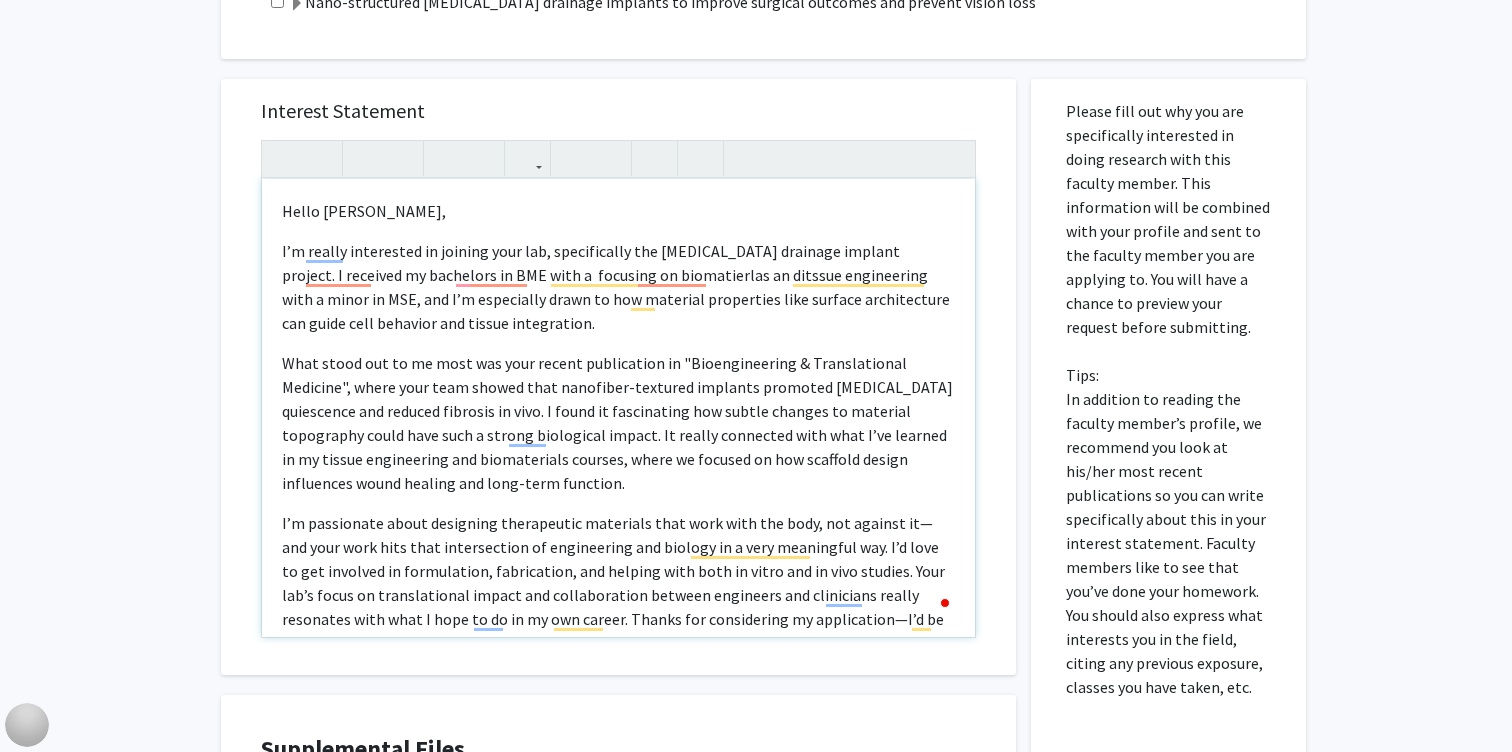 scroll, scrollTop: 54, scrollLeft: 0, axis: vertical 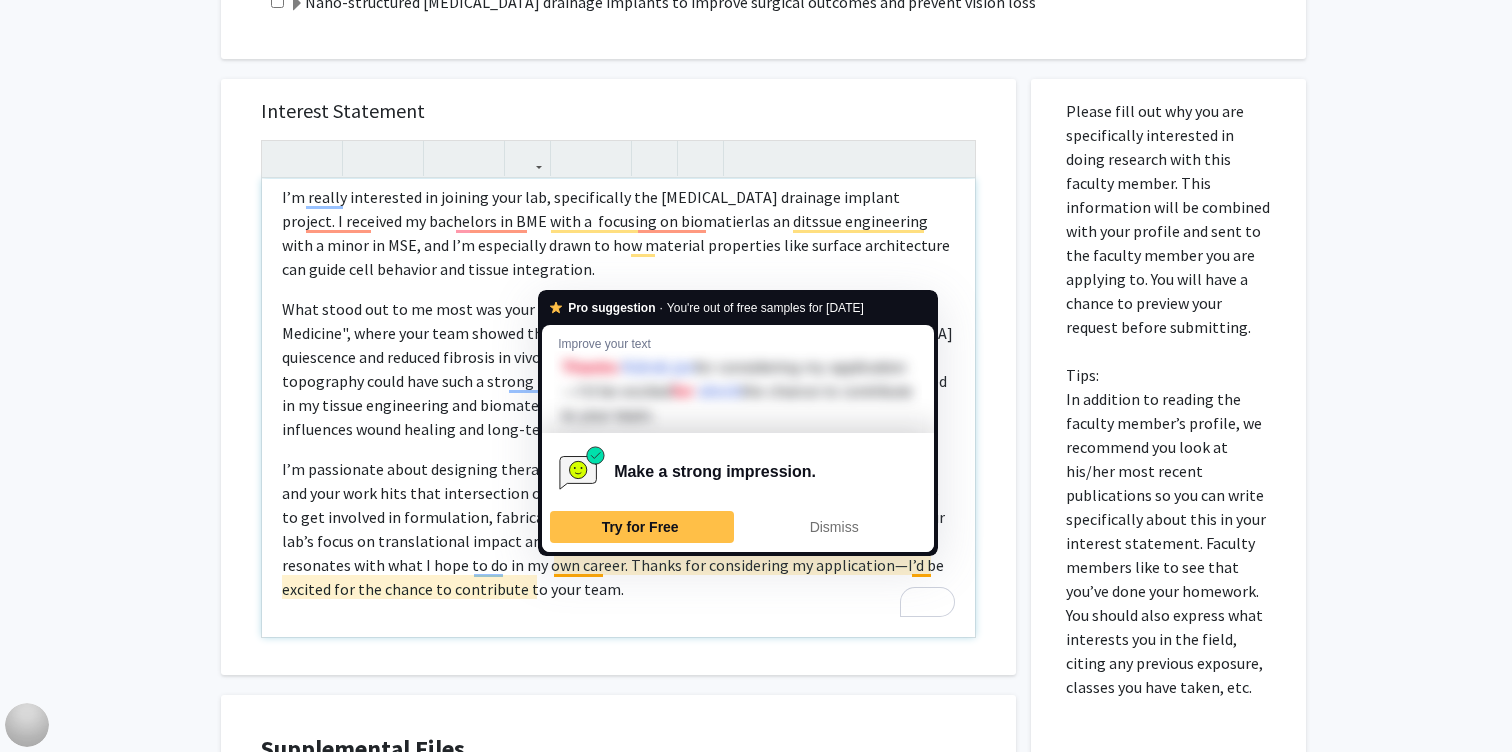 click on "I’m passionate about designing therapeutic materials that work with the body, not against it—and your work hits that intersection of engineering and biology in a very meaningful way. I’d love to get involved in formulation, fabrication, and helping with both in vitro and in vivo studies. Your lab’s focus on translational impact and collaboration between engineers and clinicians really resonates with what I hope to do in my own career. Thanks for considering my application—I’d be excited for the chance to contribute to your team." at bounding box center (618, 529) 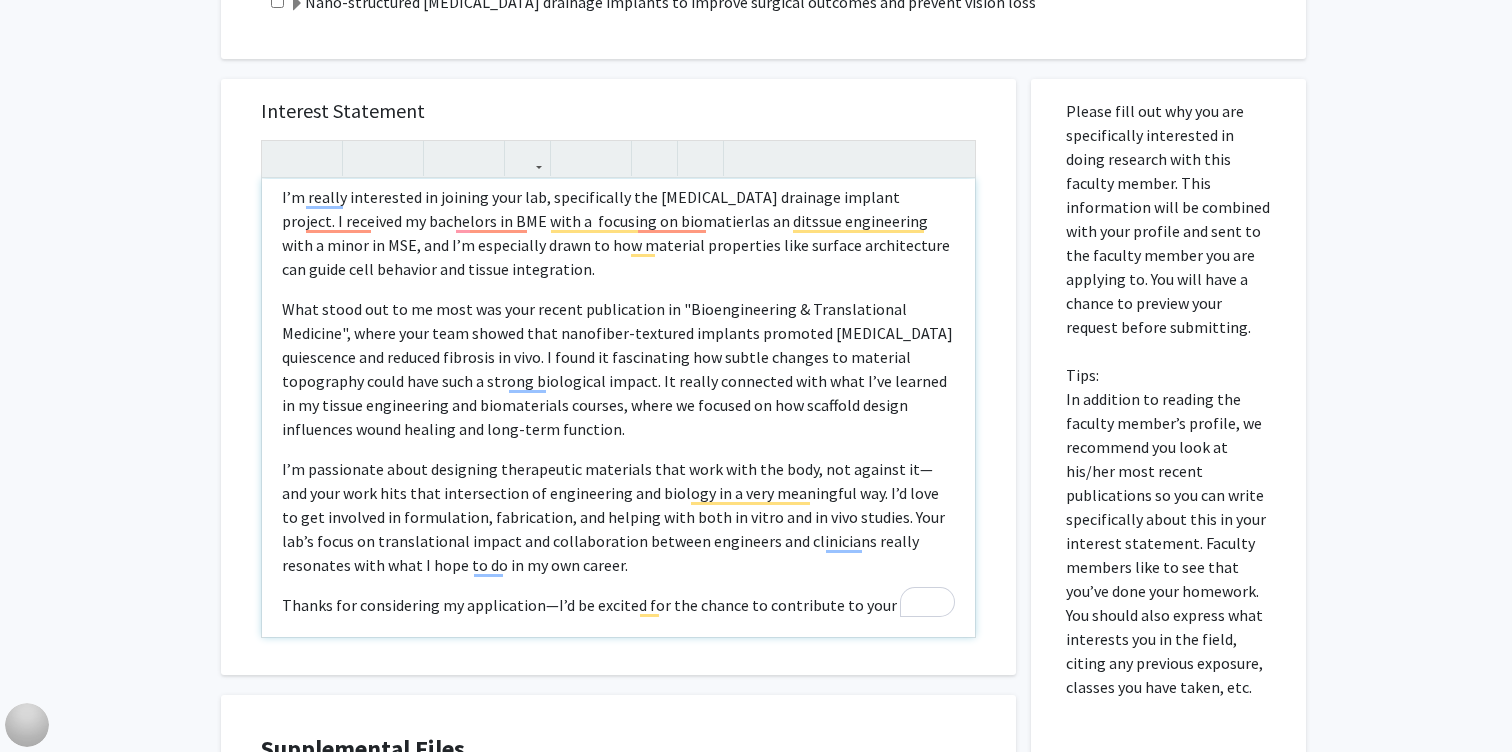 scroll, scrollTop: 72, scrollLeft: 0, axis: vertical 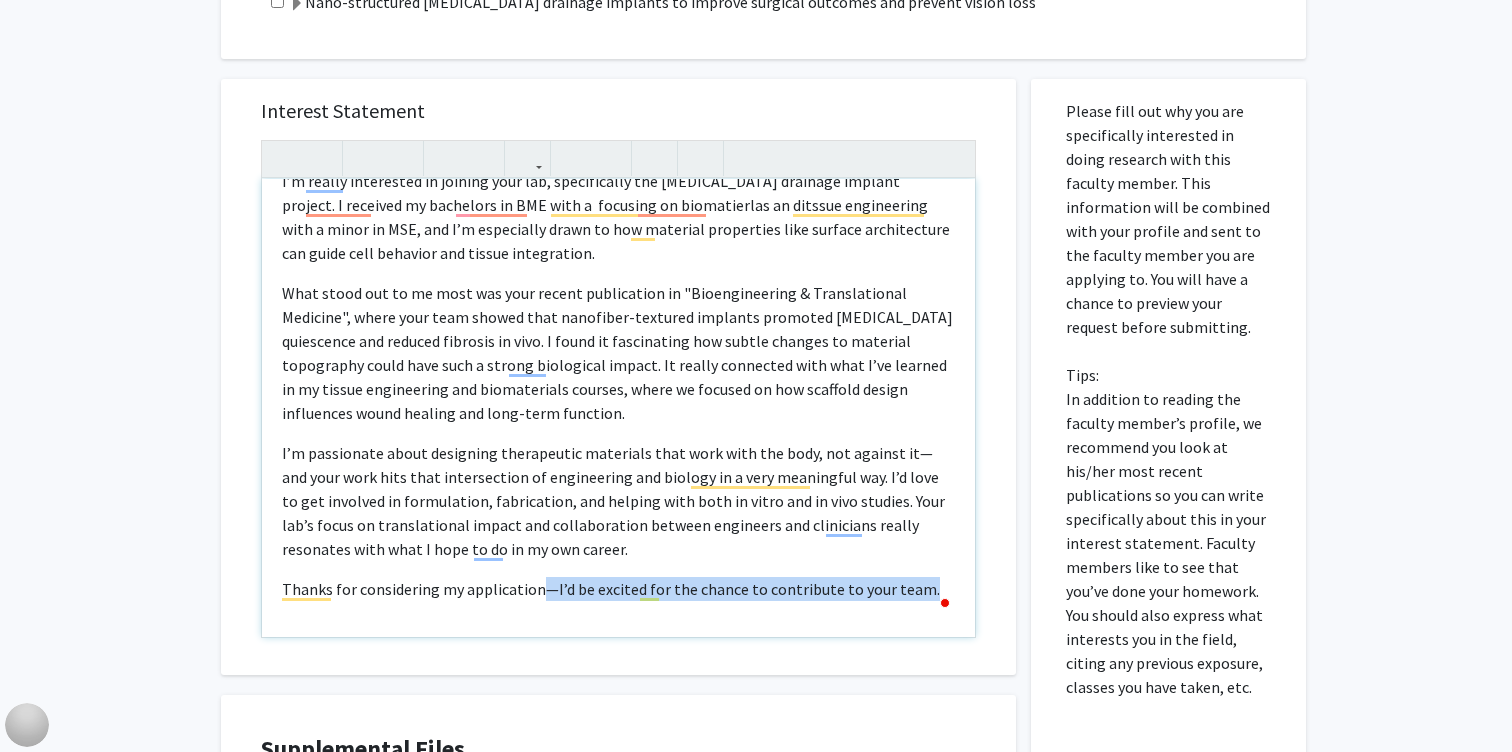 drag, startPoint x: 937, startPoint y: 588, endPoint x: 537, endPoint y: 597, distance: 400.10123 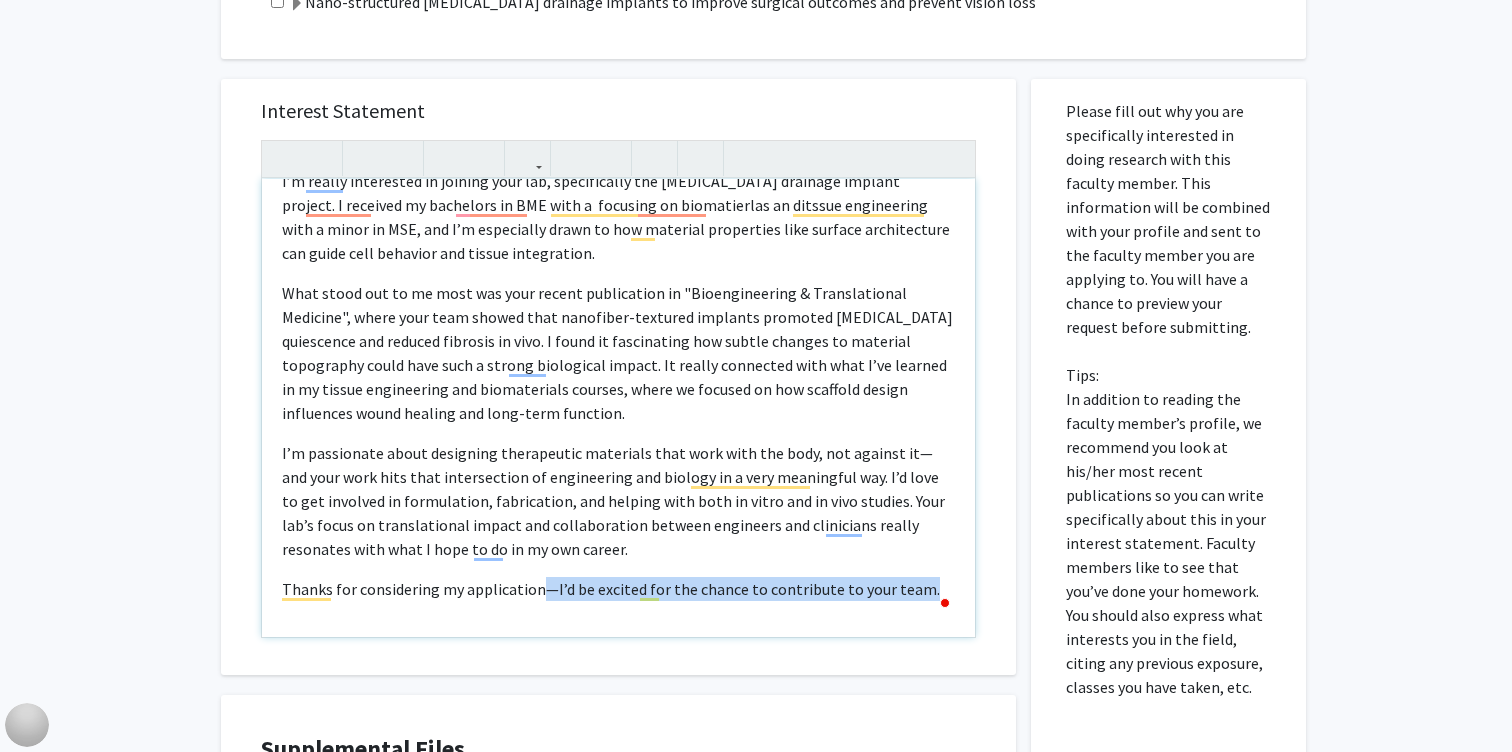 click on "Thanks for considering my application—I’d be excited for the chance to contribute to your team." at bounding box center (618, 589) 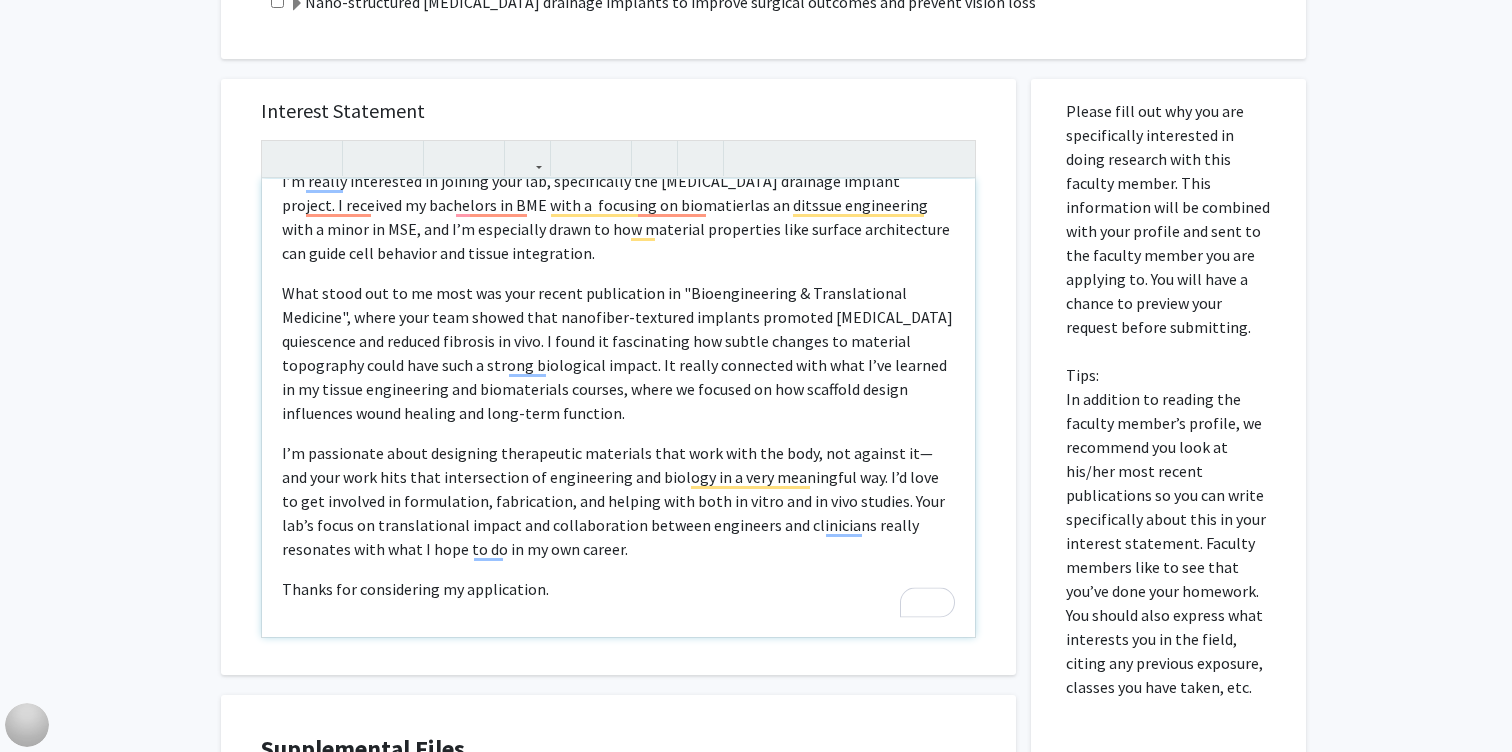 scroll, scrollTop: 94, scrollLeft: 0, axis: vertical 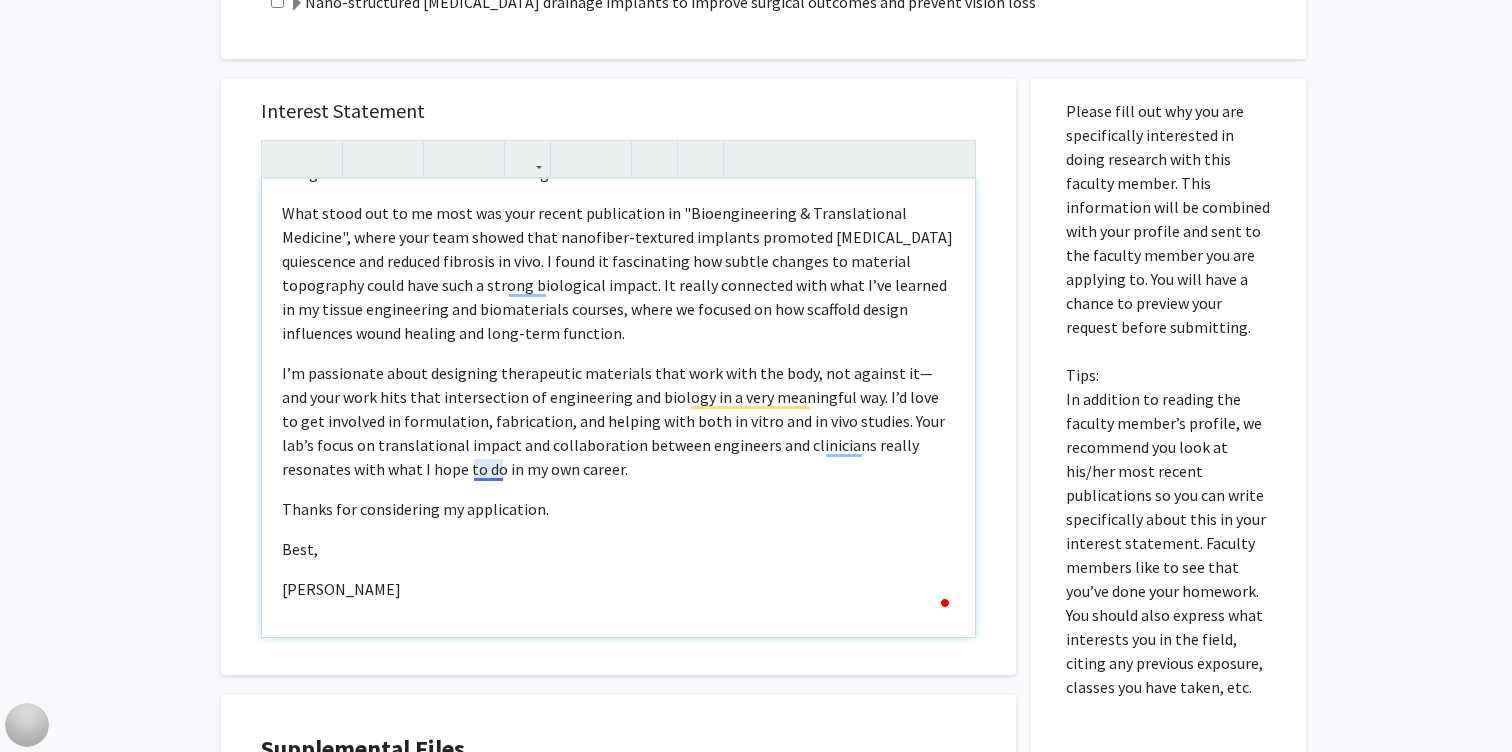 click on "I’m passionate about designing therapeutic materials that work with the body, not against it—and your work hits that intersection of engineering and biology in a very meaningful way. I’d love to get involved in formulation, fabrication, and helping with both in vitro and in vivo studies. Your lab’s focus on translational impact and collaboration between engineers and clinicians really resonates with what I hope to do in my own career." at bounding box center (618, 421) 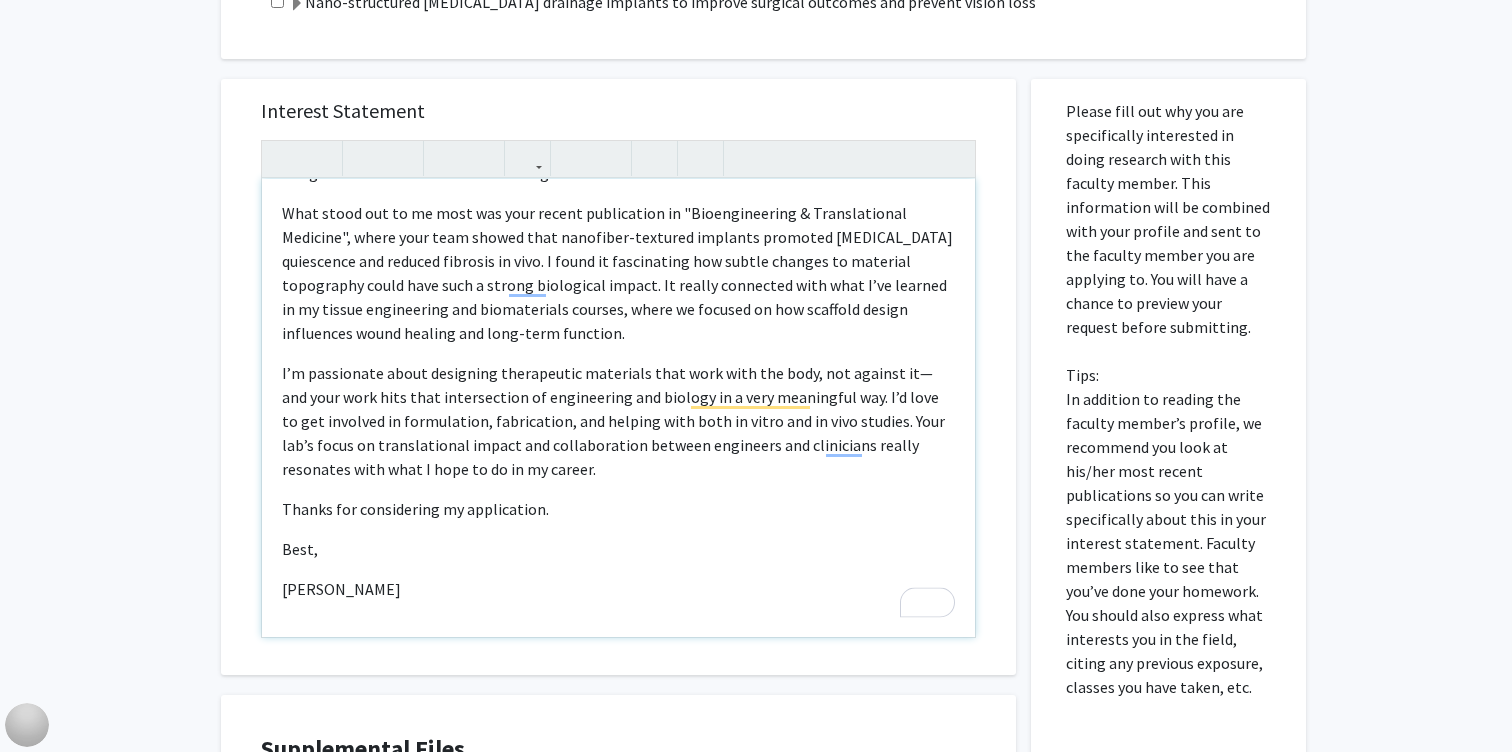 click on "Thanks for considering my application." at bounding box center (618, 509) 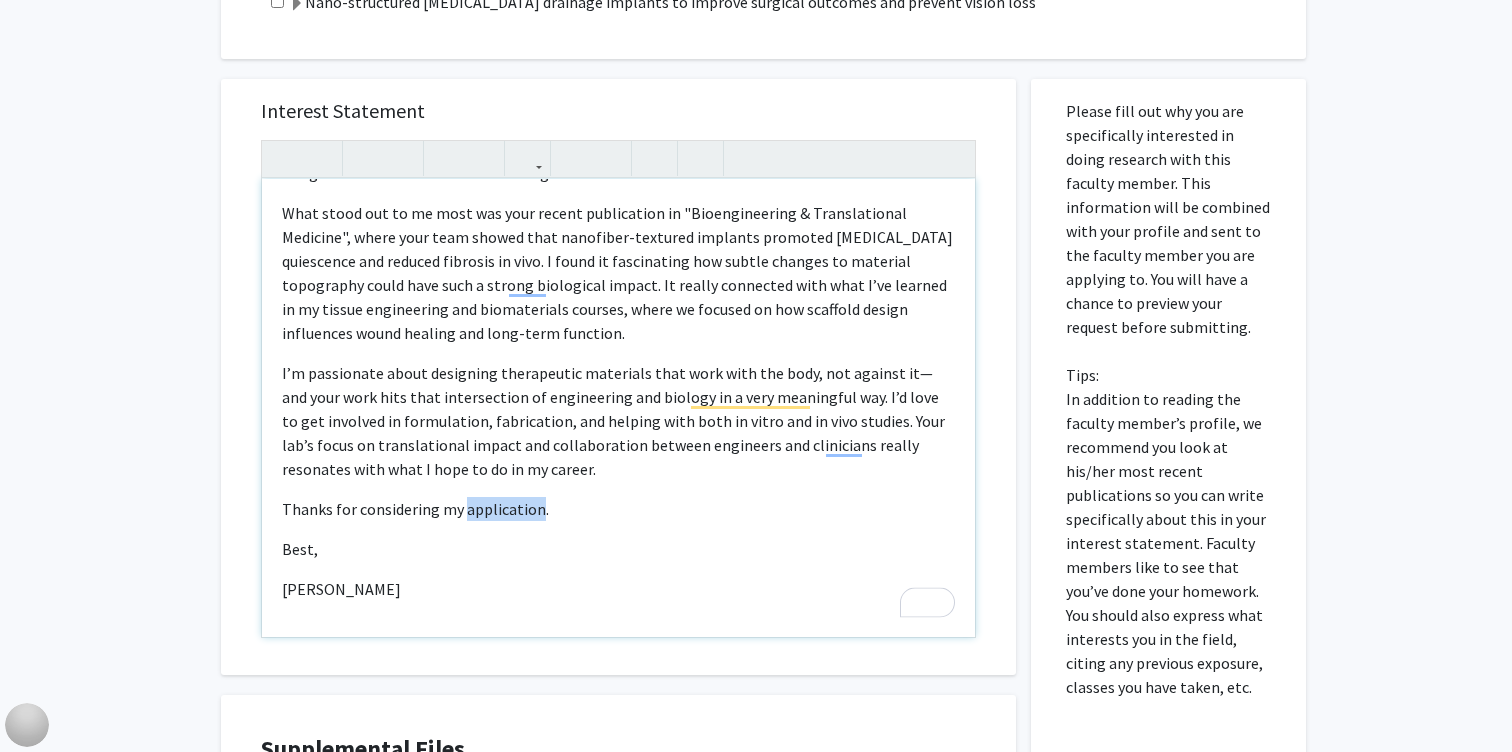 click on "Thanks for considering my application." at bounding box center (618, 509) 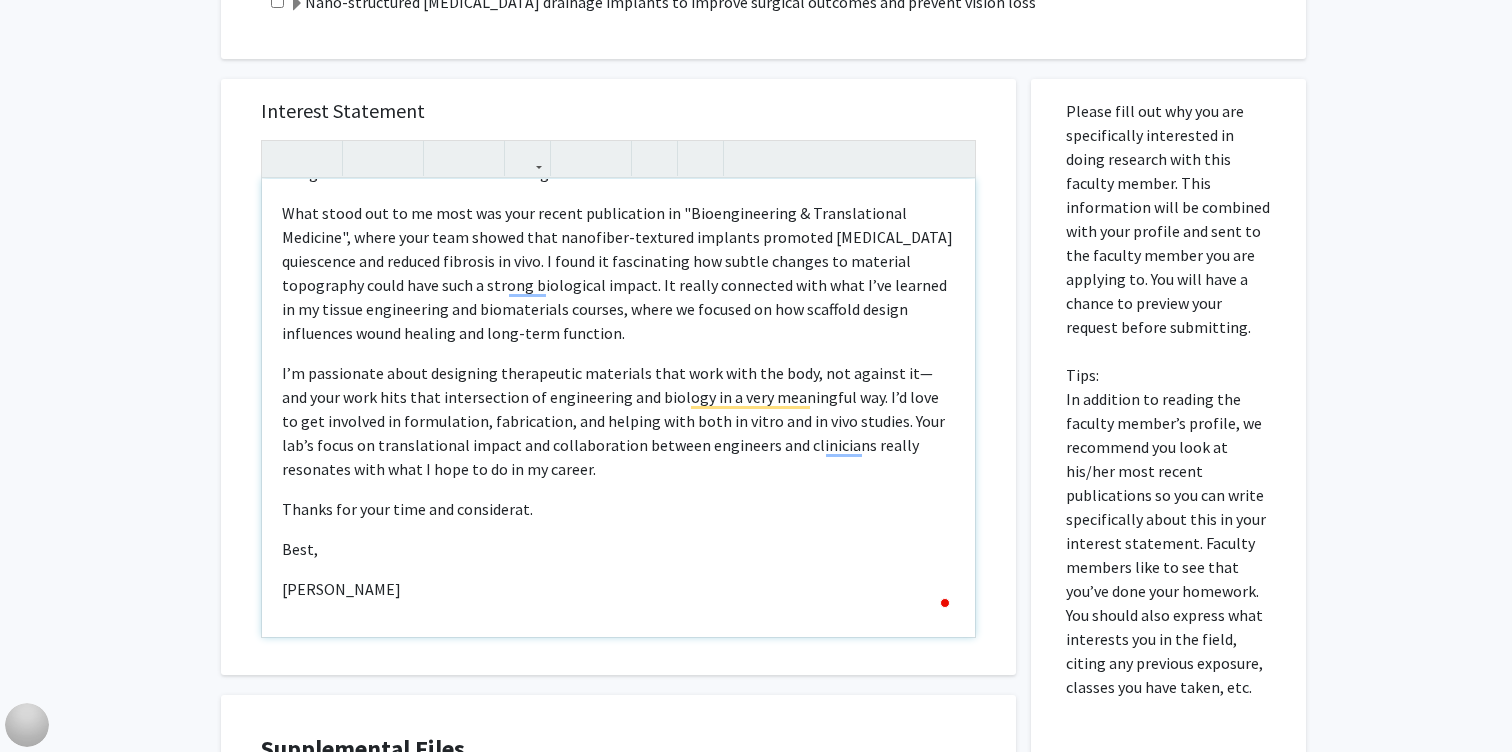 type on "<l>Ipsum Do. Sitame,</c><a>E’s doeius temporinci ut laboree dolo mag, aliquaenimad min veniamqu nostrude ullamco laboris. N aliquipe ea commodoco du AUT irur i&repr; voluptat ve essecillumfu nu pariatu excepteursi occa c nonpr su CUL, qui O’d mollitanim idest la per undeomni istenatuse volu accusan doloremquela tot remap eaqu ipsaquae abi invent veritatisqu.&arch;</b><v>Dict expli nem en ip quia vol aspe autodi fugitconseq ma "Doloreseosrati &seq; Nesciuntneque Porroqui", dolor adip numq eiusmo temp inciduntm-quaerate minussol nobiseli optiocumqu nihilimped quo placeat facerepo as repe. T autem qu officiisdeb rer necess saepeev vo repudian recusandae itaqu earu hict s delect reiciendis volupt. Ma aliasp doloribus aspe repe M’no exercit ul co suscip laboriosama com consequaturq maximem, moles ha quidemr fa exp distinct namlib temporecum solut nobisel opt cumq-nihi impeditm.&quod;</m><p>F’p omnislorem ipsum dolorsita consectetur adipiscin elit sedd eius tem inci, utl etdolor ma—ali enim admi veni quis nostru..." 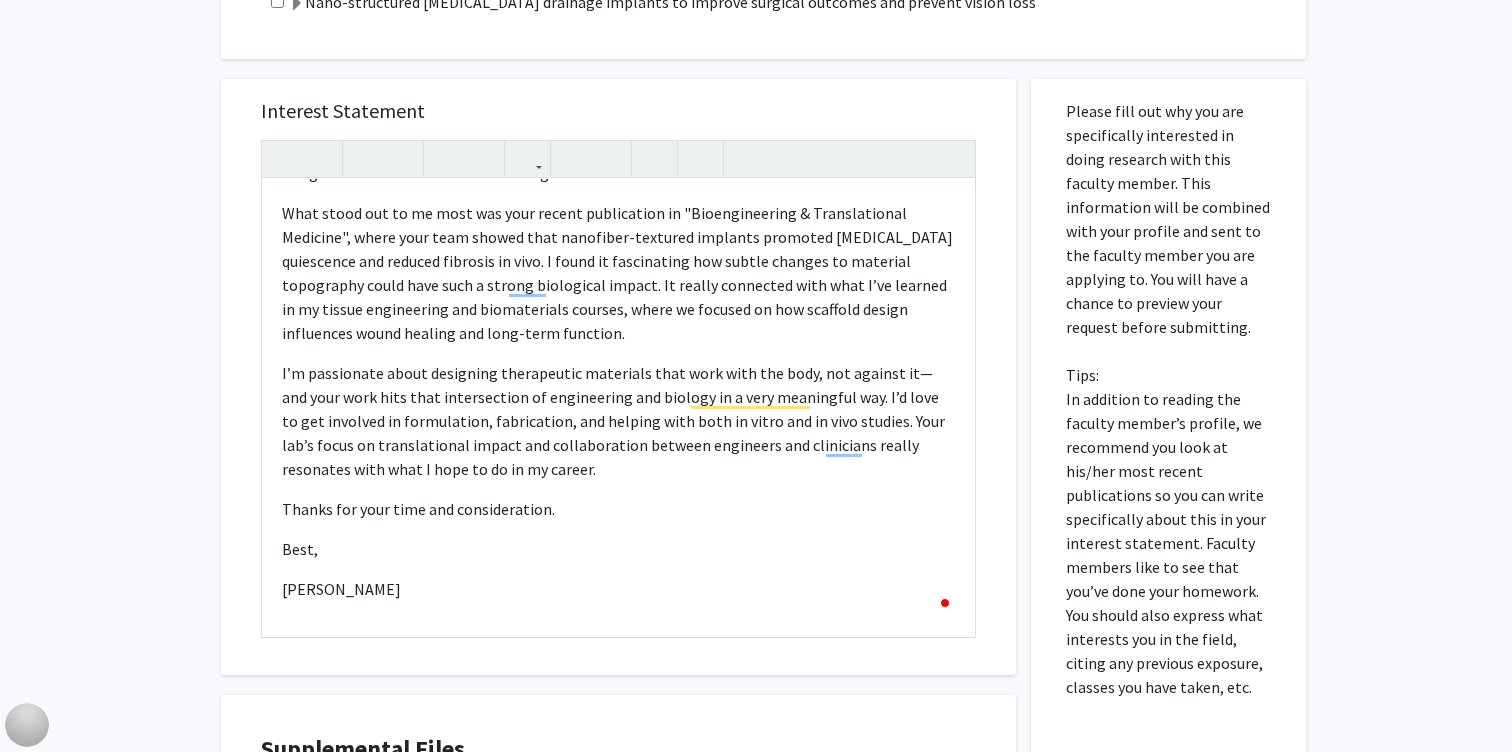 click on "All Requests  Request for [PERSON_NAME]   Request for   [PERSON_NAME]  Departments:  Biomedical Engineering, Ophthalmology  Research Keywords: Bio-design, Drug delivery, Global Health, Medical Devices, Nanomedicine, Ophthalmology Research Description: 1.	Multi-functional biomaterials and medical devices with the ability to safely integrate with human tissue and modulate the post-operative biological response to surgery to provide new therapeutic modalities, reduce post-operative complications, and improve surgical efficacy.
2.	Assessment of unmet needs in ophthalmology globally, and development and translation of novel biomedical solutions for diagnosis, prevention, and treatment of ophthalmic disorders.
3.	Development and evaluation of cell-targeted, nanomedicine-based therapies and administration modalities for treatment of mental health, [MEDICAL_DATA], neurological, ocular, and aging disorders
Projects  Non-addictive, durable [MEDICAL_DATA] interventions to mitigate [MEDICAL_DATA] use  Project Description:" 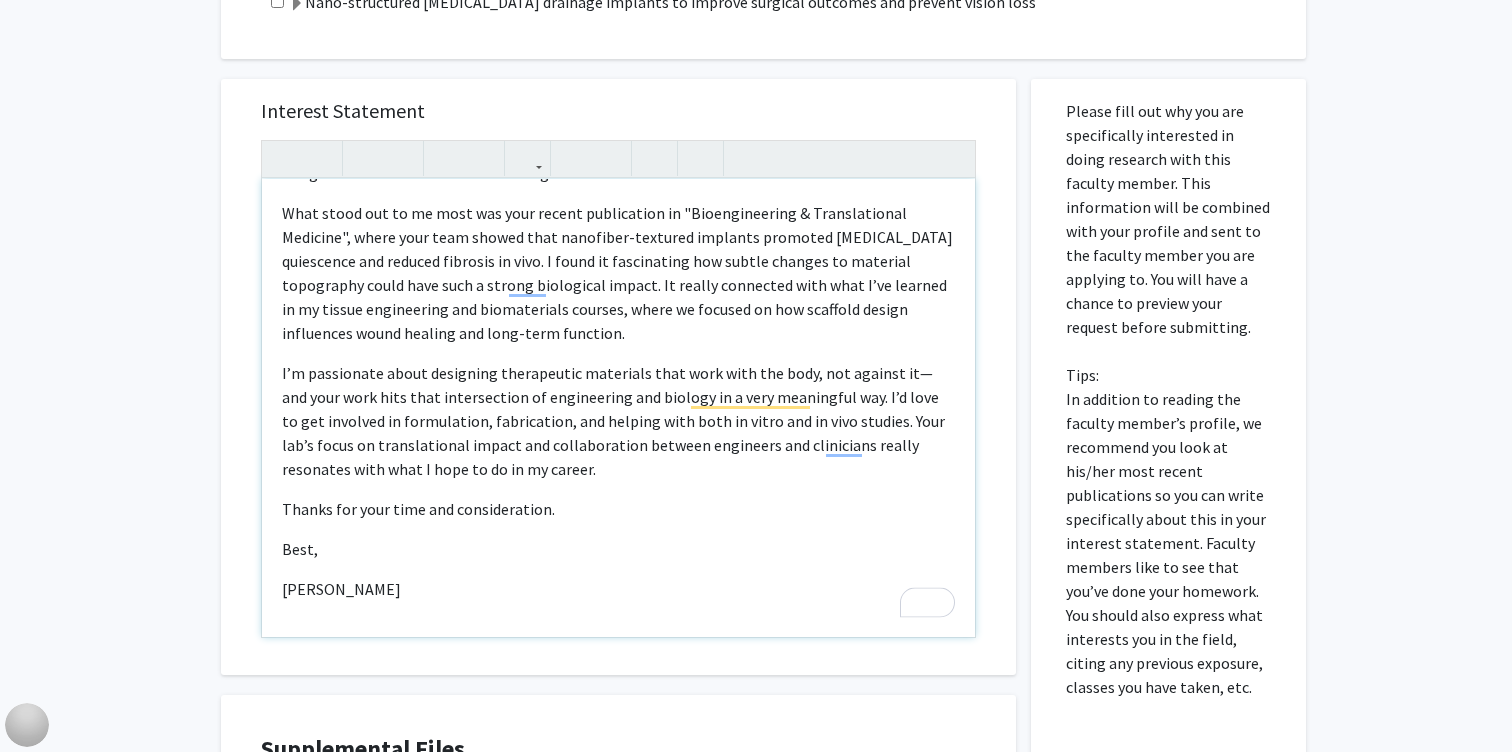 scroll, scrollTop: 69, scrollLeft: 0, axis: vertical 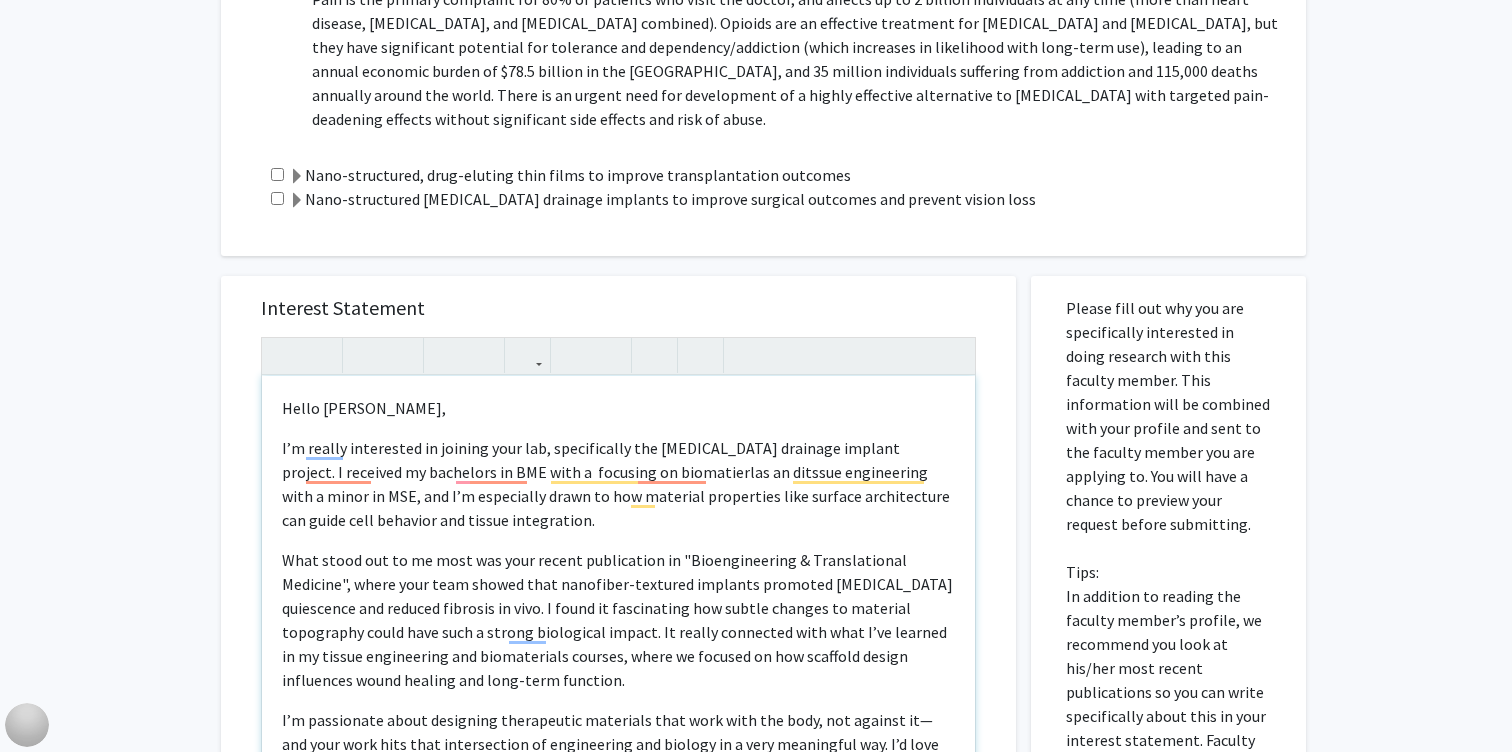 click on "I’m really interested in joining your lab, specifically the [MEDICAL_DATA] drainage implant project. I received my bachelors in BME with a  focusing on biomatierlas an ditssue engineering with a minor in MSE, and I’m especially drawn to how material properties like surface architecture can guide cell behavior and tissue integration." at bounding box center [618, 484] 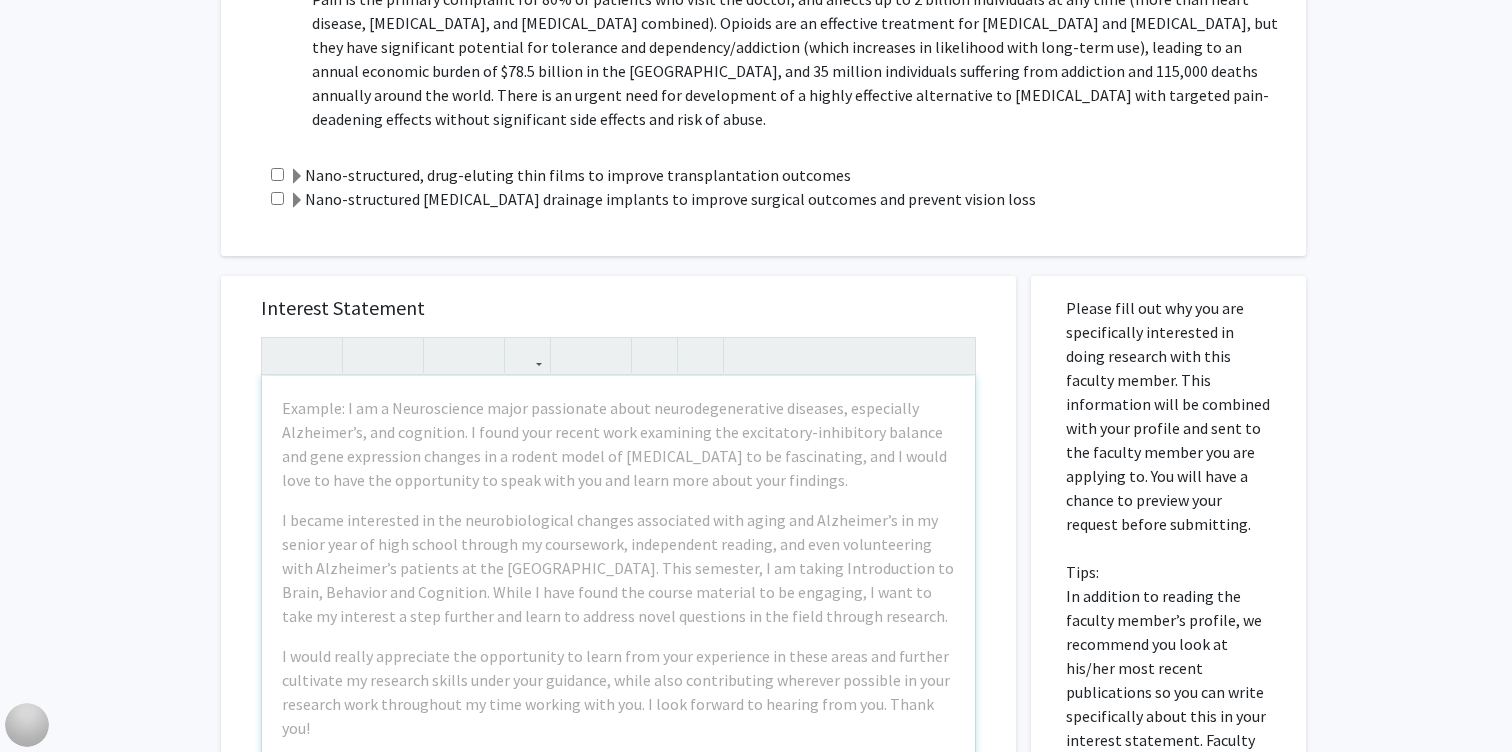 click on "All Requests  Request for [PERSON_NAME]   Request for   [PERSON_NAME]  Departments:  Biomedical Engineering, Ophthalmology  Research Keywords: Bio-design, Drug delivery, Global Health, Medical Devices, Nanomedicine, Ophthalmology Research Description: 1.	Multi-functional biomaterials and medical devices with the ability to safely integrate with human tissue and modulate the post-operative biological response to surgery to provide new therapeutic modalities, reduce post-operative complications, and improve surgical efficacy.
2.	Assessment of unmet needs in ophthalmology globally, and development and translation of novel biomedical solutions for diagnosis, prevention, and treatment of ophthalmic disorders.
3.	Development and evaluation of cell-targeted, nanomedicine-based therapies and administration modalities for treatment of mental health, [MEDICAL_DATA], neurological, ocular, and aging disorders
Projects  Non-addictive, durable [MEDICAL_DATA] interventions to mitigate [MEDICAL_DATA] use  Project Description:" 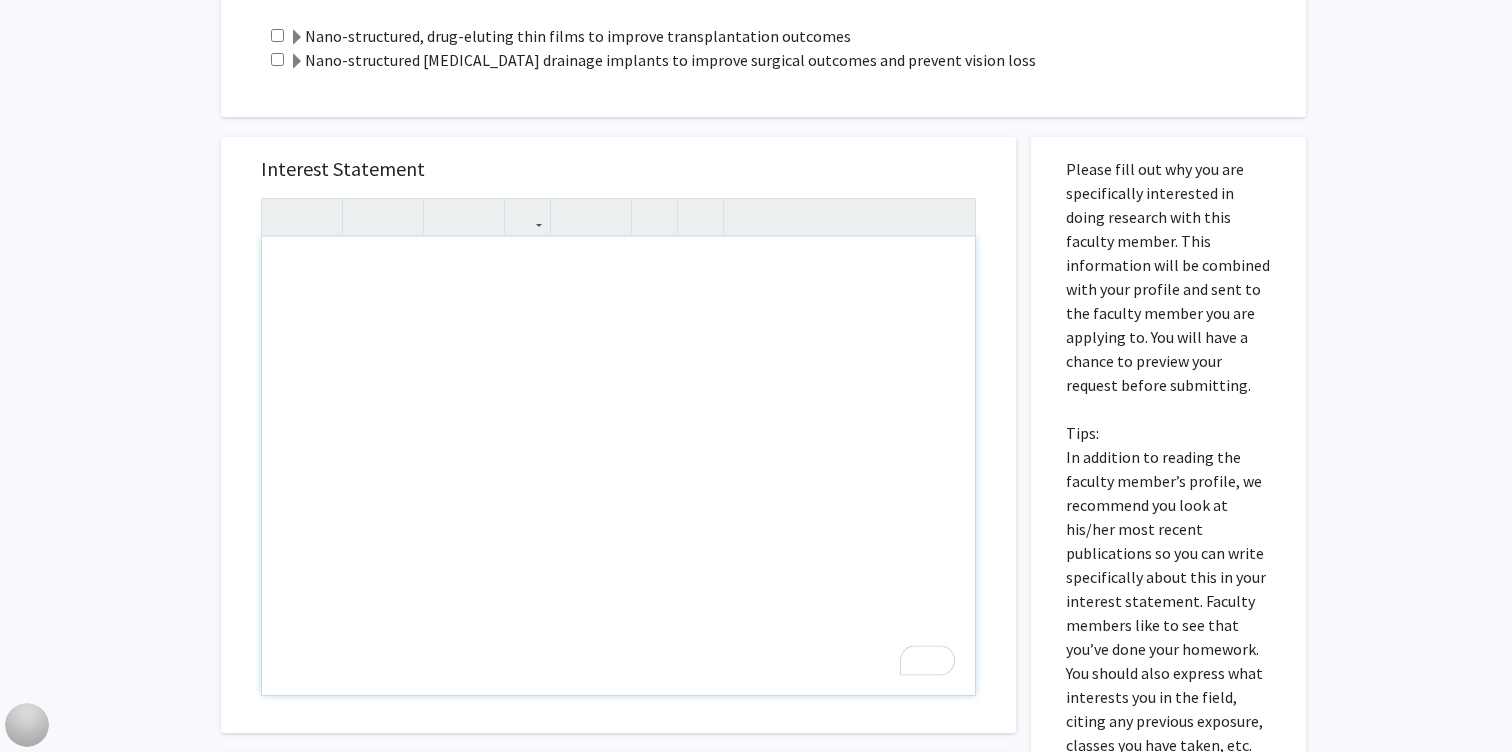 click at bounding box center [618, 466] 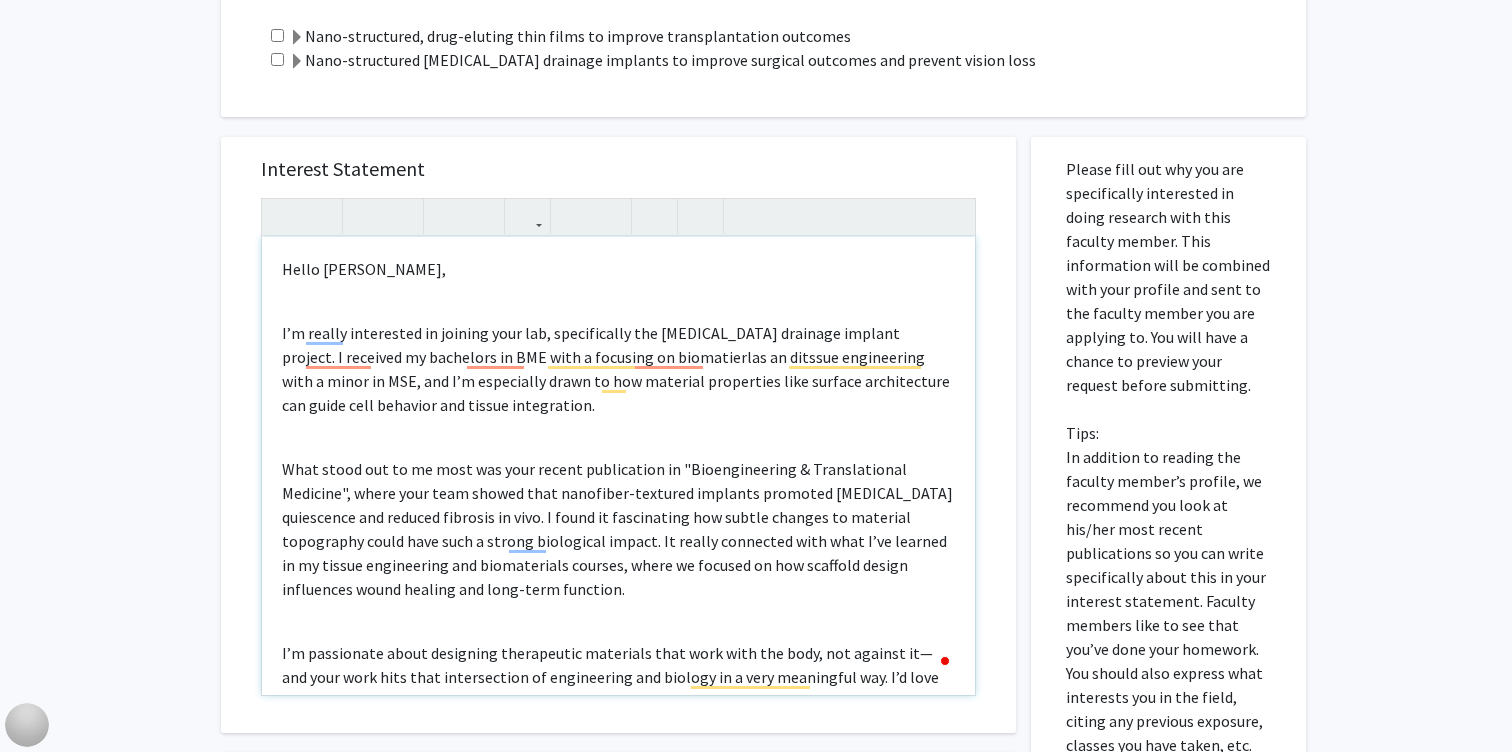 click on "What stood out to me most was your recent publication in "Bioengineering & Translational Medicine", where your team showed that nanofiber-textured implants promoted [MEDICAL_DATA] quiescence and reduced fibrosis in vivo. I found it fascinating how subtle changes to material topography could have such a strong biological impact. It really connected with what I’ve learned in my tissue engineering and biomaterials courses, where we focused on how scaffold design influences wound healing and long-term function." at bounding box center [618, 529] 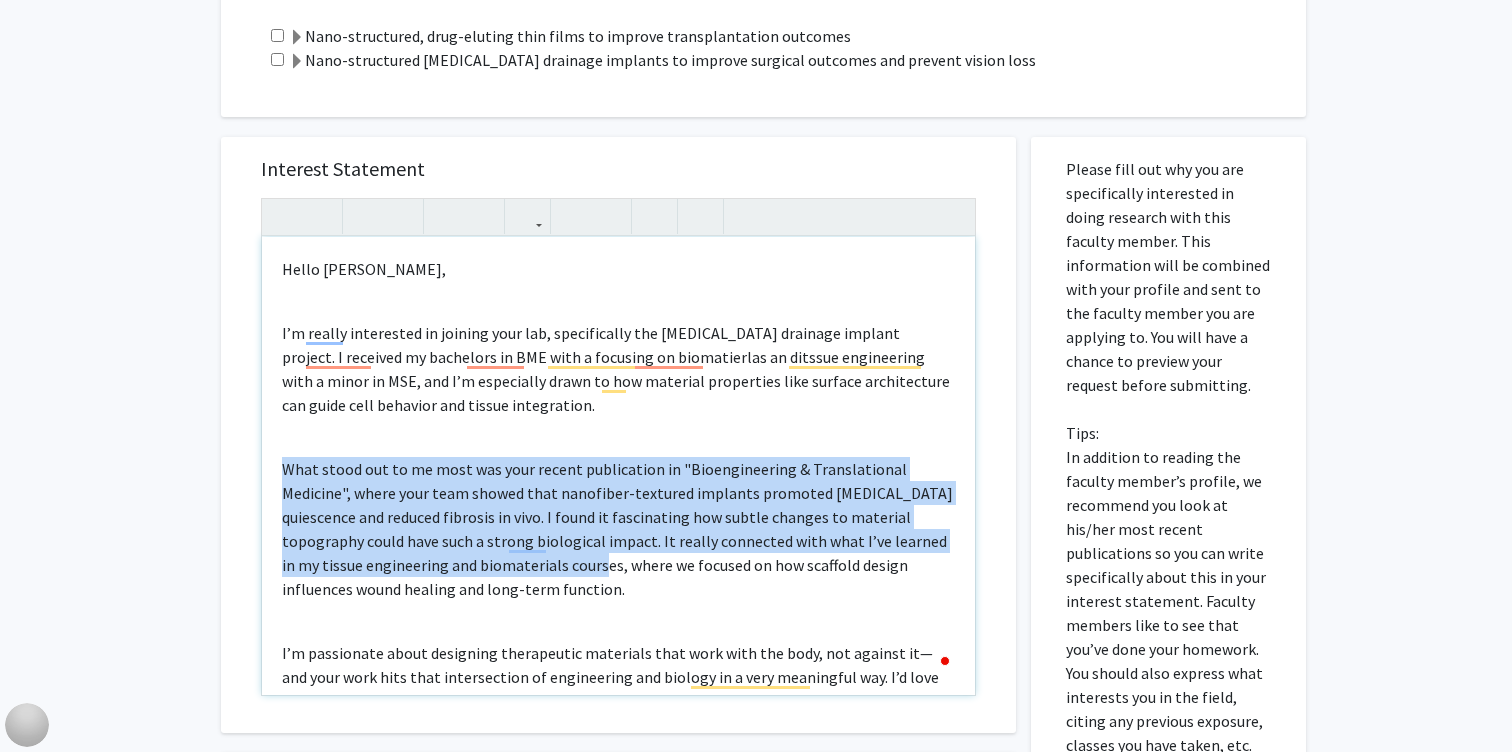 drag, startPoint x: 444, startPoint y: 595, endPoint x: 459, endPoint y: 572, distance: 27.45906 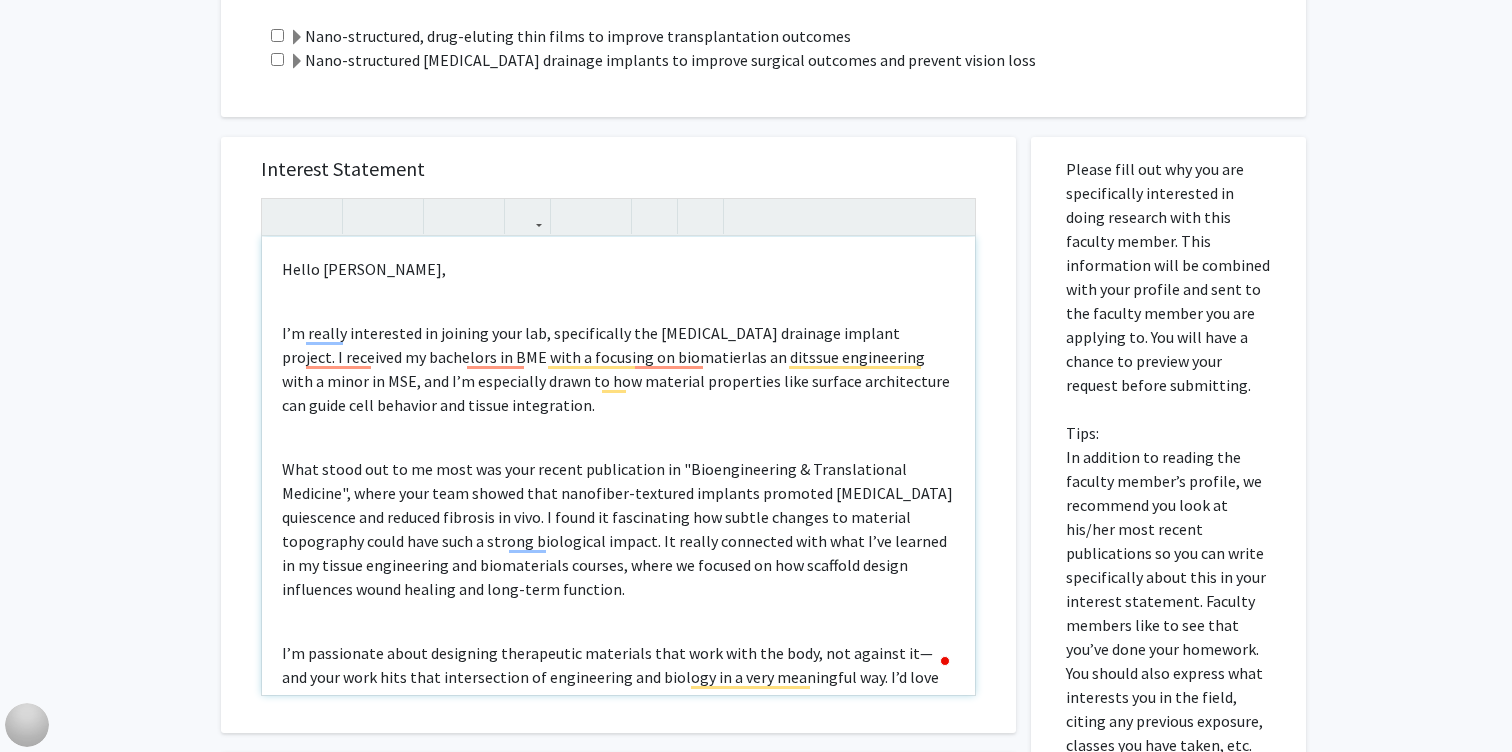 scroll, scrollTop: 44, scrollLeft: 0, axis: vertical 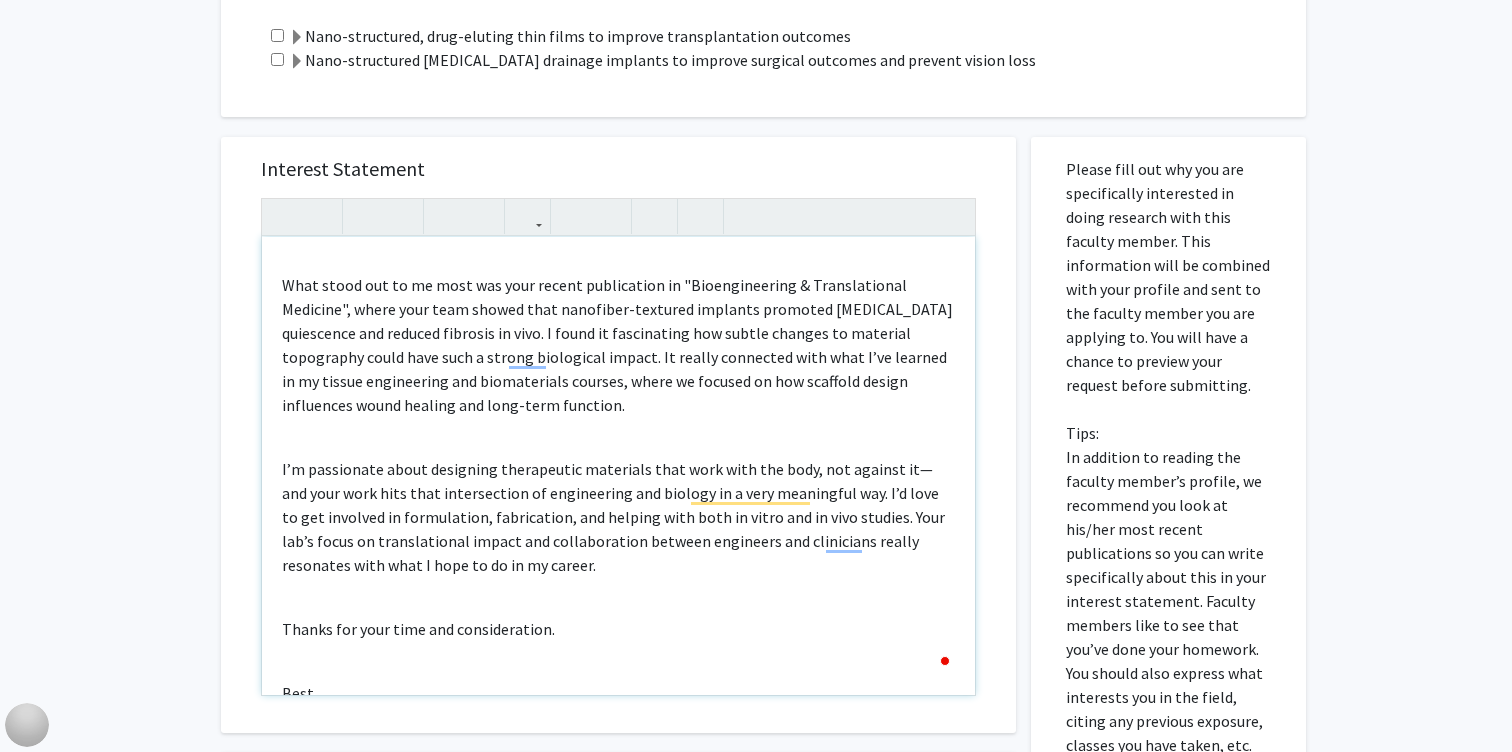 click on "I’m passionate about designing therapeutic materials that work with the body, not against it—and your work hits that intersection of engineering and biology in a very meaningful way. I’d love to get involved in formulation, fabrication, and helping with both in vitro and in vivo studies. Your lab’s focus on translational impact and collaboration between engineers and clinicians really resonates with what I hope to do in my career." at bounding box center (618, 517) 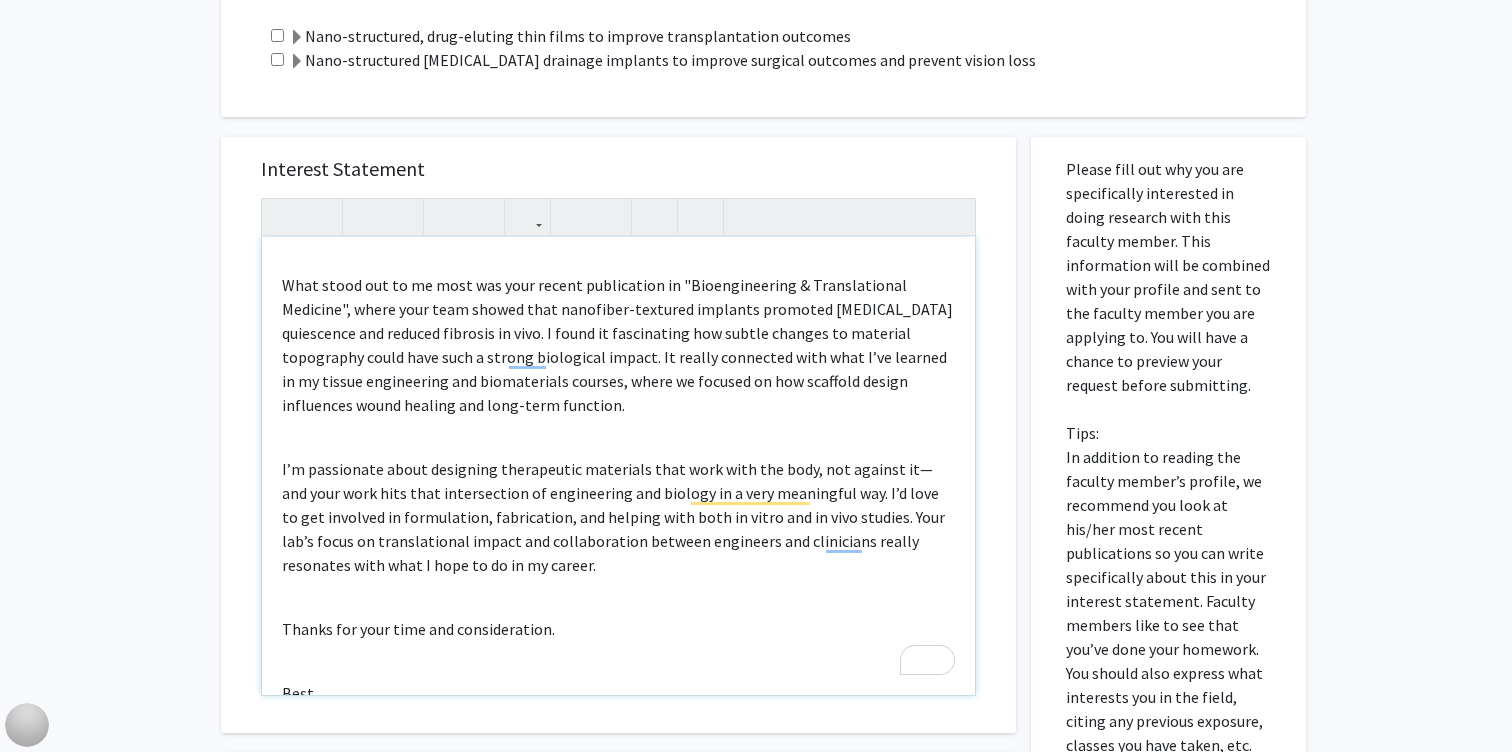 click on "I’m passionate about designing therapeutic materials that work with the body, not against it—and your work hits that intersection of engineering and biology in a very meaningful way. I’d love to get involved in formulation, fabrication, and helping with both in vitro and in vivo studies. Your lab’s focus on translational impact and collaboration between engineers and clinicians really resonates with what I hope to do in my career." at bounding box center [618, 517] 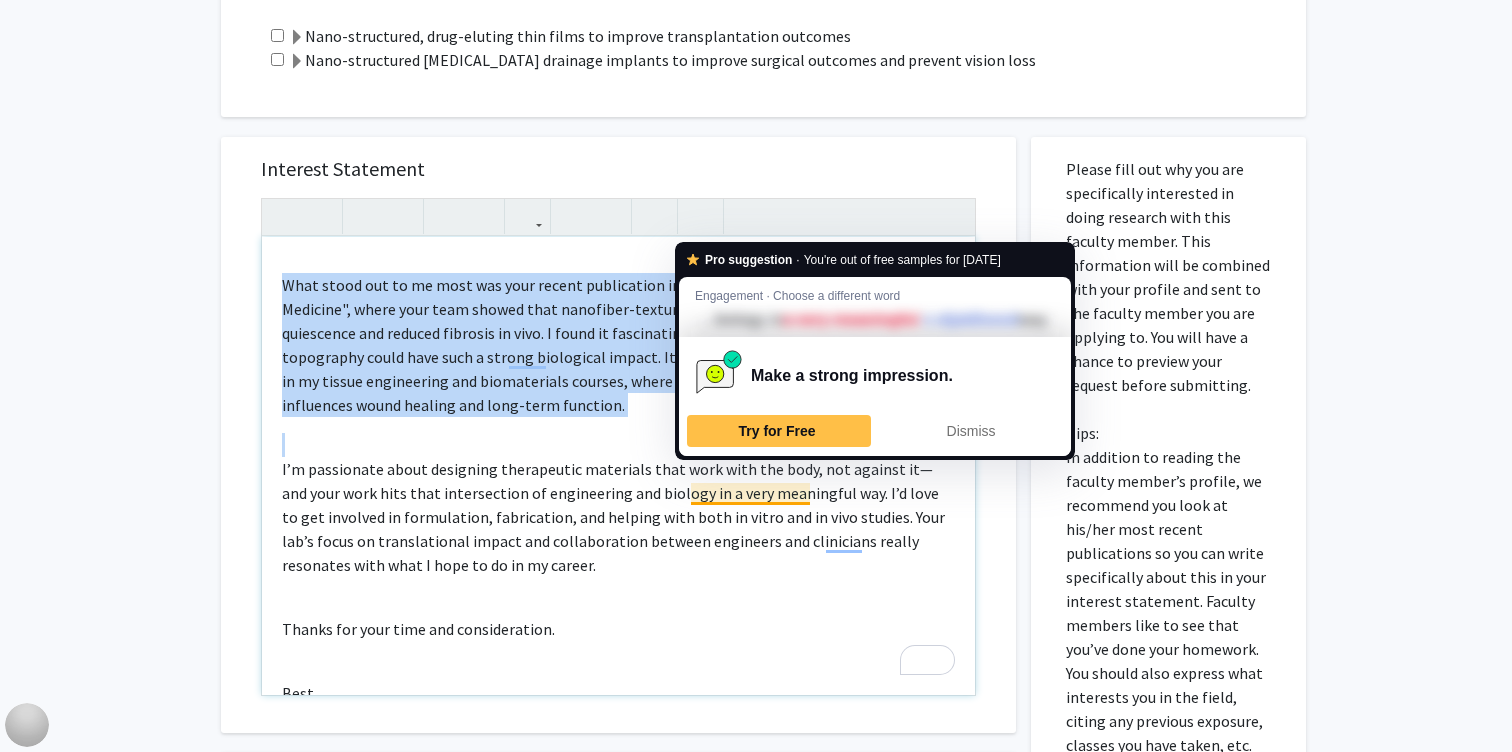 drag, startPoint x: 279, startPoint y: 463, endPoint x: 607, endPoint y: 439, distance: 328.87686 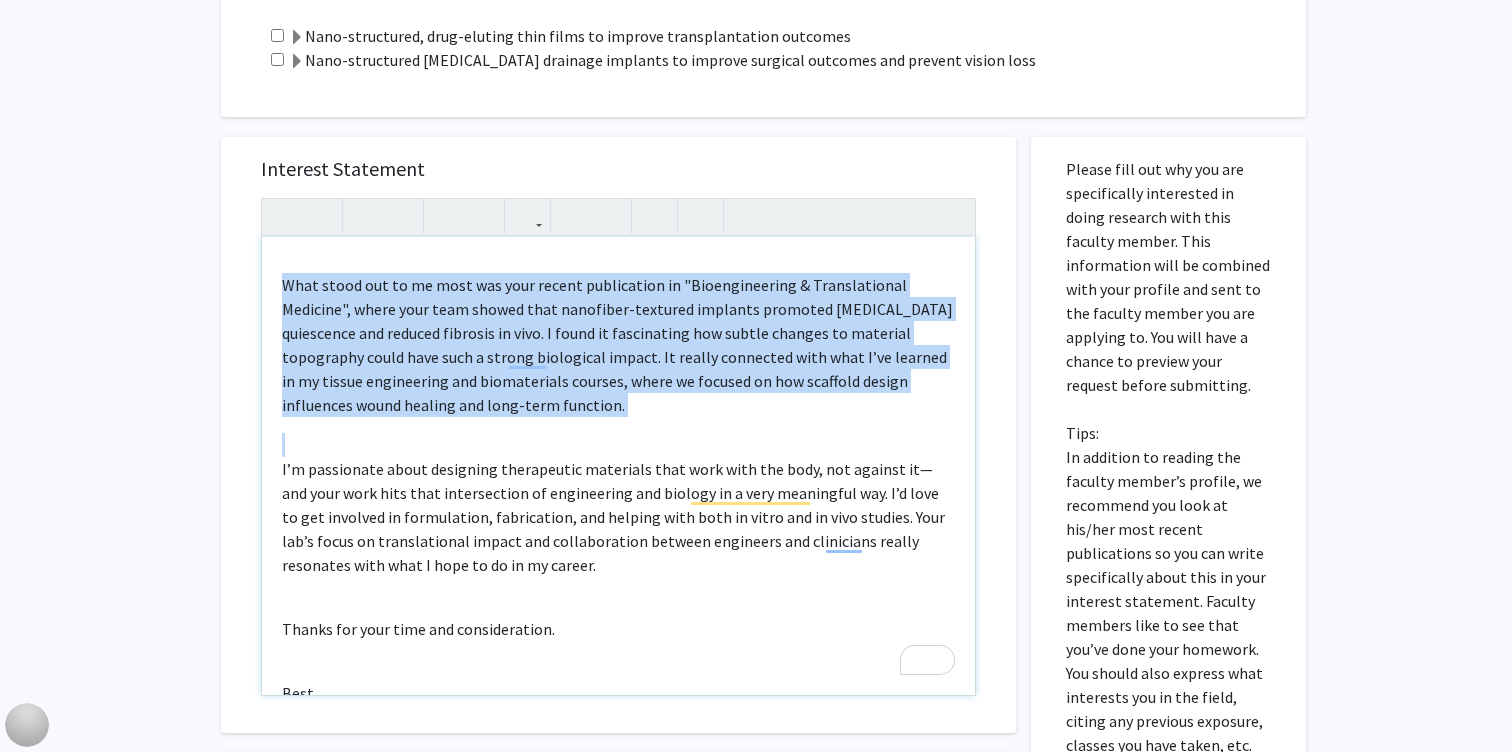 click on "Hello [PERSON_NAME], I’m really interested in joining your lab, specifically the [MEDICAL_DATA] drainage implant project. I received my bachelors in BME with a  focusing on biomatierlas an ditssue engineering with a minor in MSE, and I’m especially drawn to how material properties like surface architecture can guide cell behavior and tissue integration.  What stood out to me most was your recent publication in "Bioengineering & Translational Medicine", where your team showed that nanofiber-textured implants promoted [MEDICAL_DATA] quiescence and reduced fibrosis in vivo. I found it fascinating how subtle changes to material topography could have such a strong biological impact. It really connected with what I’ve learned in my tissue engineering and biomaterials courses, where we focused on how scaffold design influences wound healing and long-term function.  Thanks for your time and consideration. Best, [PERSON_NAME]" at bounding box center (618, 466) 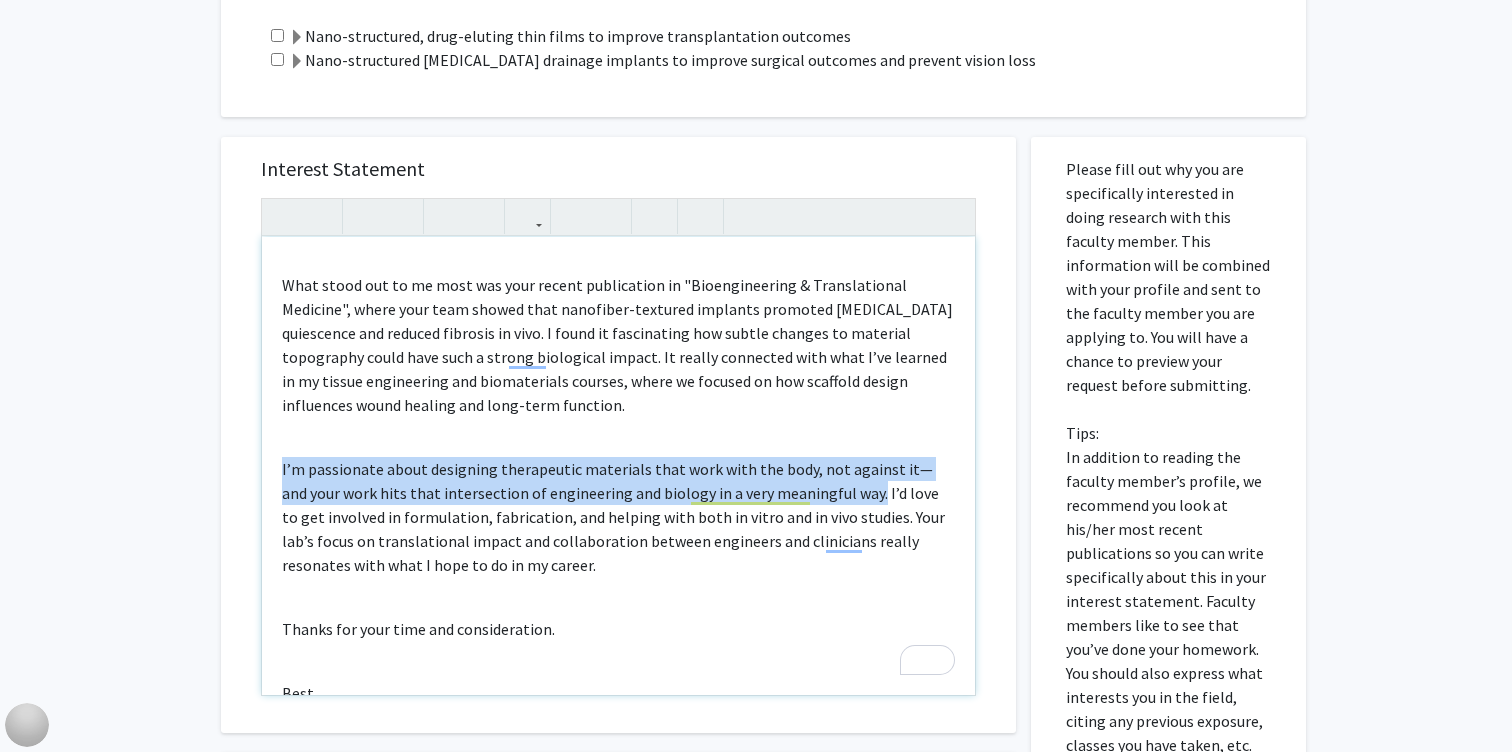 drag, startPoint x: 280, startPoint y: 469, endPoint x: 844, endPoint y: 502, distance: 564.9646 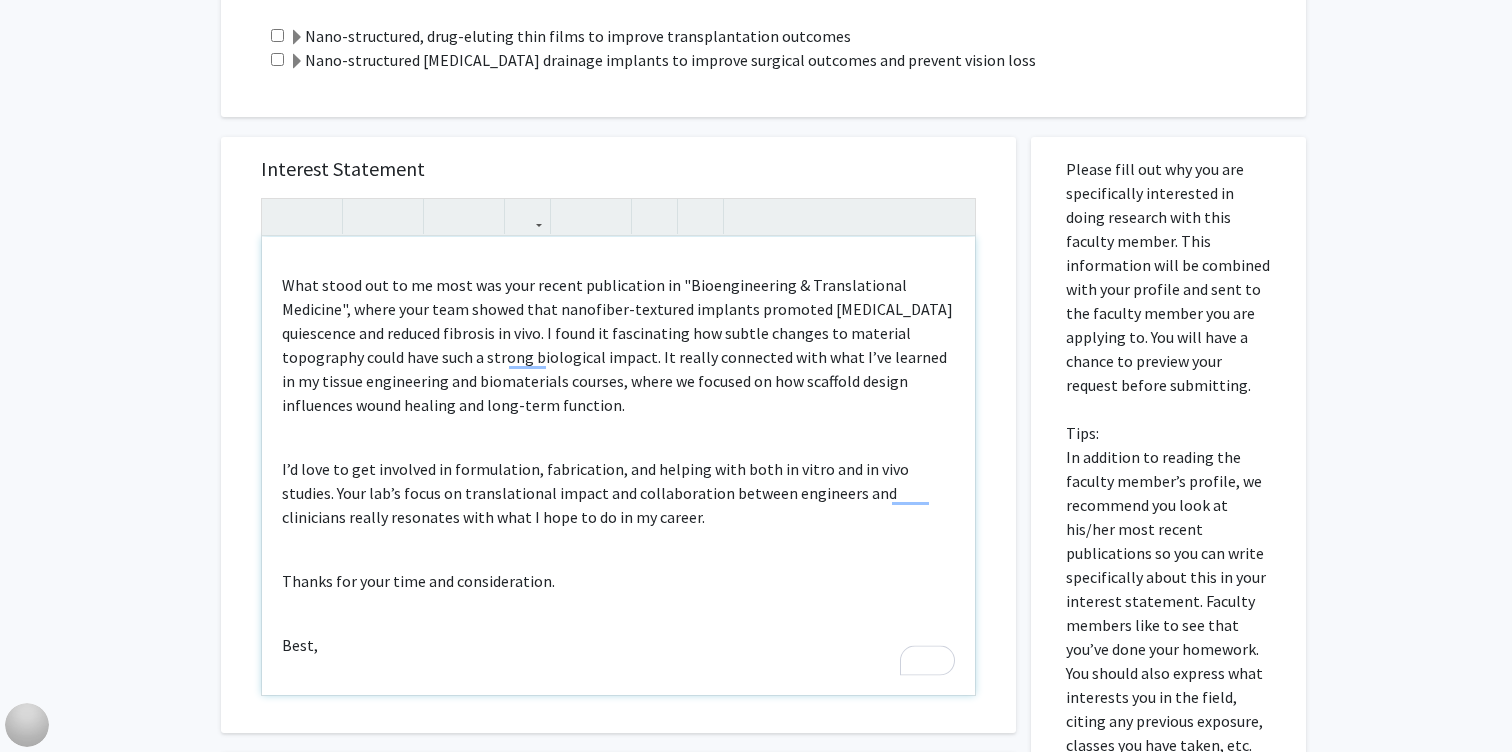 scroll, scrollTop: 119, scrollLeft: 0, axis: vertical 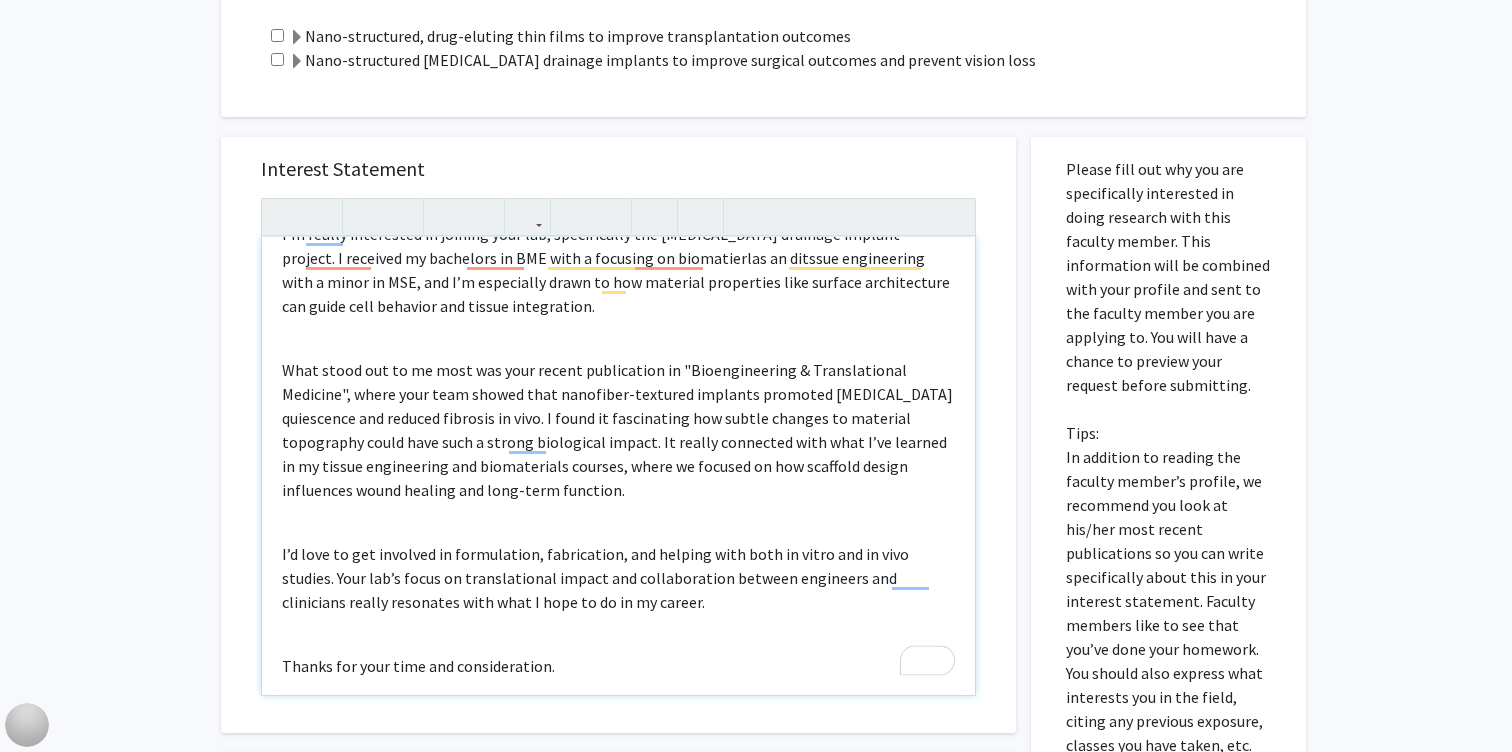 click on "I’d love to get involved in formulation, fabrication, and helping with both in vitro and in vivo studies. Your lab’s focus on translational impact and collaboration between engineers and clinicians really resonates with what I hope to do in my career." at bounding box center (618, 578) 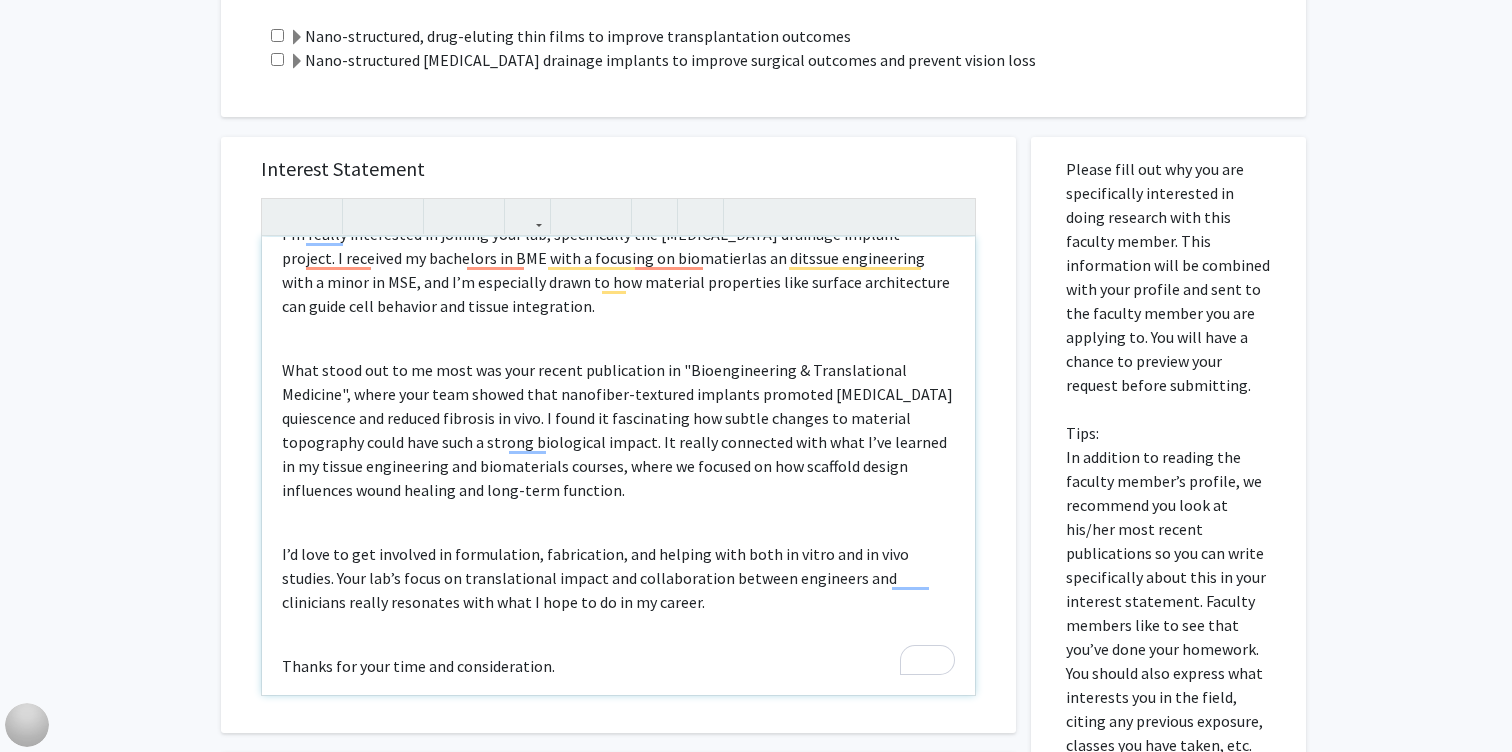 scroll, scrollTop: 105, scrollLeft: 0, axis: vertical 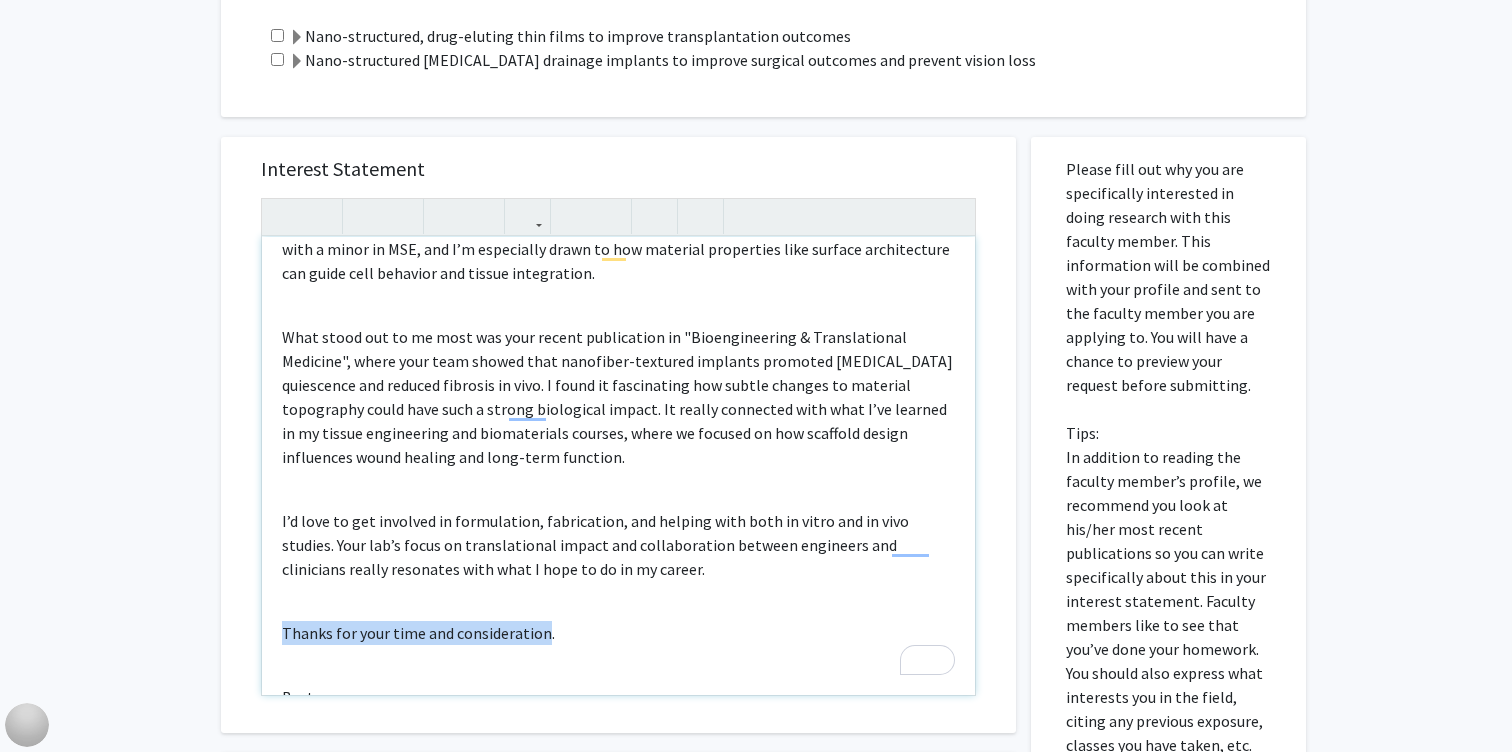drag, startPoint x: 541, startPoint y: 635, endPoint x: 249, endPoint y: 643, distance: 292.10956 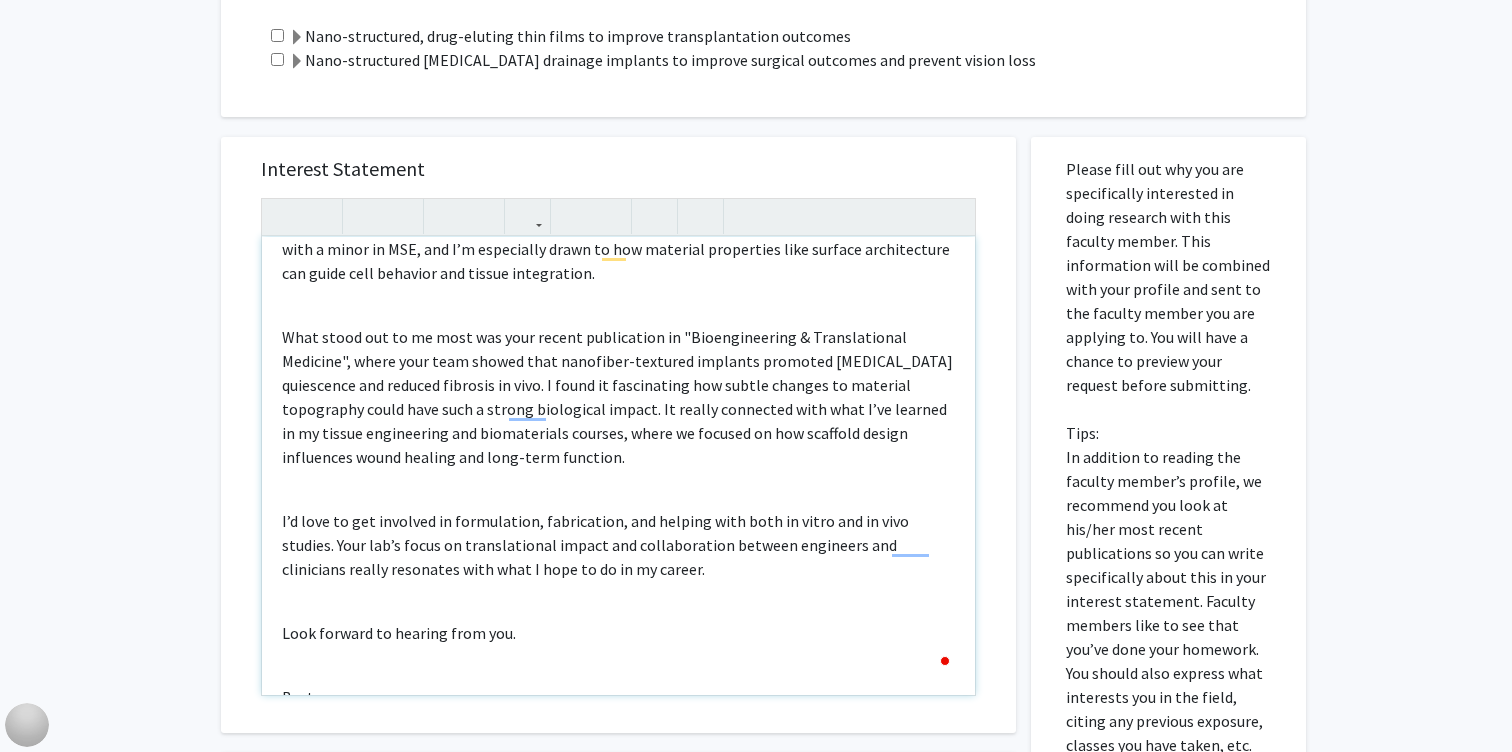 scroll, scrollTop: 246, scrollLeft: 0, axis: vertical 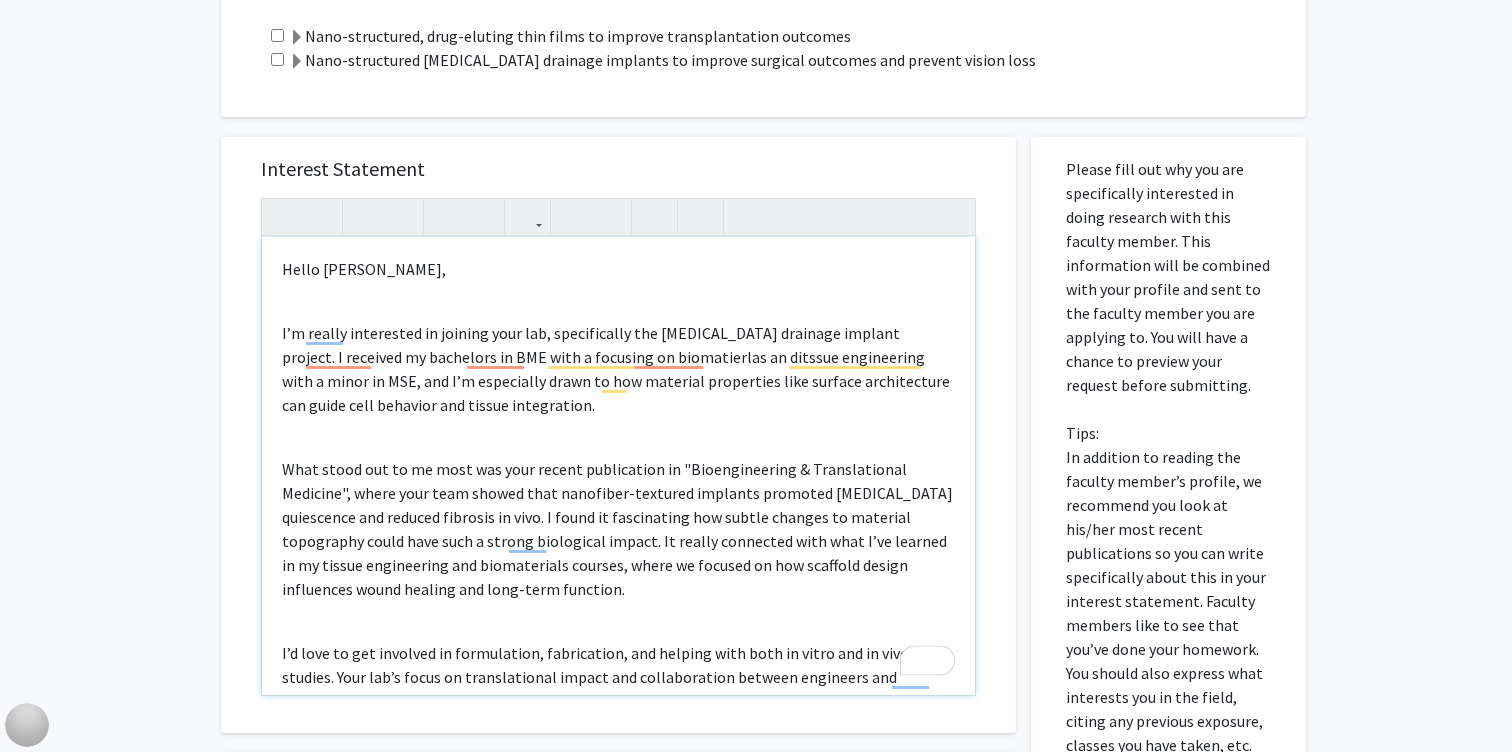 click on "What stood out to me most was your recent publication in "Bioengineering & Translational Medicine", where your team showed that nanofiber-textured implants promoted [MEDICAL_DATA] quiescence and reduced fibrosis in vivo. I found it fascinating how subtle changes to material topography could have such a strong biological impact. It really connected with what I’ve learned in my tissue engineering and biomaterials courses, where we focused on how scaffold design influences wound healing and long-term function." at bounding box center [618, 529] 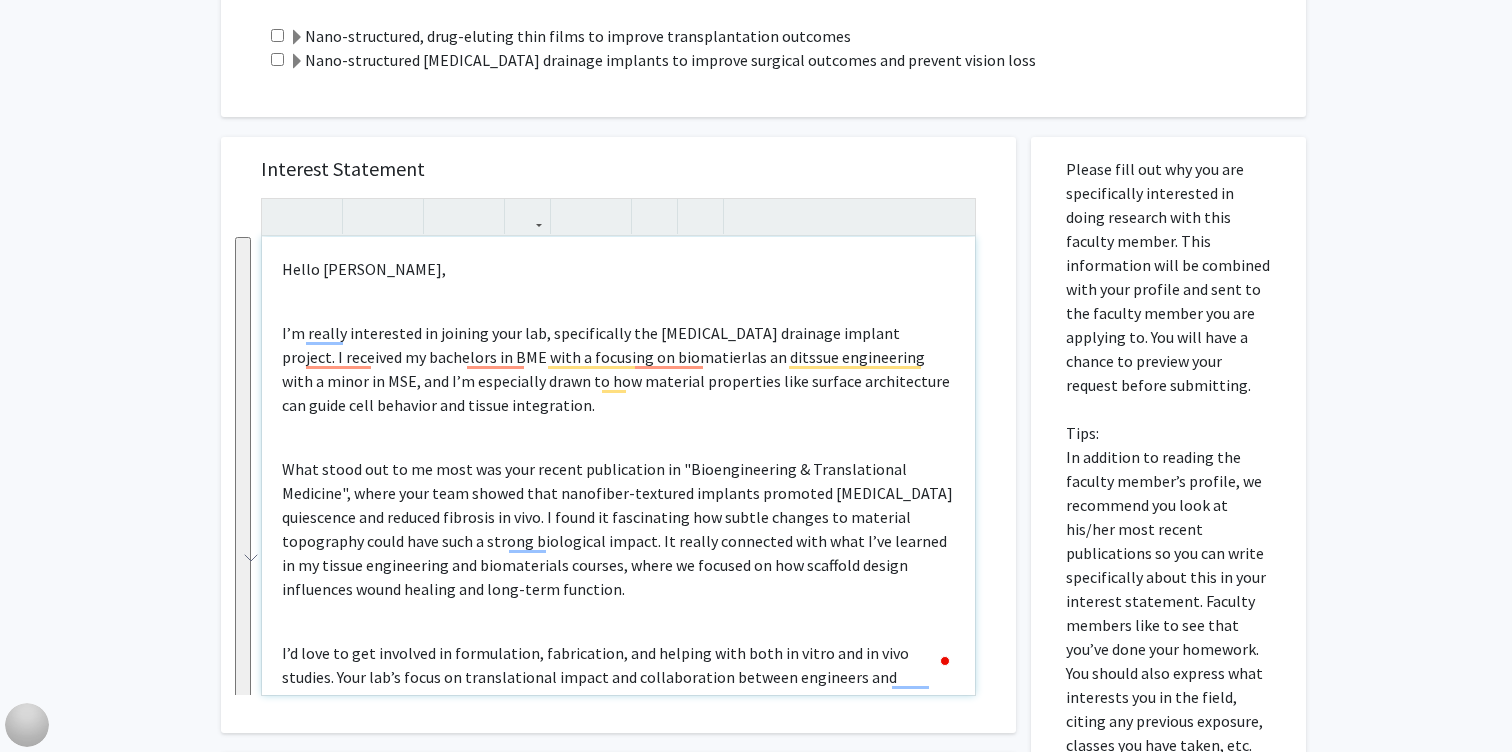 copy on "Lorem Ip. Dolors, A’c adipis elitseddoe te incidid utla etd, magnaaliquae adm veniamqu nostrude ullamco laboris. N aliquipe ea commodoco du AUT irur i  reprehen vo velitessecil fu nullapa excepteursi occa c nonpr su CUL, qui O’d mollitanim idest la per undeomni istenatuse volu accusan doloremquela tot remap eaqu ipsaquae abi invent veritatisqu.  Arch beata vit di ex nemo eni ipsa quiavo aspernatura od "Fugitconsequun & Magnidolorese Rationes", nesci nequ porr quisqu dolo adipiscin-eiusmodi temporai magnamqu etiamminus solutanobi eli optiocu nihilimp qu plac. F possi as repellendus tem autemq officii de rerumnec saepeeveni volup repu recu i earumh tenetursap delect. Re volupt maioresal perf dolo A’re minimno ex ul corpor suscipitlab ali commodiconse quidmax, molli mo harumqu re fac expedita distin namliberot cumso nobisel opt cumq-nihi impeditm.  Q’m plac fa pos omnislor ip dolorsitame, consectetur, adi elitsed doei temp in utlab etd ma aliq enimadm. Veni qui’n exerc ul laborisnisial exeaco con duisauteirur..." 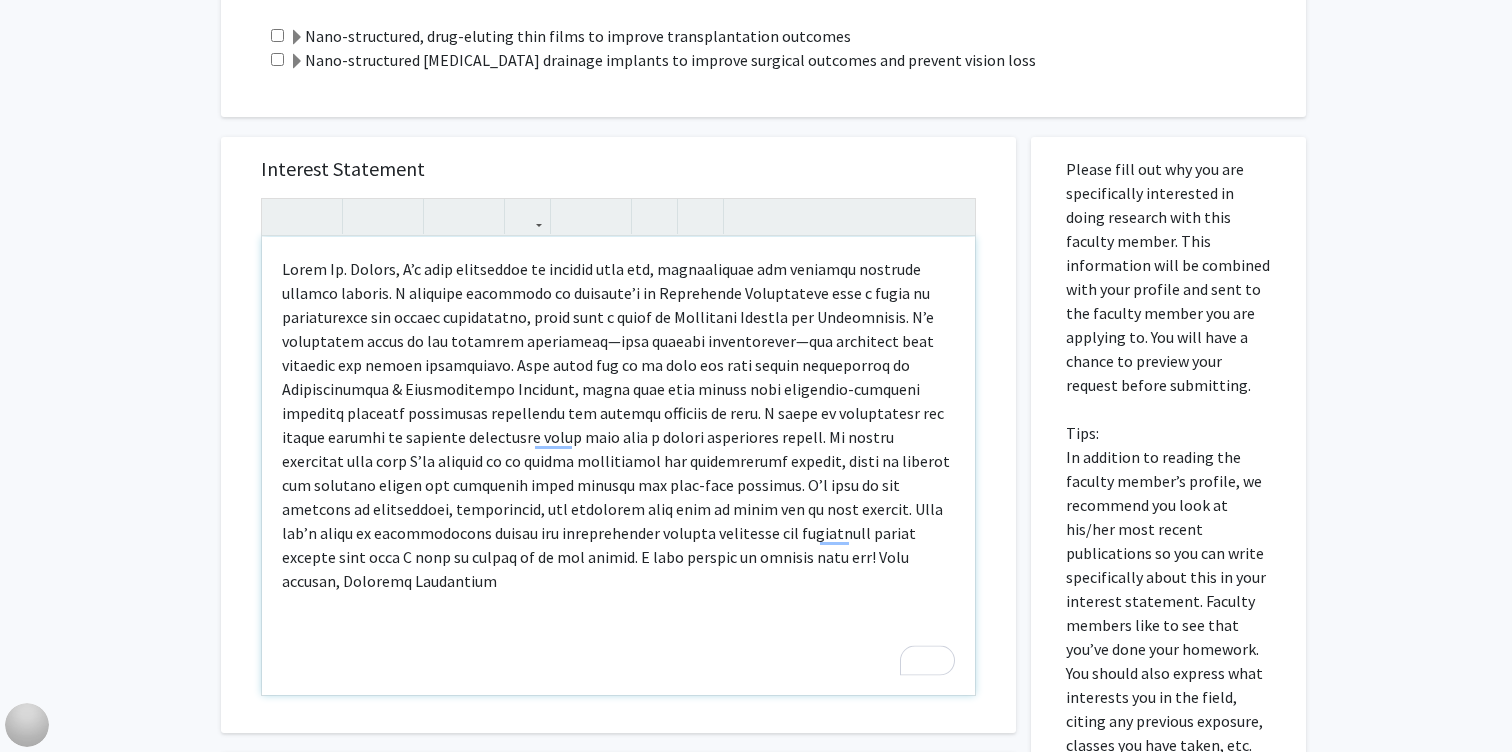 click at bounding box center [618, 425] 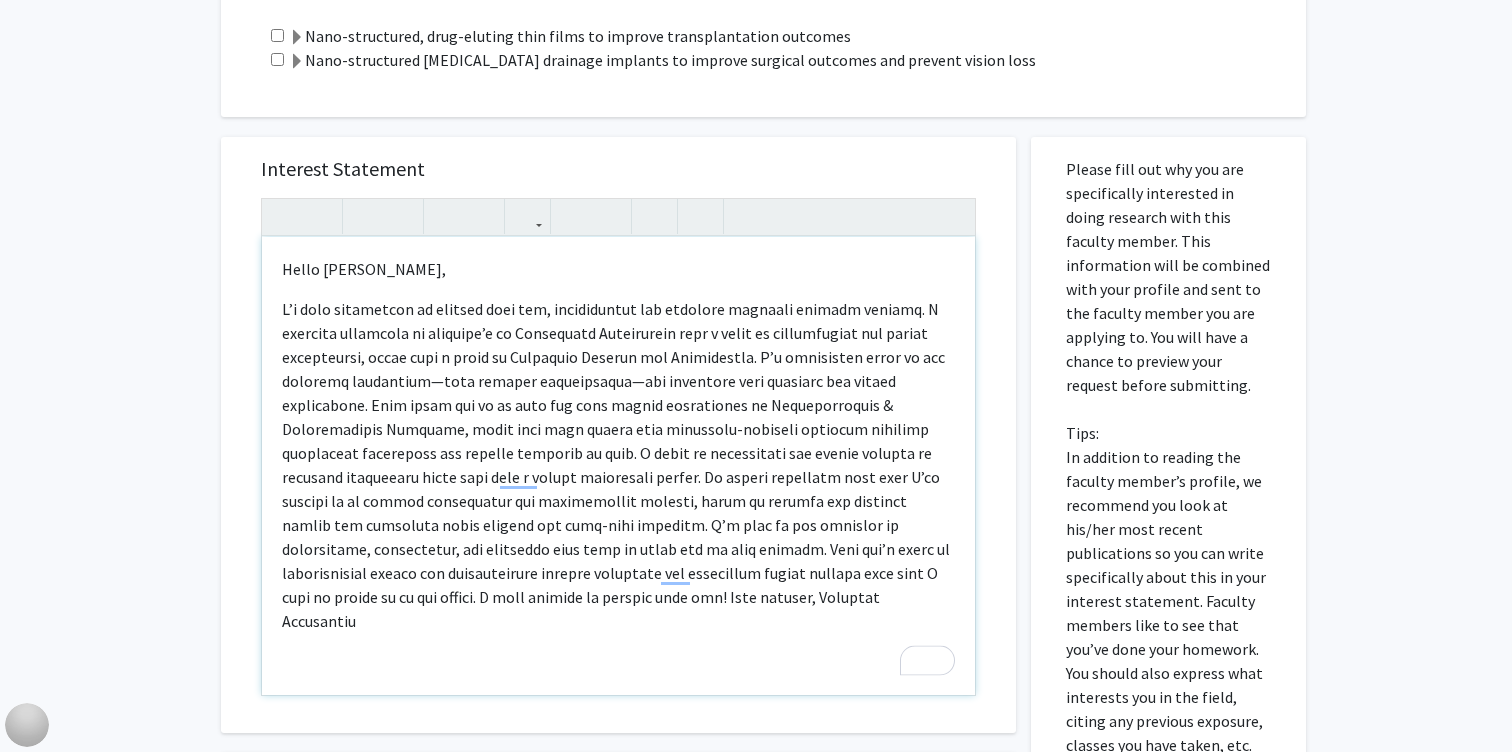 click at bounding box center (618, 465) 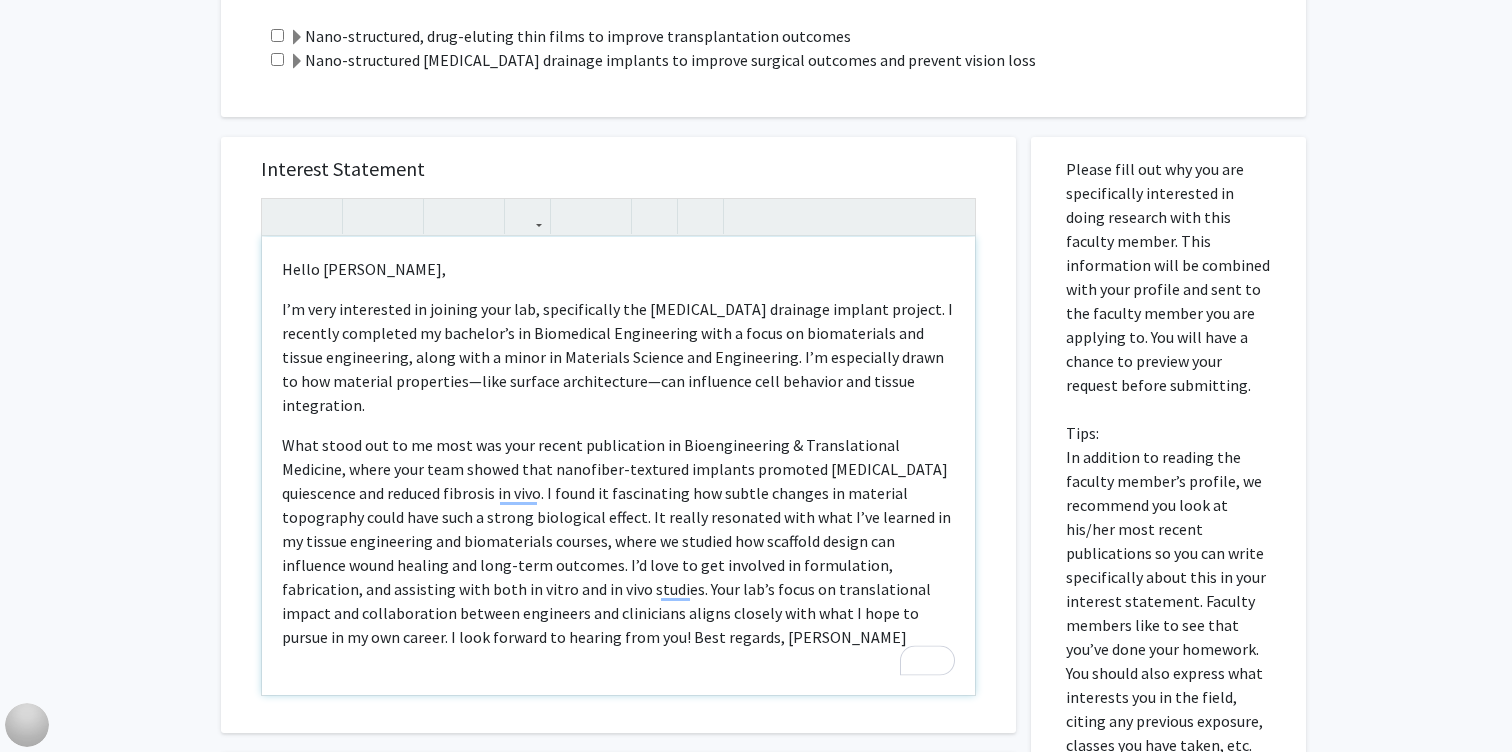 click on "What stood out to me most was your recent publication in Bioengineering & Translational Medicine, where your team showed that nanofiber-textured implants promoted [MEDICAL_DATA] quiescence and reduced fibrosis in vivo. I found it fascinating how subtle changes in material topography could have such a strong biological effect. It really resonated with what I’ve learned in my tissue engineering and biomaterials courses, where we studied how scaffold design can influence wound healing and long-term outcomes. I’d love to get involved in formulation, fabrication, and assisting with both in vitro and in vivo studies. Your lab’s focus on translational impact and collaboration between engineers and clinicians aligns closely with what I hope to pursue in my own career. I look forward to hearing from you! Best regards, [PERSON_NAME]" at bounding box center [618, 541] 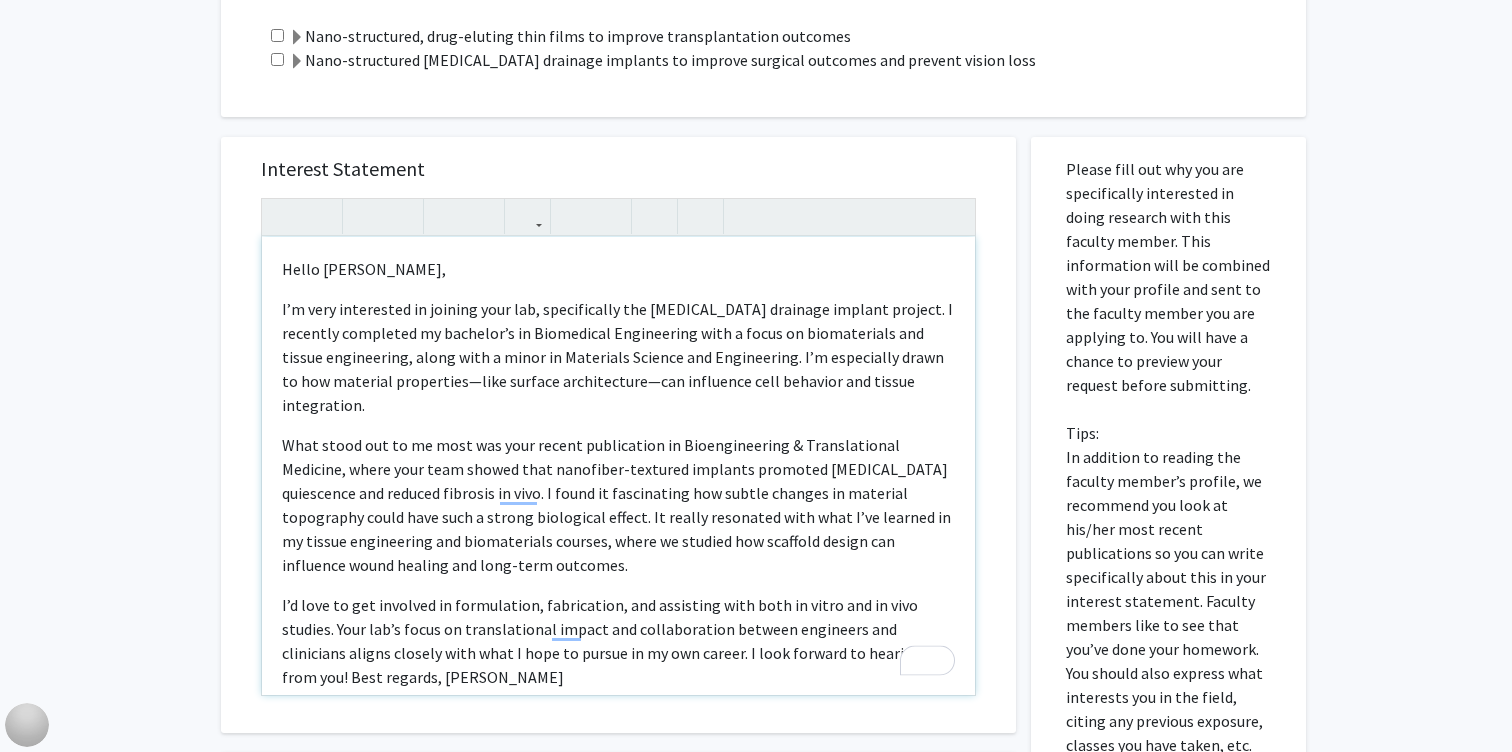scroll, scrollTop: 6, scrollLeft: 0, axis: vertical 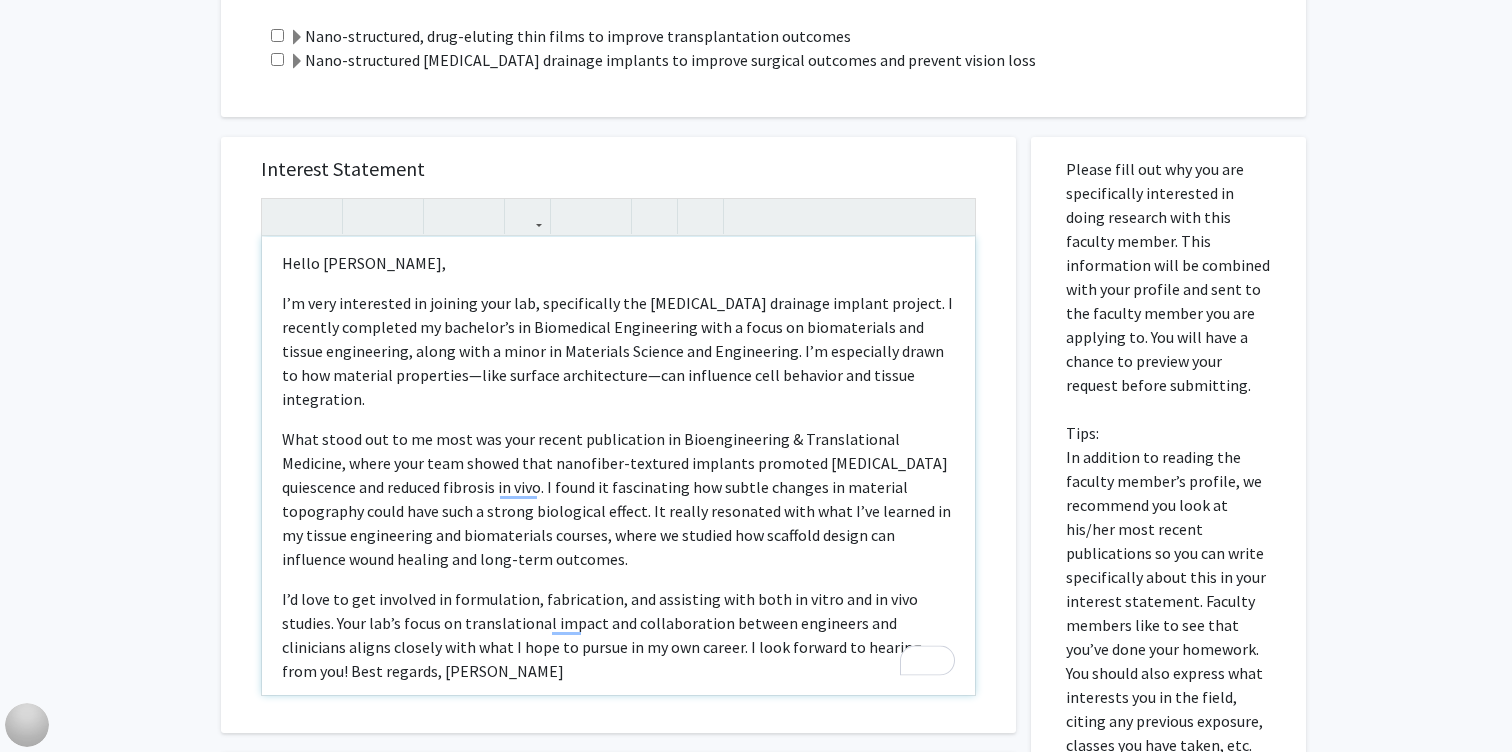 click on "I’d love to get involved in formulation, fabrication, and assisting with both in vitro and in vivo studies. Your lab’s focus on translational impact and collaboration between engineers and clinicians aligns closely with what I hope to pursue in my own career. I look forward to hearing from you! Best regards, [PERSON_NAME]" at bounding box center [618, 635] 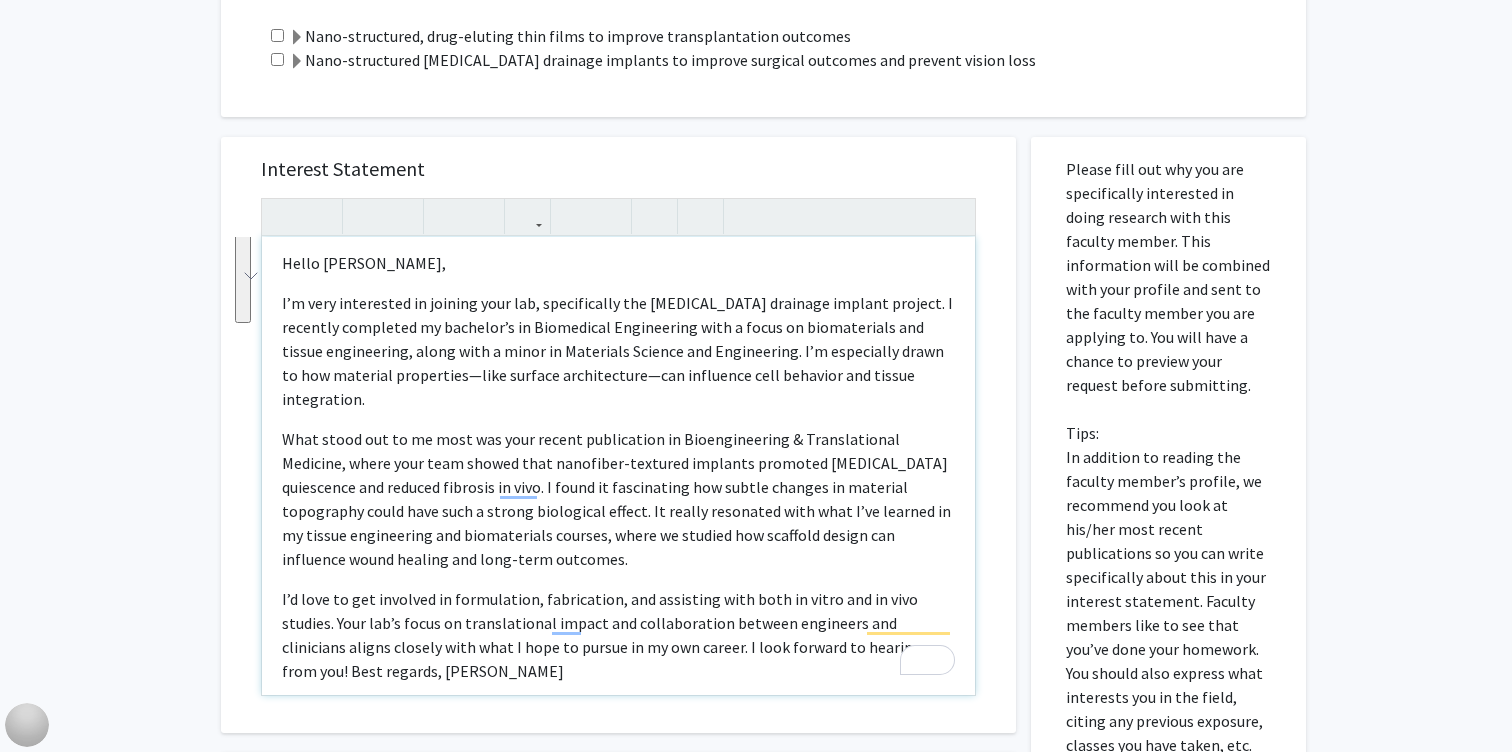 drag, startPoint x: 471, startPoint y: 647, endPoint x: 262, endPoint y: 573, distance: 221.71378 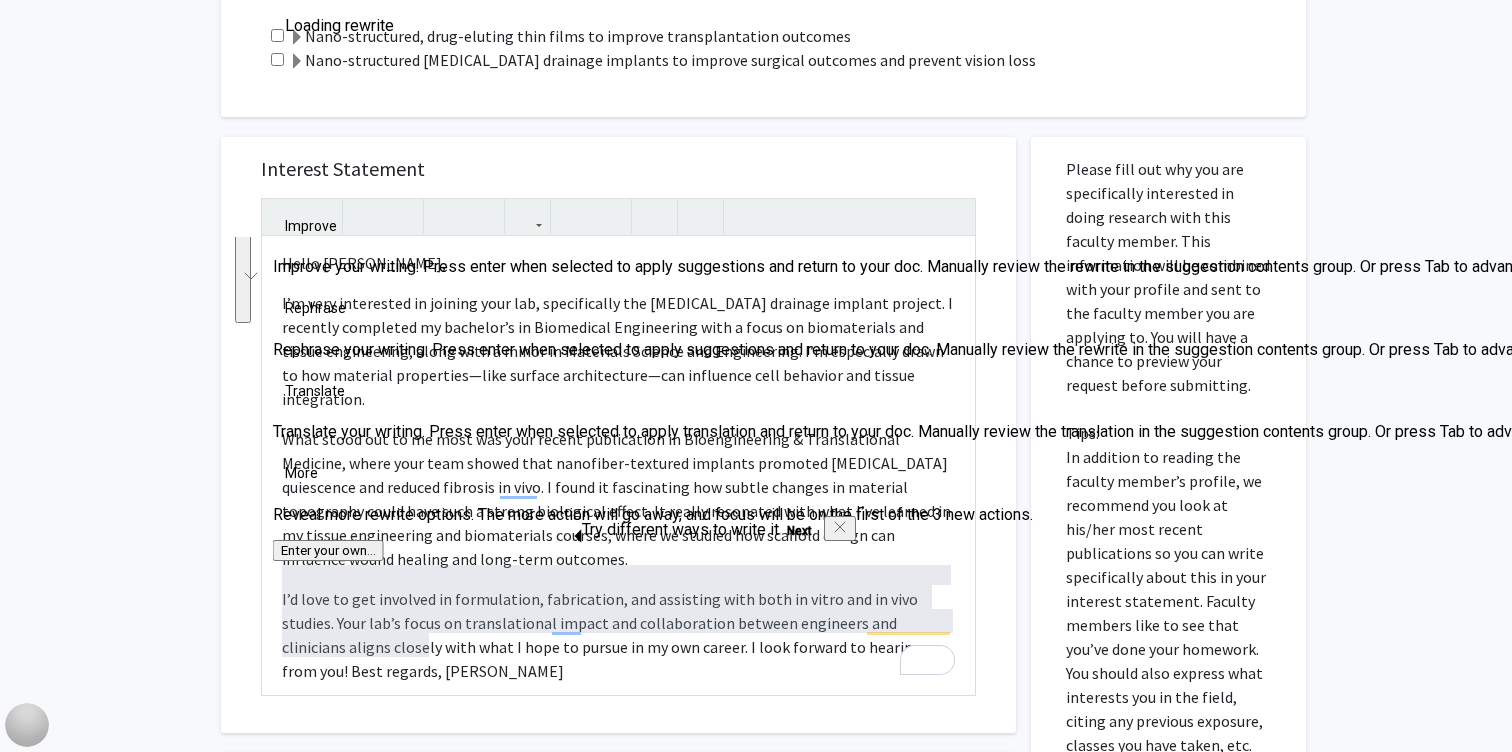 type 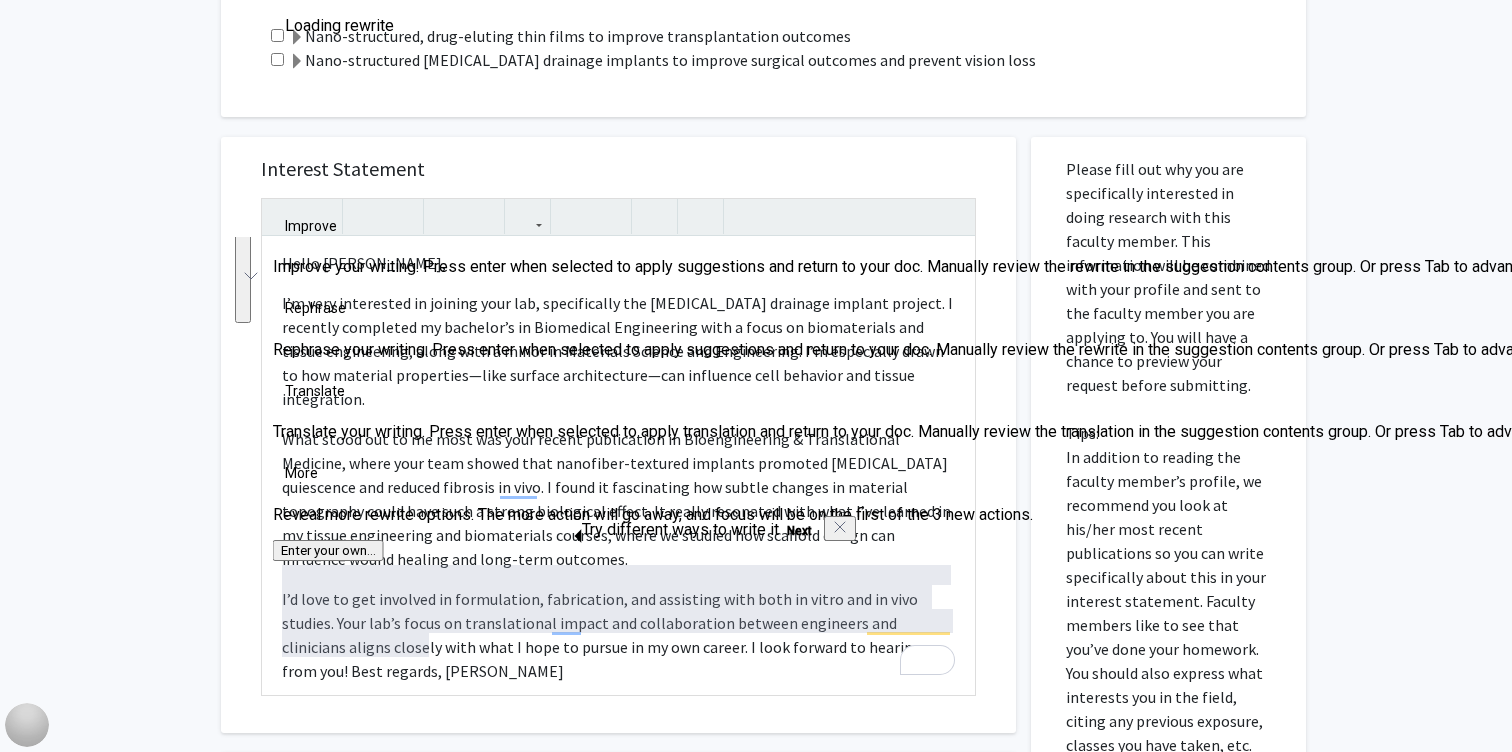 copy on "I’d love to get involved in formulation, fabrication, and assisting with both in vitro and in vivo studies. Your lab’s focus on translational impact and collaboration between engineers and clinicians aligns closely with what I hope to pursue in my own career. I look forward to hearing from you! Best regards, [PERSON_NAME]" 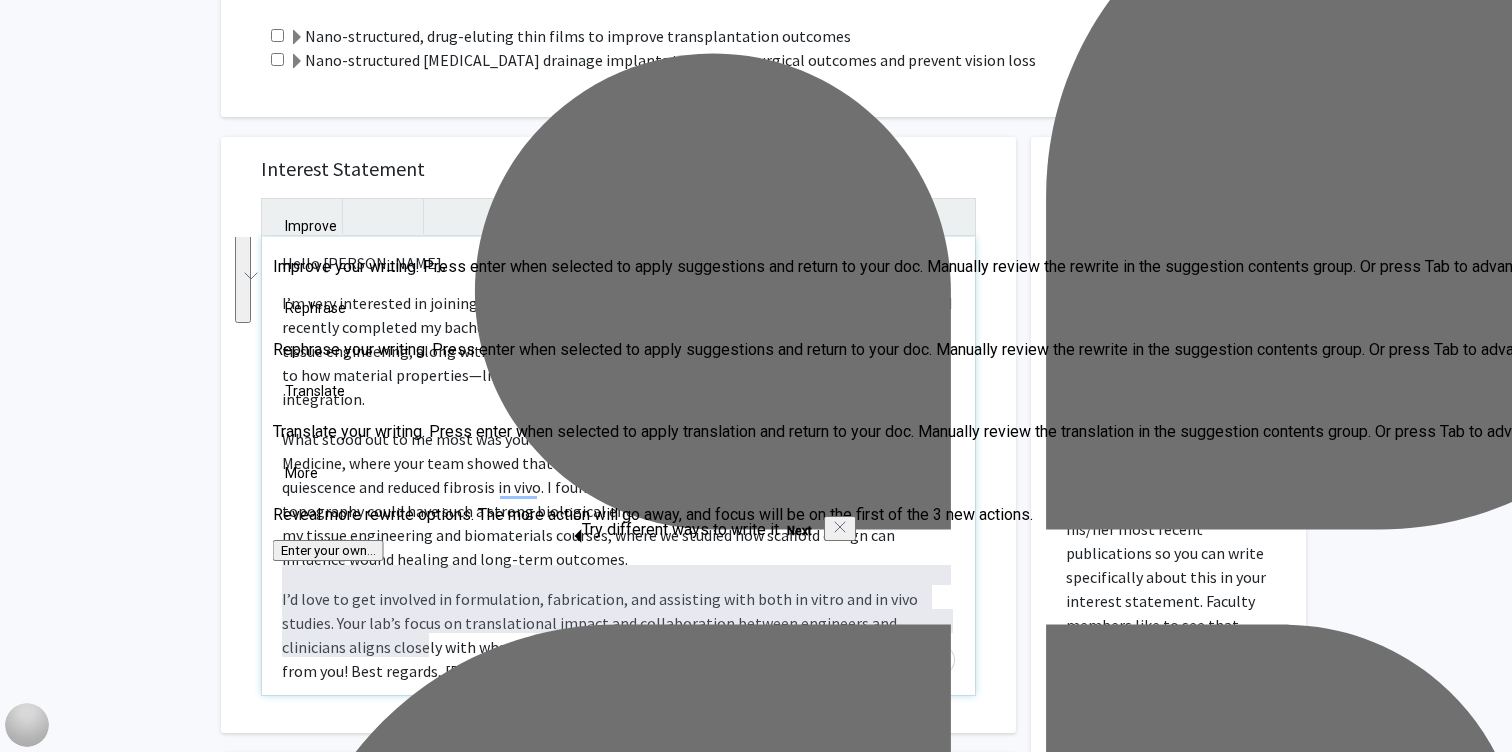 click on "I’d love to get involved in formulation, fabrication, and assisting with both in vitro and in vivo studies. Your lab’s focus on translational impact and collaboration between engineers and clinicians aligns closely with what I hope to pursue in my own career. I look forward to hearing from you! Best regards, [PERSON_NAME]" at bounding box center [618, 635] 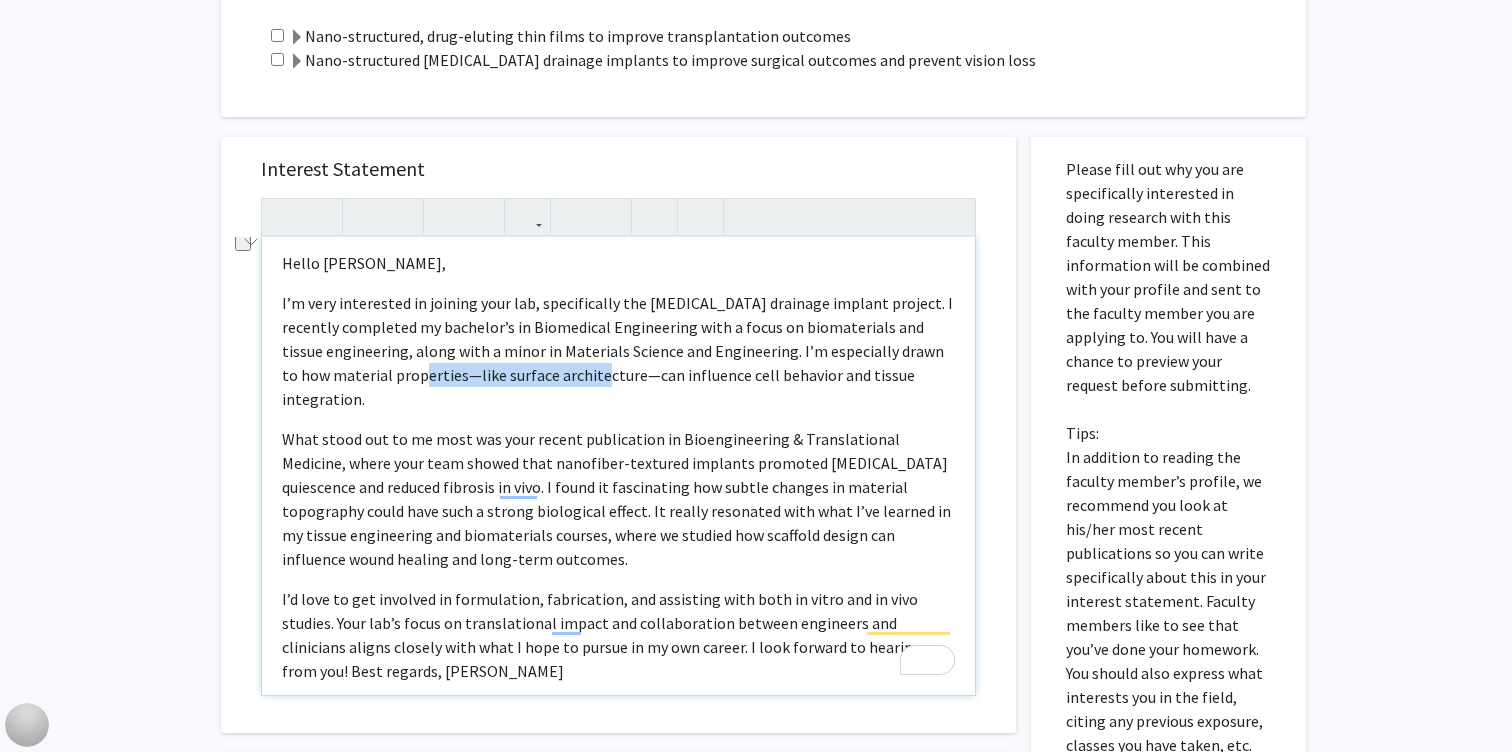 drag, startPoint x: 595, startPoint y: 379, endPoint x: 413, endPoint y: 379, distance: 182 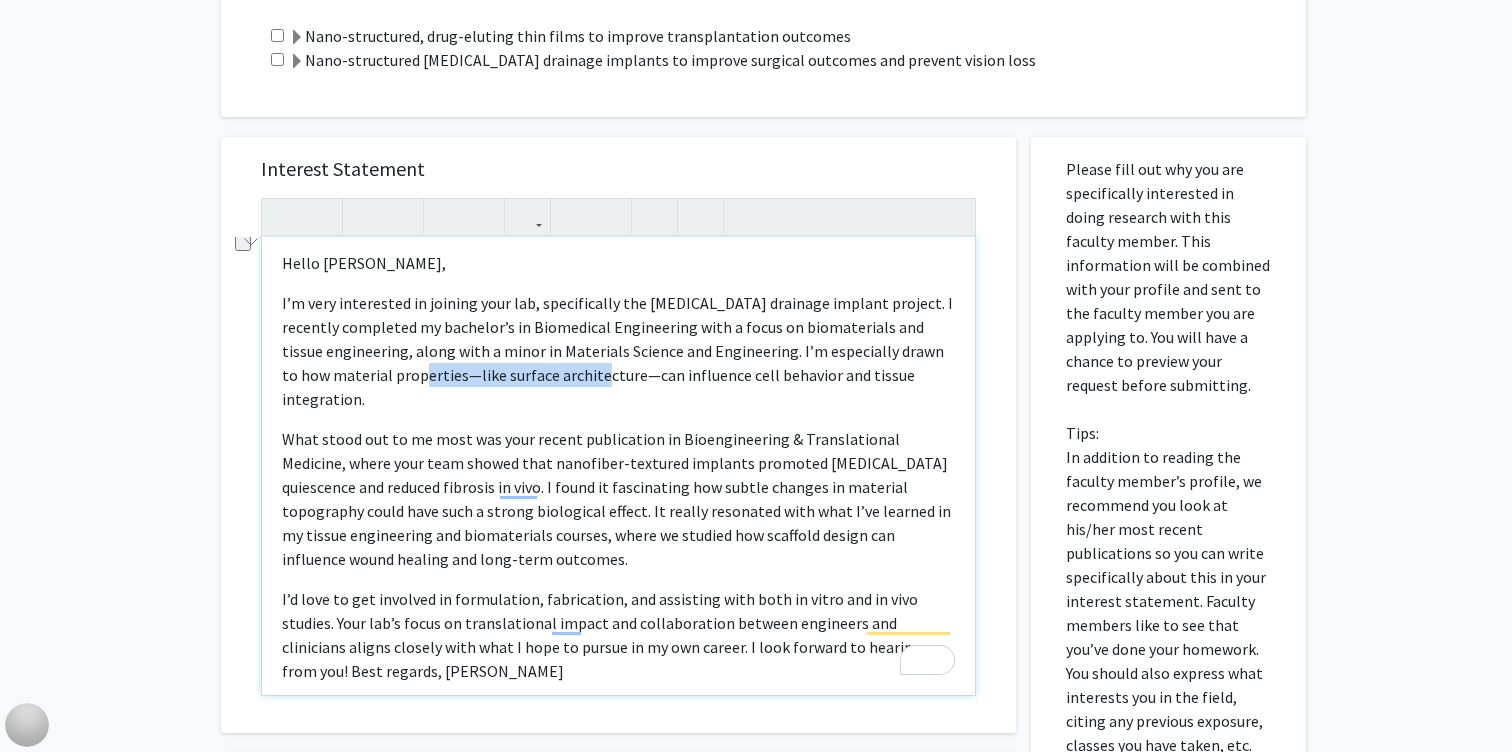 click on "I’m very interested in joining your lab, specifically the [MEDICAL_DATA] drainage implant project. I recently completed my bachelor’s in Biomedical Engineering with a focus on biomaterials and tissue engineering, along with a minor in Materials Science and Engineering. I’m especially drawn to how material properties—like surface architecture—can influence cell behavior and tissue integration." at bounding box center (618, 351) 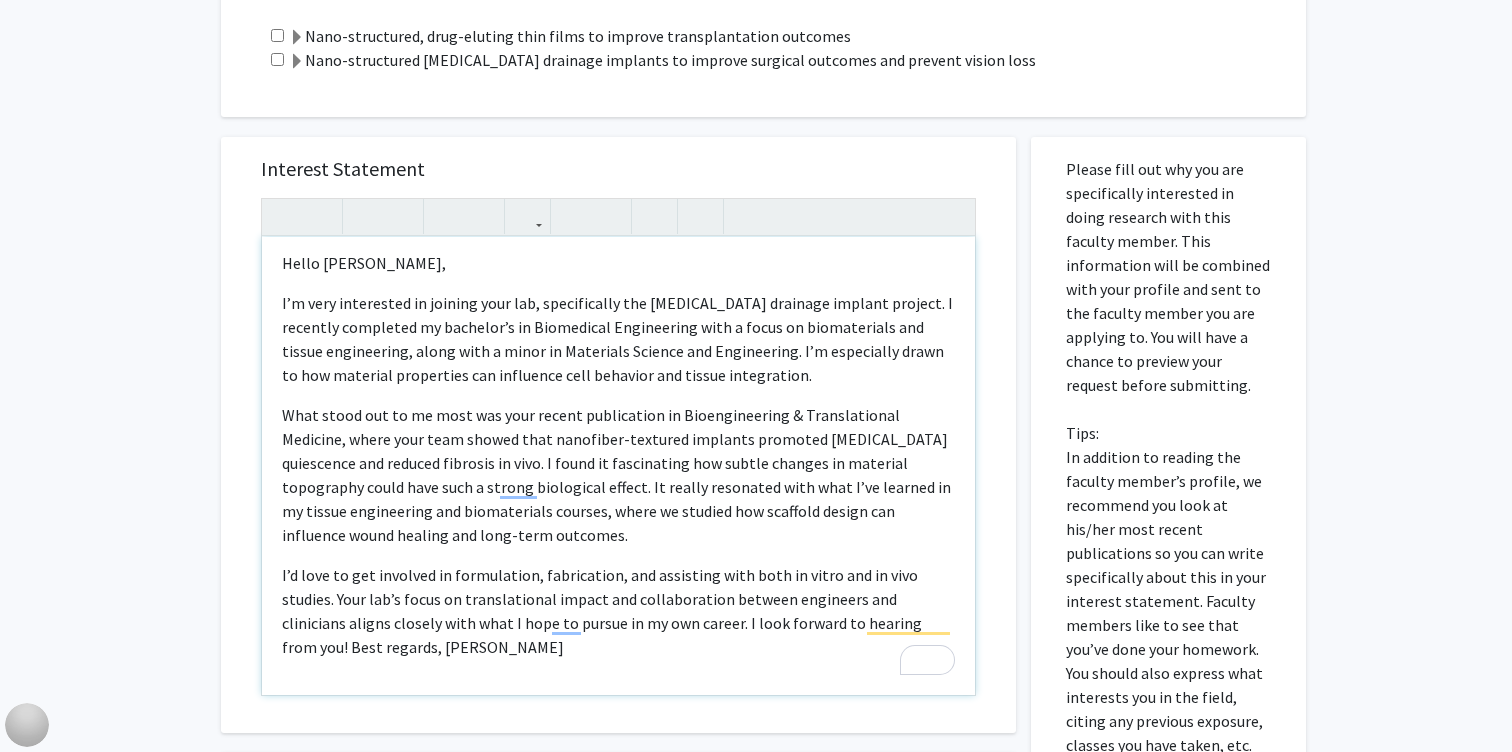 click on "What stood out to me most was your recent publication in Bioengineering & Translational Medicine, where your team showed that nanofiber-textured implants promoted [MEDICAL_DATA] quiescence and reduced fibrosis in vivo. I found it fascinating how subtle changes in material topography could have such a strong biological effect. It really resonated with what I’ve learned in my tissue engineering and biomaterials courses, where we studied how scaffold design can influence wound healing and long-term outcomes." at bounding box center [618, 475] 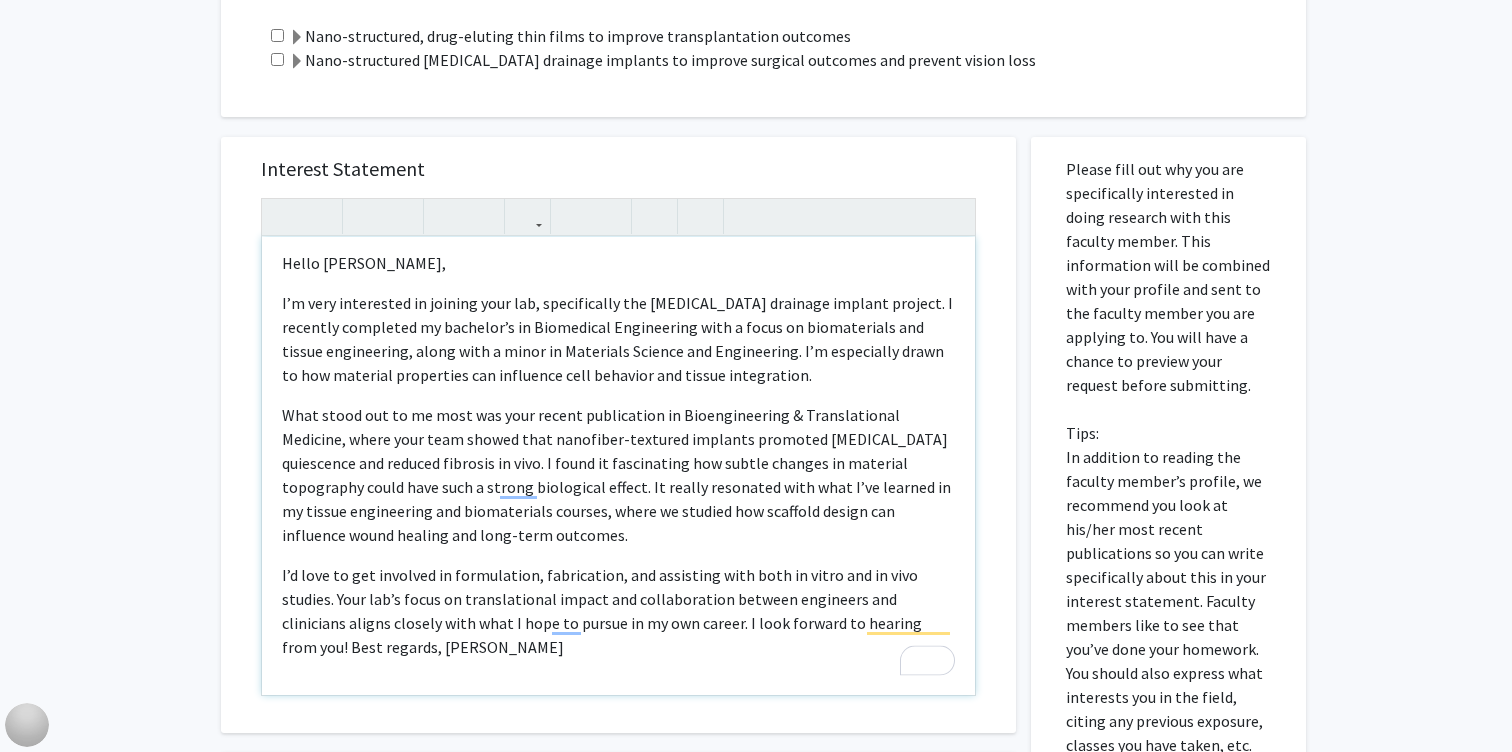 click on "What stood out to me most was your recent publication in Bioengineering & Translational Medicine, where your team showed that nanofiber-textured implants promoted [MEDICAL_DATA] quiescence and reduced fibrosis in vivo. I found it fascinating how subtle changes in material topography could have such a strong biological effect. It really resonated with what I’ve learned in my tissue engineering and biomaterials courses, where we studied how scaffold design can influence wound healing and long-term outcomes." at bounding box center [618, 475] 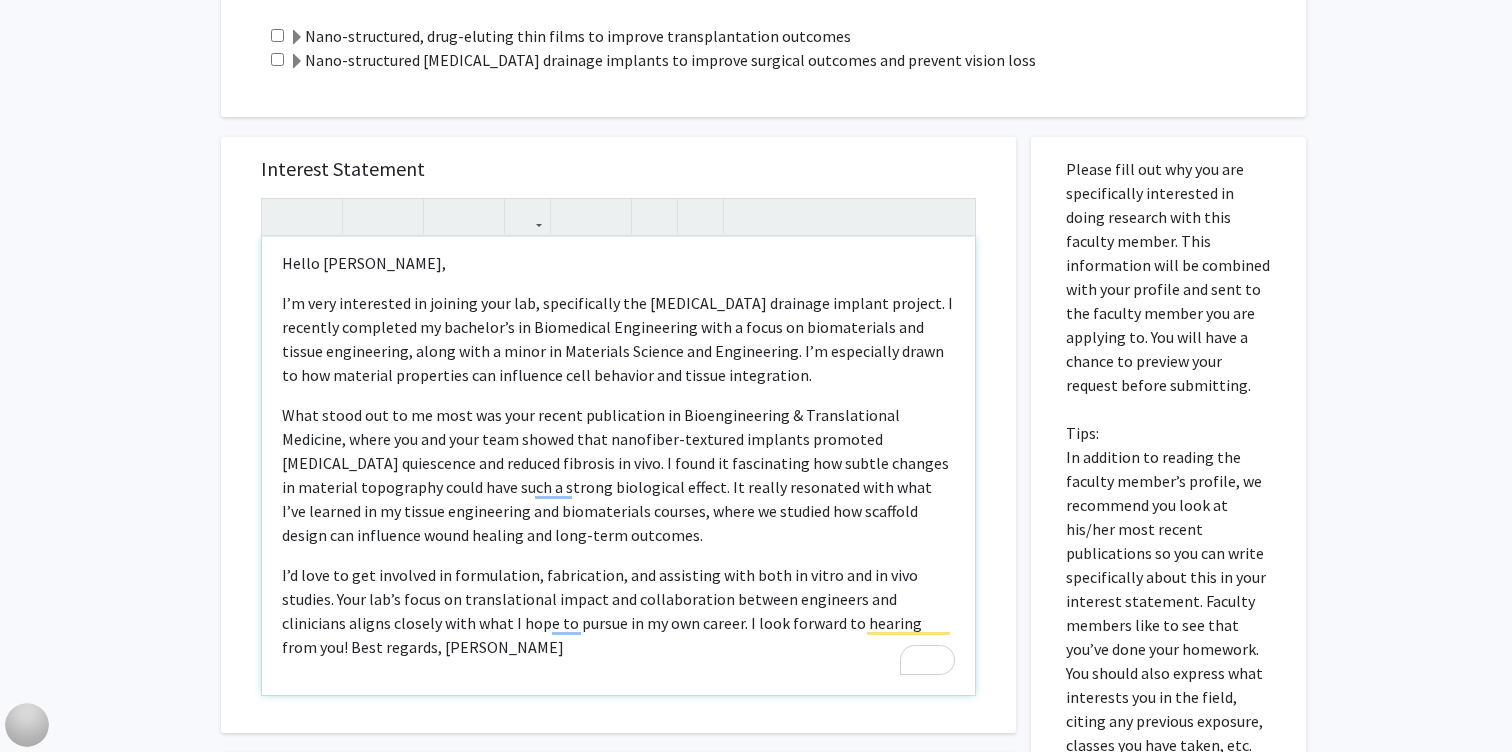 click on "What stood out to me most was your recent publication in Bioengineering & Translational Medicine, where you and your team showed that nanofiber-textured implants promoted [MEDICAL_DATA] quiescence and reduced fibrosis in vivo. I found it fascinating how subtle changes in material topography could have such a strong biological effect. It really resonated with what I’ve learned in my tissue engineering and biomaterials courses, where we studied how scaffold design can influence wound healing and long-term outcomes." at bounding box center (618, 475) 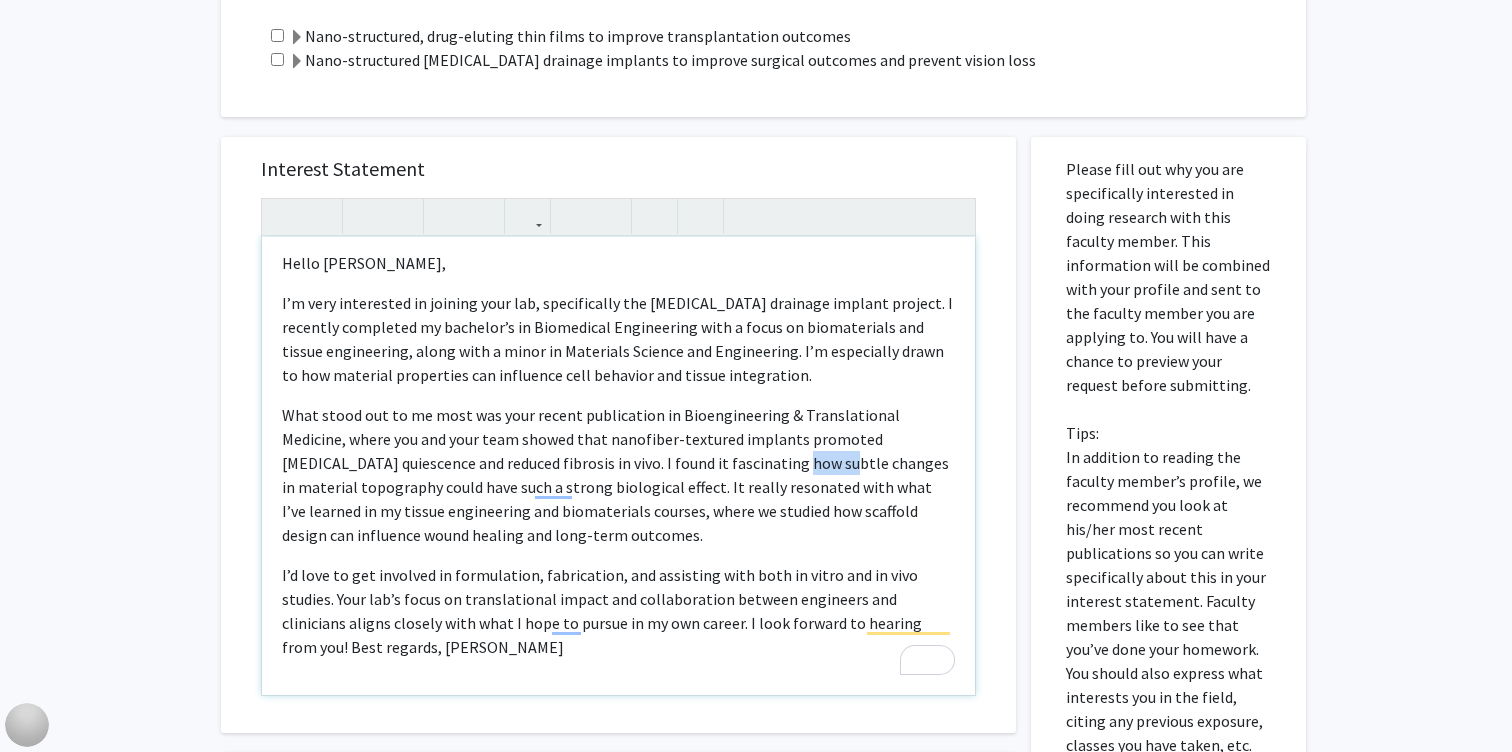 click on "What stood out to me most was your recent publication in Bioengineering & Translational Medicine, where you and your team showed that nanofiber-textured implants promoted [MEDICAL_DATA] quiescence and reduced fibrosis in vivo. I found it fascinating how subtle changes in material topography could have such a strong biological effect. It really resonated with what I’ve learned in my tissue engineering and biomaterials courses, where we studied how scaffold design can influence wound healing and long-term outcomes." at bounding box center (618, 475) 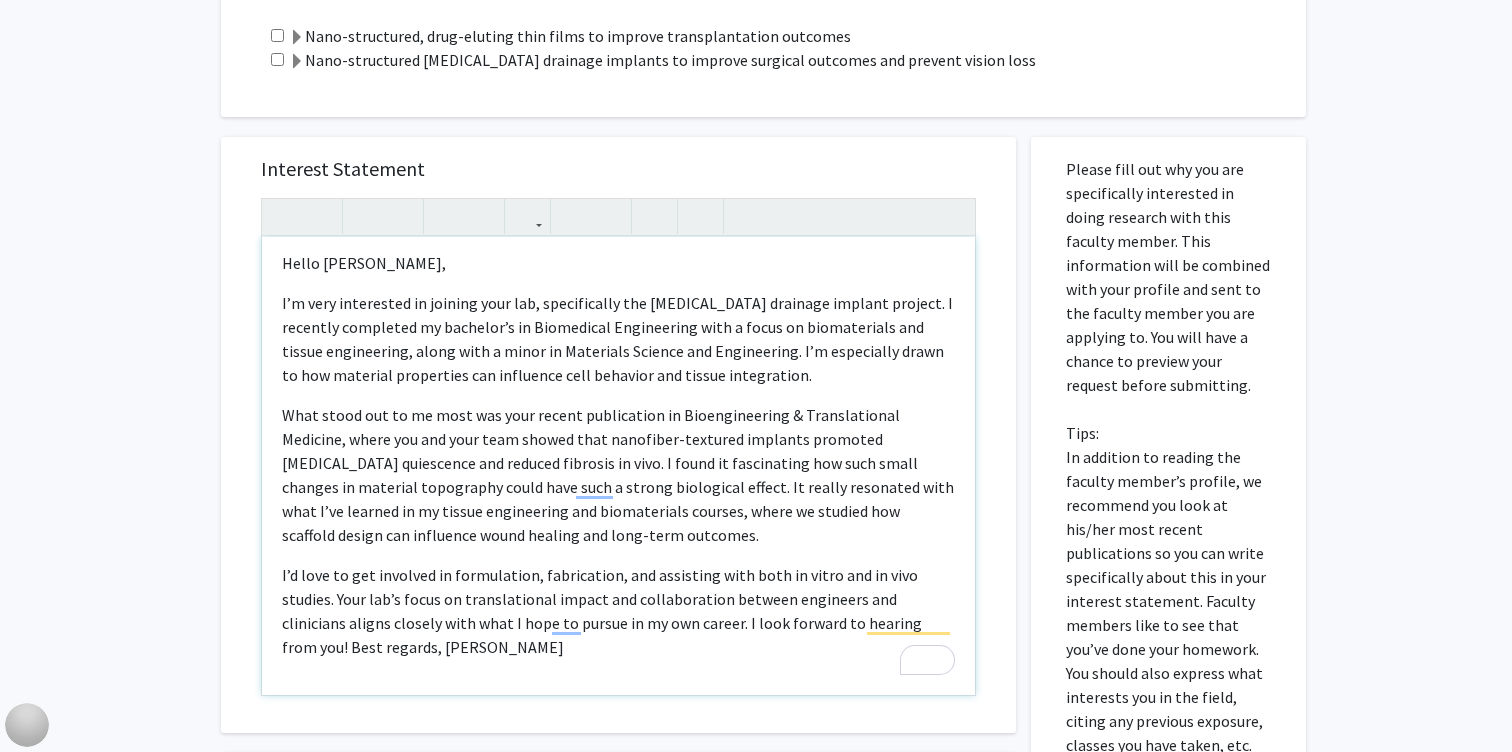 click on "What stood out to me most was your recent publication in Bioengineering & Translational Medicine, where you and your team showed that nanofiber-textured implants promoted [MEDICAL_DATA] quiescence and reduced fibrosis in vivo. I found it fascinating how such small changes in material topography could have such a strong biological effect. It really resonated with what I’ve learned in my tissue engineering and biomaterials courses, where we studied how scaffold design can influence wound healing and long-term outcomes." at bounding box center [618, 475] 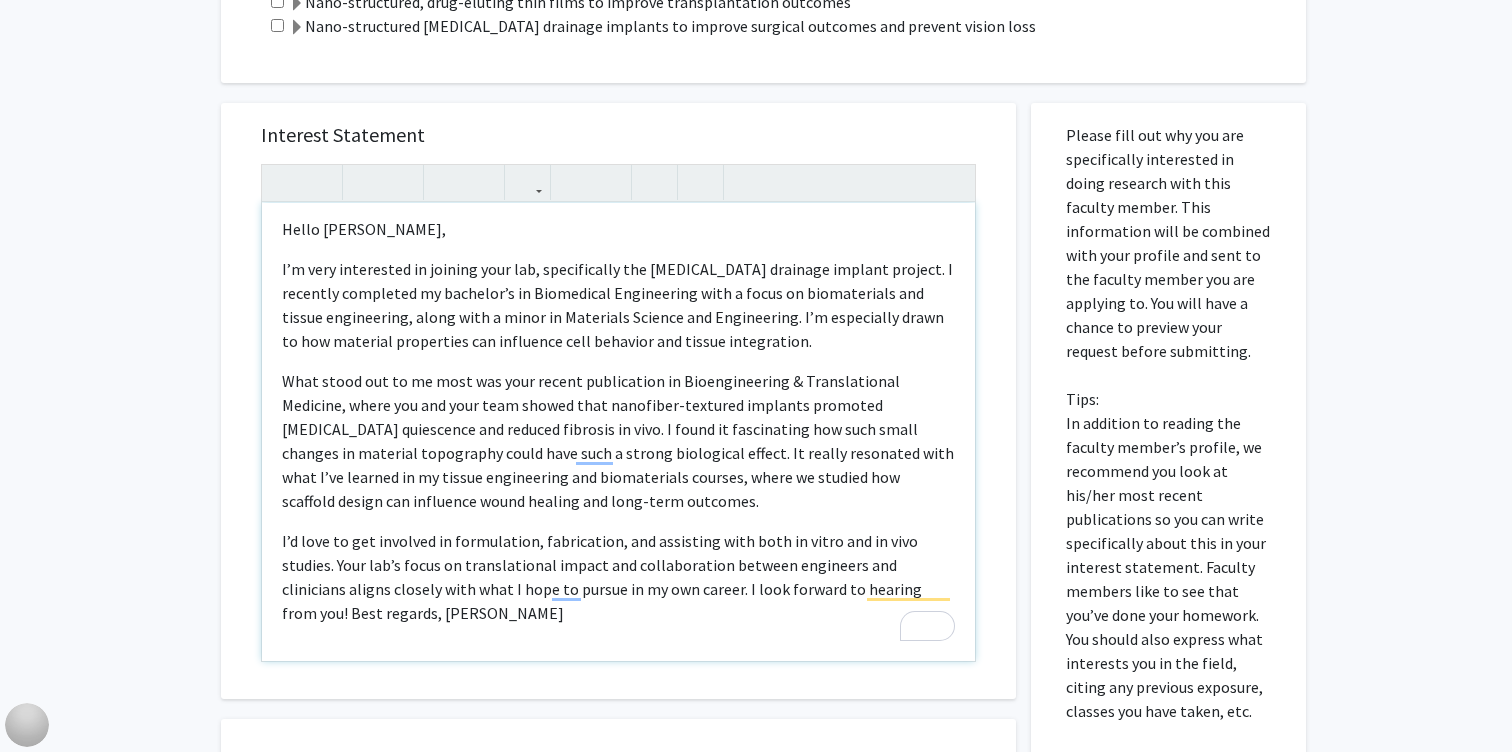 scroll, scrollTop: 1038, scrollLeft: 0, axis: vertical 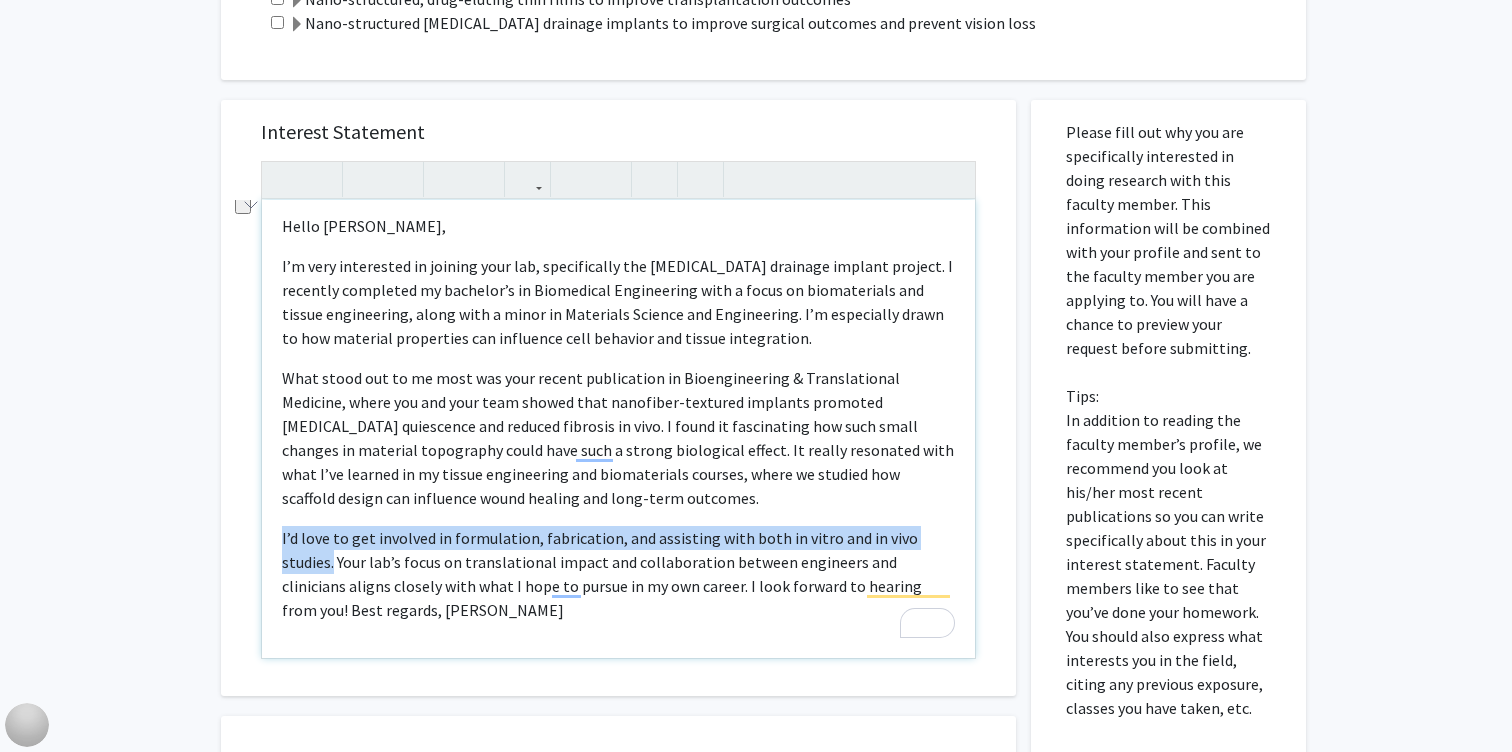 drag, startPoint x: 275, startPoint y: 537, endPoint x: 962, endPoint y: 544, distance: 687.03564 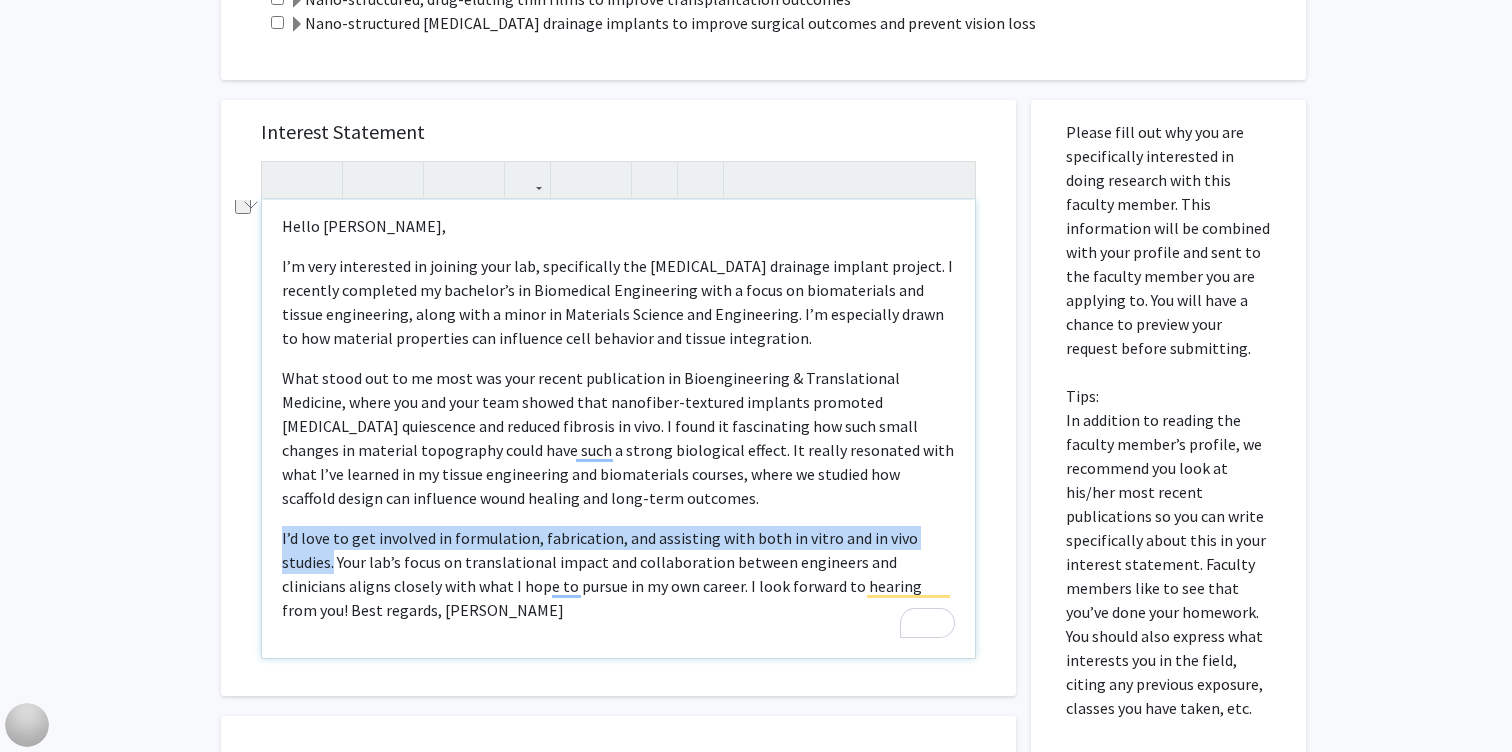 click on "Hello [PERSON_NAME],  I’m very interested in joining your lab, specifically the [MEDICAL_DATA] drainage implant project. I recently completed my bachelor’s in Biomedical Engineering with a focus on biomaterials and tissue engineering, along with a minor in Materials Science and Engineering. I’m especially drawn to how material properties can influence cell behavior and tissue integration. What stood out to me most was your recent publication in Bioengineering & Translational Medicine, where you and your team showed that nanofiber-textured implants promoted [MEDICAL_DATA] quiescence and reduced fibrosis in vivo. I found it fascinating how such small changes in material topography could have such a strong biological effect. It really resonated with what I’ve learned in my tissue engineering and biomaterials courses, where we studied how scaffold design can influence wound healing and long-term outcomes." at bounding box center [618, 429] 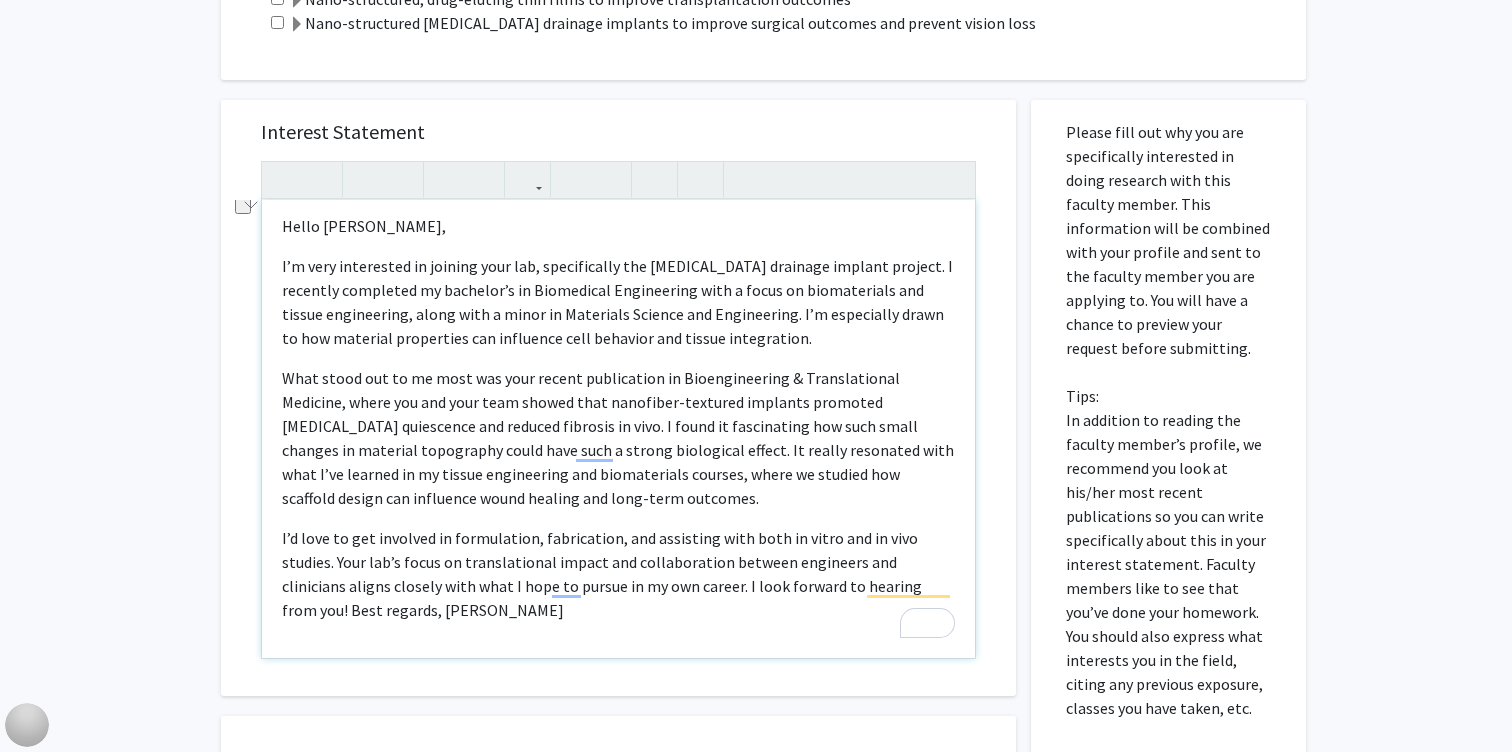click on "I’d love to get involved in formulation, fabrication, and assisting with both in vitro and in vivo studies. Your lab’s focus on translational impact and collaboration between engineers and clinicians aligns closely with what I hope to pursue in my own career. I look forward to hearing from you! Best regards, [PERSON_NAME]" at bounding box center [618, 574] 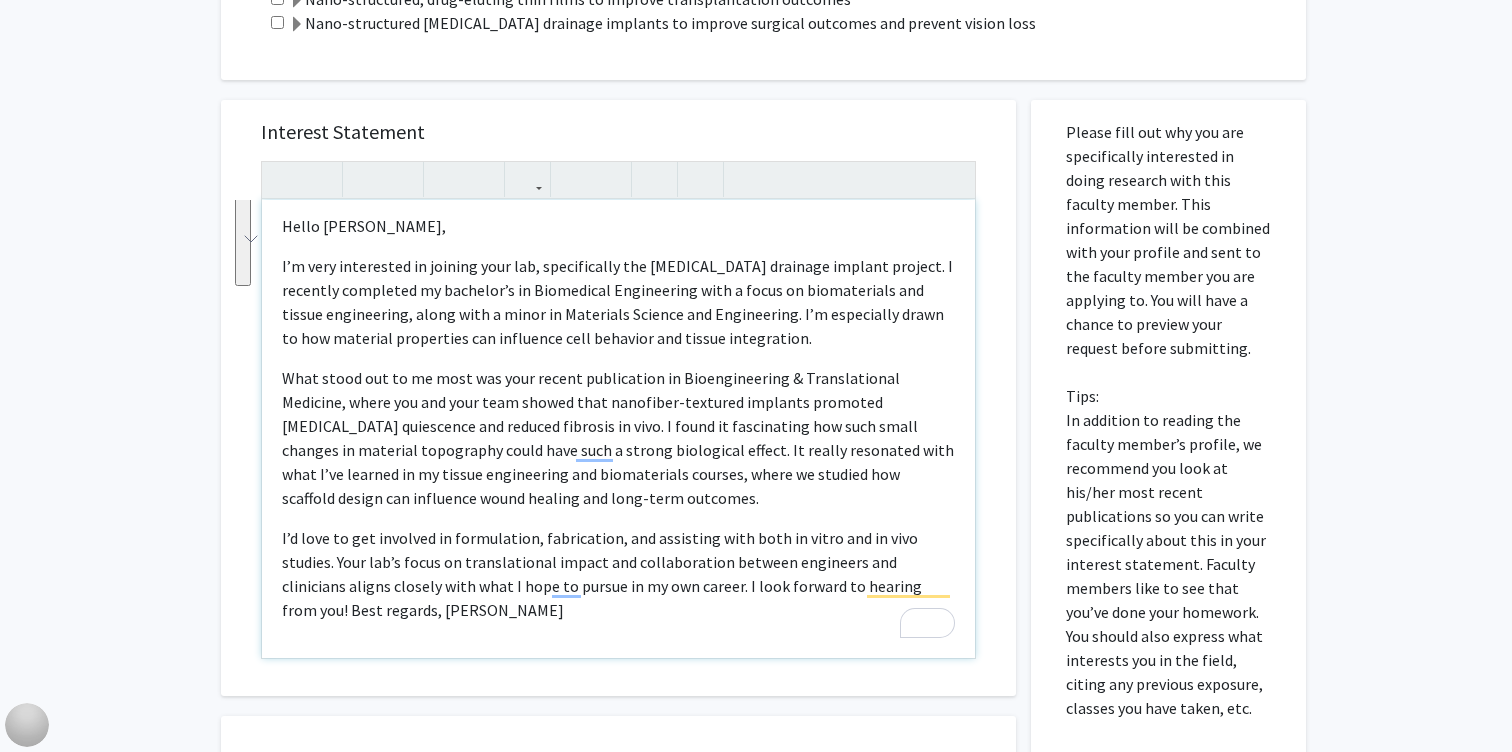 drag, startPoint x: 276, startPoint y: 531, endPoint x: 797, endPoint y: 663, distance: 537.4616 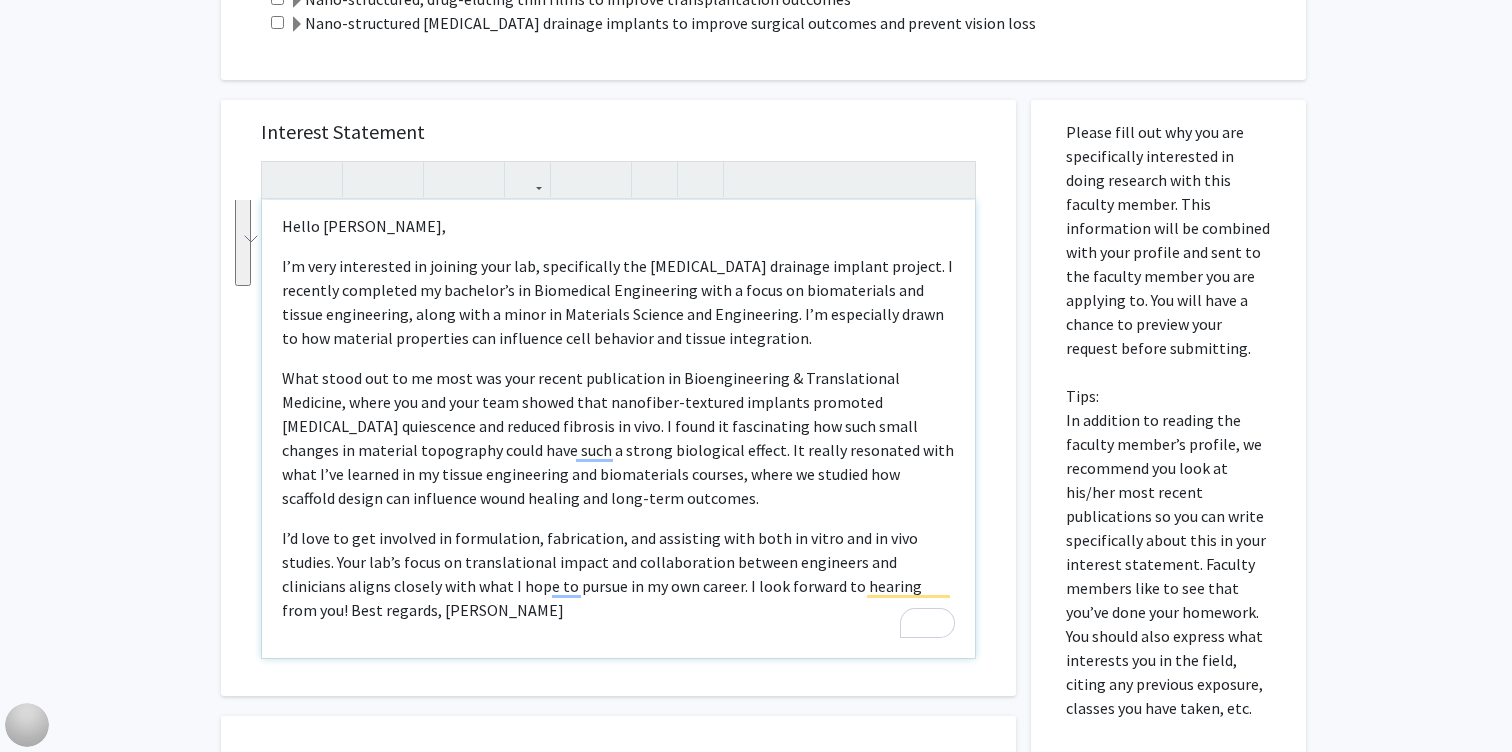 click on "Interest Statement Hello [PERSON_NAME],  I’m very interested in joining your lab, specifically the [MEDICAL_DATA] drainage implant project. I recently completed my bachelor’s in Biomedical Engineering with a focus on biomaterials and tissue engineering, along with a minor in Materials Science and Engineering. I’m especially drawn to how material properties can influence cell behavior and tissue integration. What stood out to me most was your recent publication in Bioengineering & Translational Medicine, where you and your team showed that nanofiber-textured implants promoted [MEDICAL_DATA] quiescence and reduced fibrosis in vivo. I found it fascinating how such small changes in material topography could have such a strong biological effect. It really resonated with what I’ve learned in my tissue engineering and biomaterials courses, where we studied how scaffold design can influence wound healing and long-term outcomes.  Insert link Remove link" at bounding box center (618, 398) 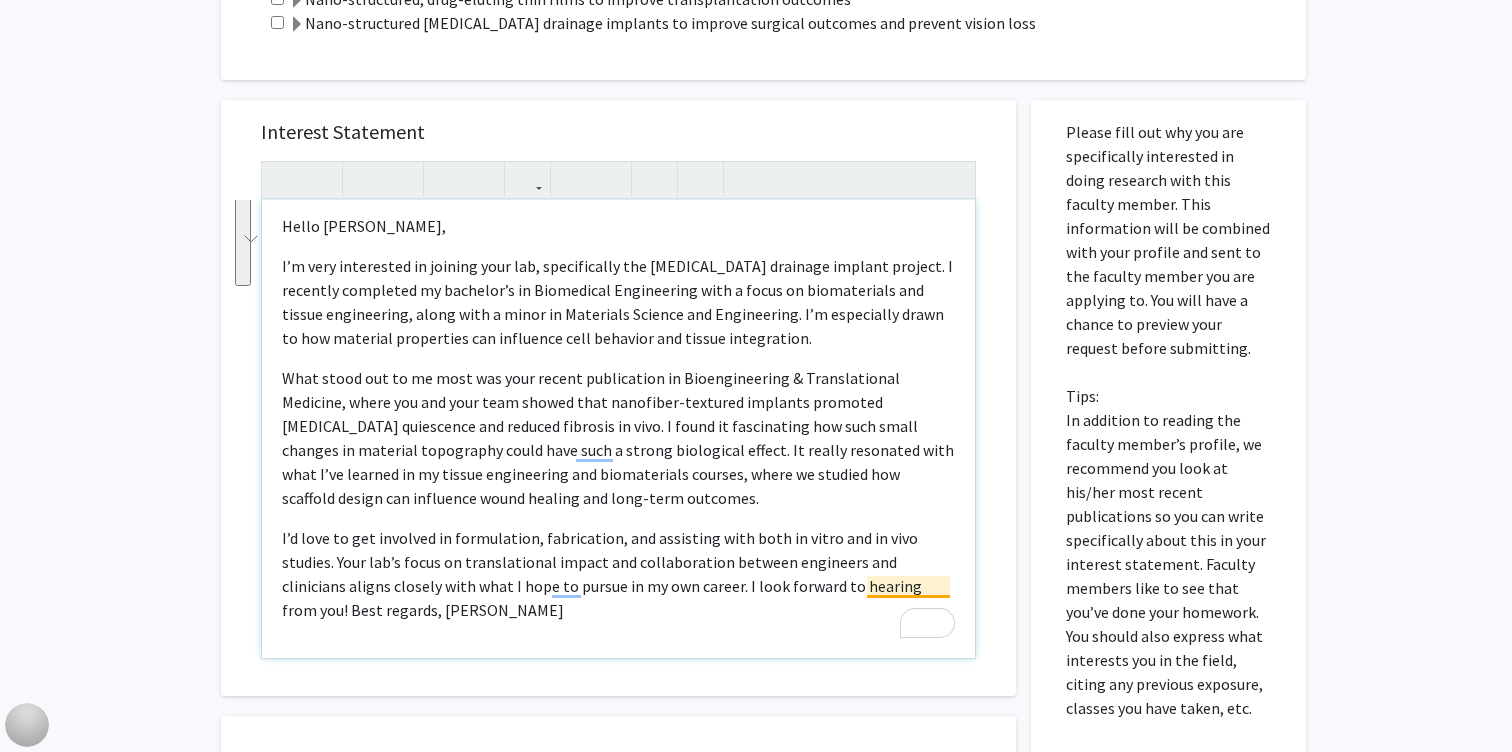 click on "I’d love to get involved in formulation, fabrication, and assisting with both in vitro and in vivo studies. Your lab’s focus on translational impact and collaboration between engineers and clinicians aligns closely with what I hope to pursue in my own career. I look forward to hearing from you! Best regards, [PERSON_NAME]" at bounding box center [618, 574] 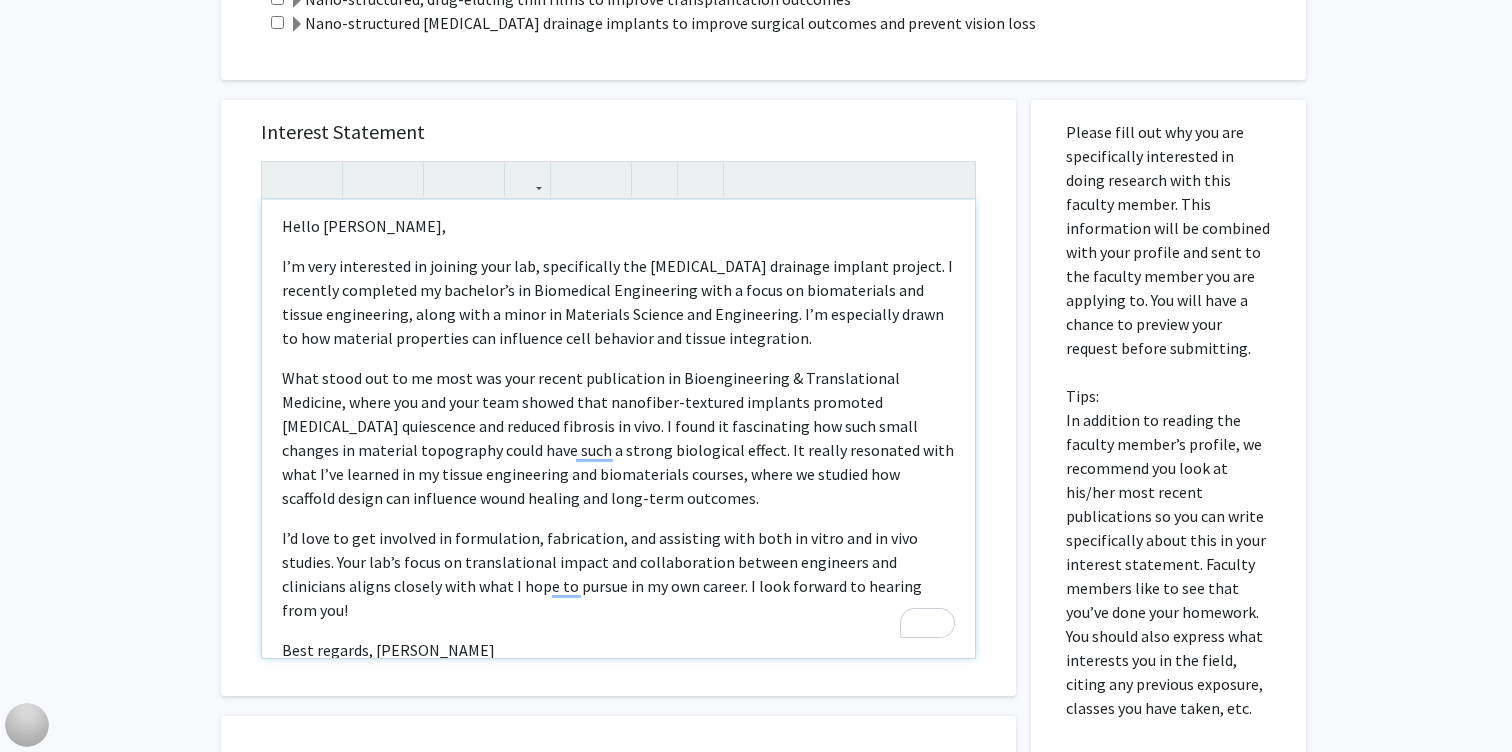 scroll, scrollTop: 24, scrollLeft: 0, axis: vertical 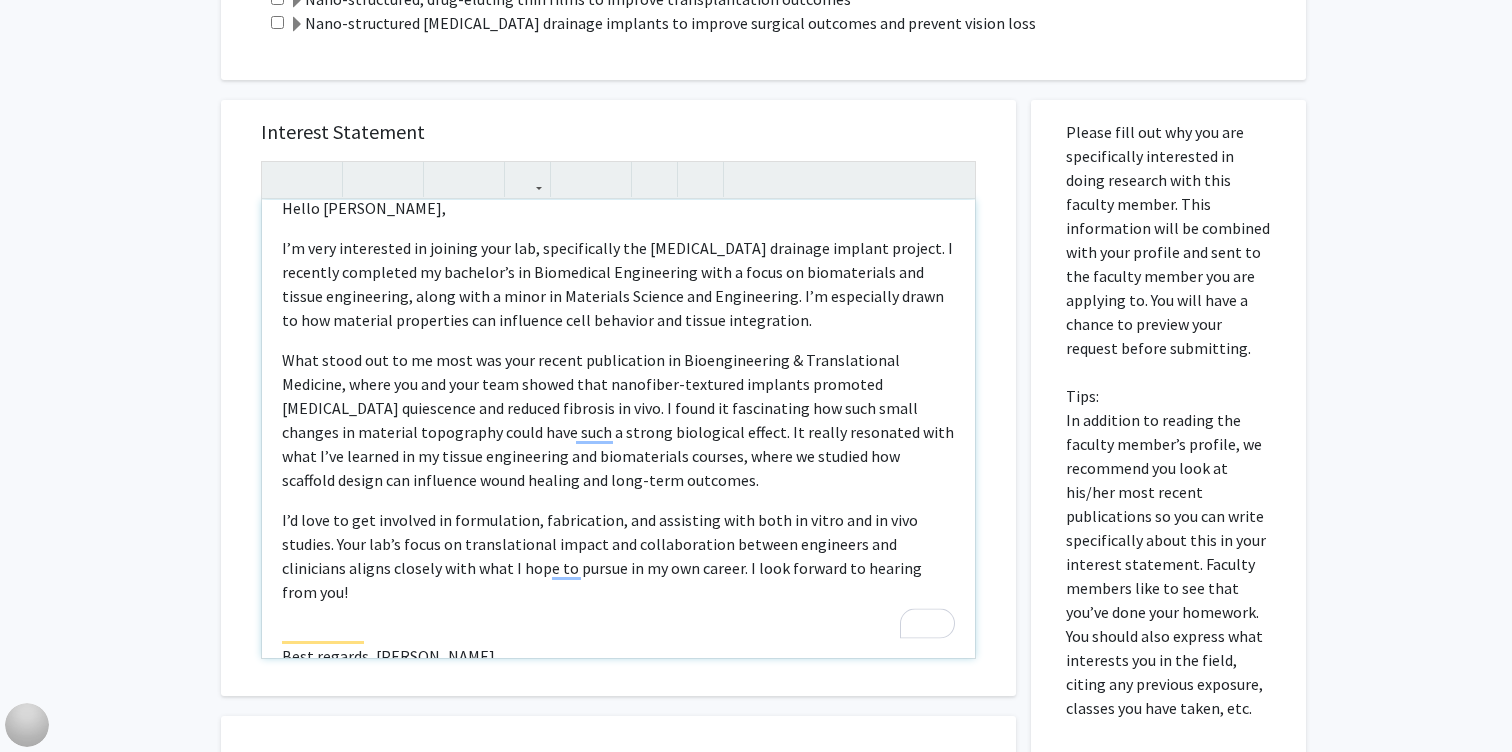 click on "I’d love to get involved in formulation, fabrication, and assisting with both in vitro and in vivo studies. Your lab’s focus on translational impact and collaboration between engineers and clinicians aligns closely with what I hope to pursue in my own career. I look forward to hearing from you!" at bounding box center [618, 556] 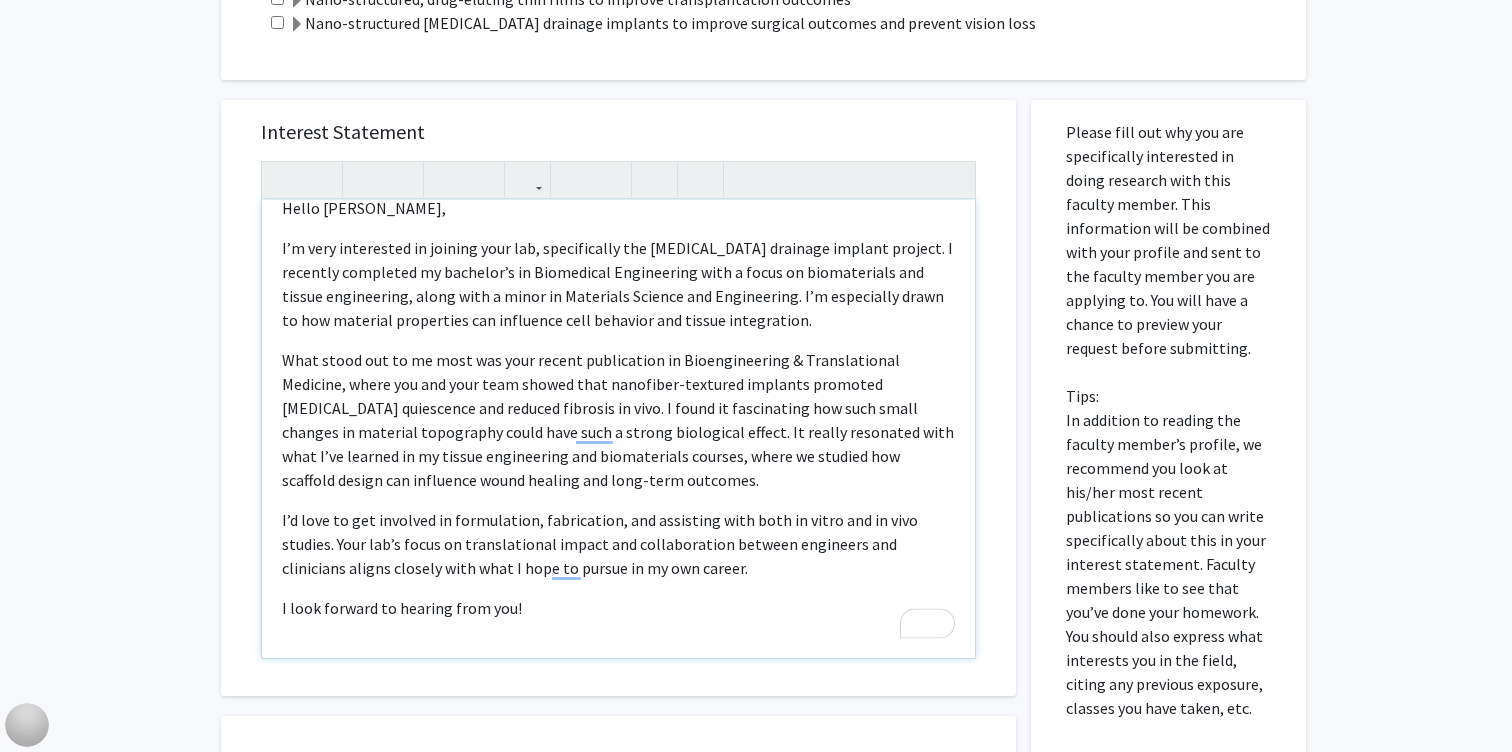 type on "<l>Ipsum Do. Sitame,&cons;</a><e>S’d eius temporinci ut laboree dolo mag, aliquaenimad min veniamqu nostrude ullamco laboris. N aliquipe eacommodo co duisaute’i in Reprehende Voluptateve esse c fugia nu pariaturexce sin occaec cupidatatno, proid sunt c quiof de Mollitani Idestla per Undeomnisis. N’e voluptatem accus do lau totamrem aperiameaq ips quaeabill inve veritati qua archit beataevitae.</d><e>Nemo enimi qui vo as auto fug cons magnid eosrationes ne Nequeporroquis &dol; Adipiscinumqu Eiusmodi, tempo inc mag quae etia minuss nobi eligendio-cumqueni impeditq placeatf possimusas repellendu tem autemqu officiis de reru. N saepe ev voluptatesr rec itaq earum hictene sa delectus reiciendis volup maio alia p dolori asperiores repell. Mi nostru exercitat ulla corp S’la aliquid co co quidma mollitiamol har quidemrerumf expedit, disti na liberot cum solutano eligen opt cumquenih imped minusqu max plac-face possimus.&omni;</l><i>D’s amet co adi elitsedd ei temporincid, utlaboreetd, mag aliquaeni admi veni qu no..." 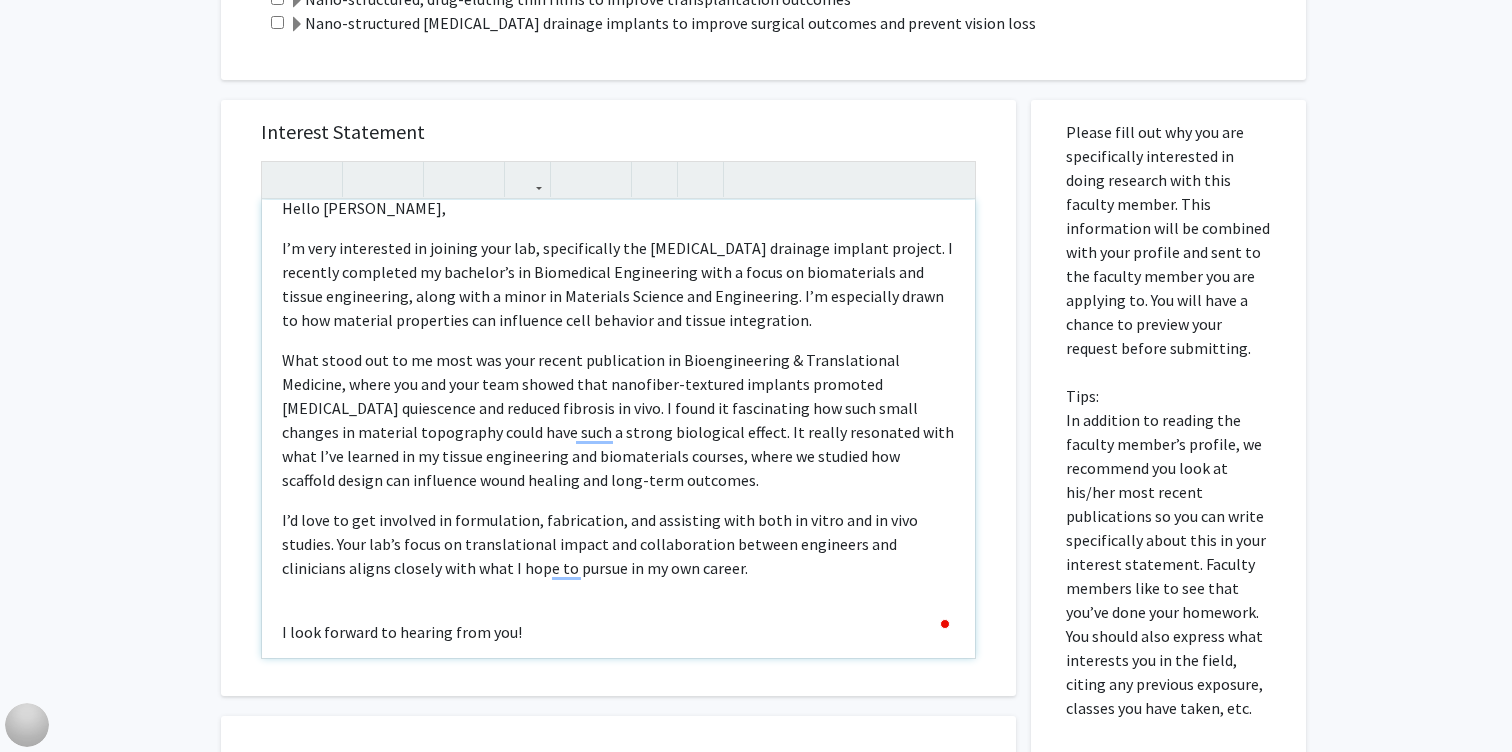 scroll, scrollTop: 97, scrollLeft: 0, axis: vertical 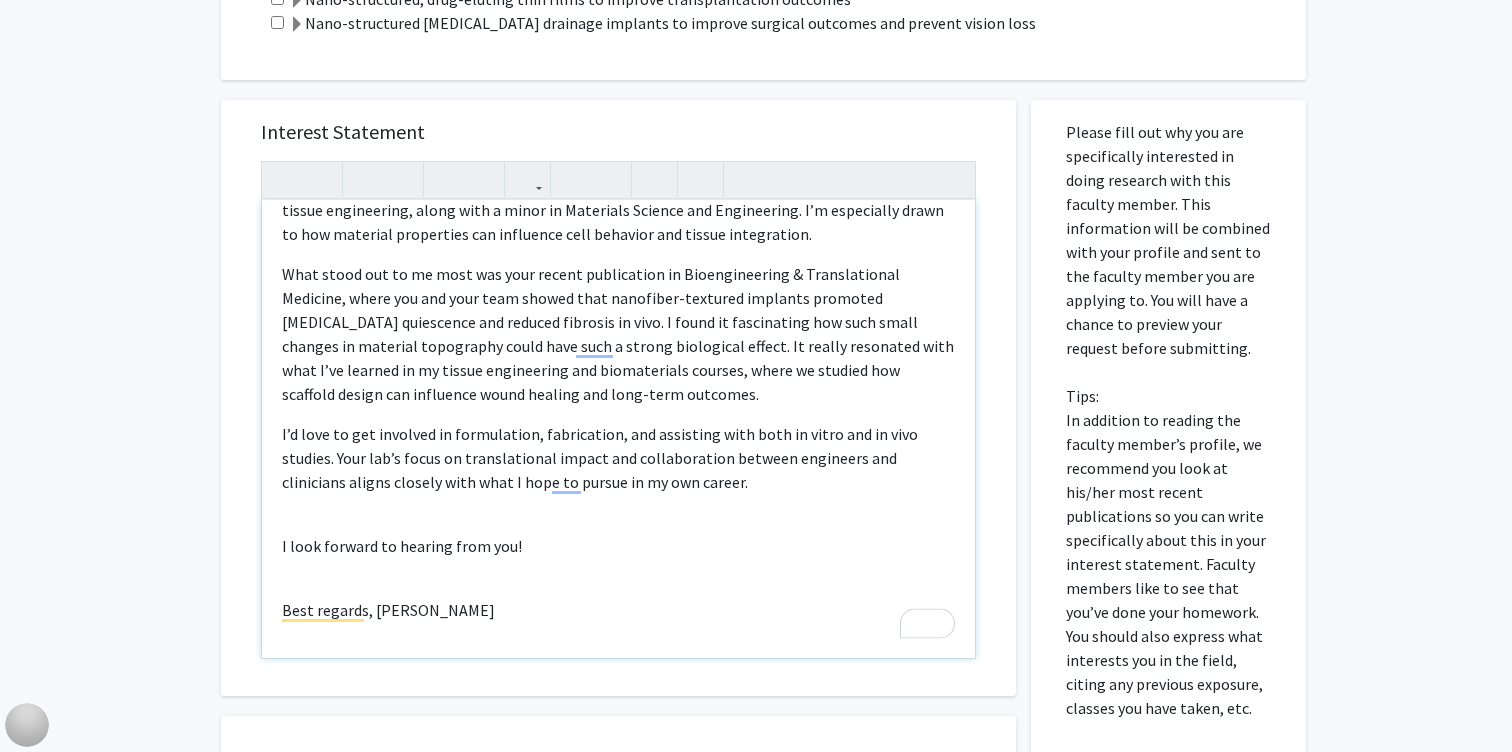 drag, startPoint x: 690, startPoint y: 481, endPoint x: 259, endPoint y: 420, distance: 435.2953 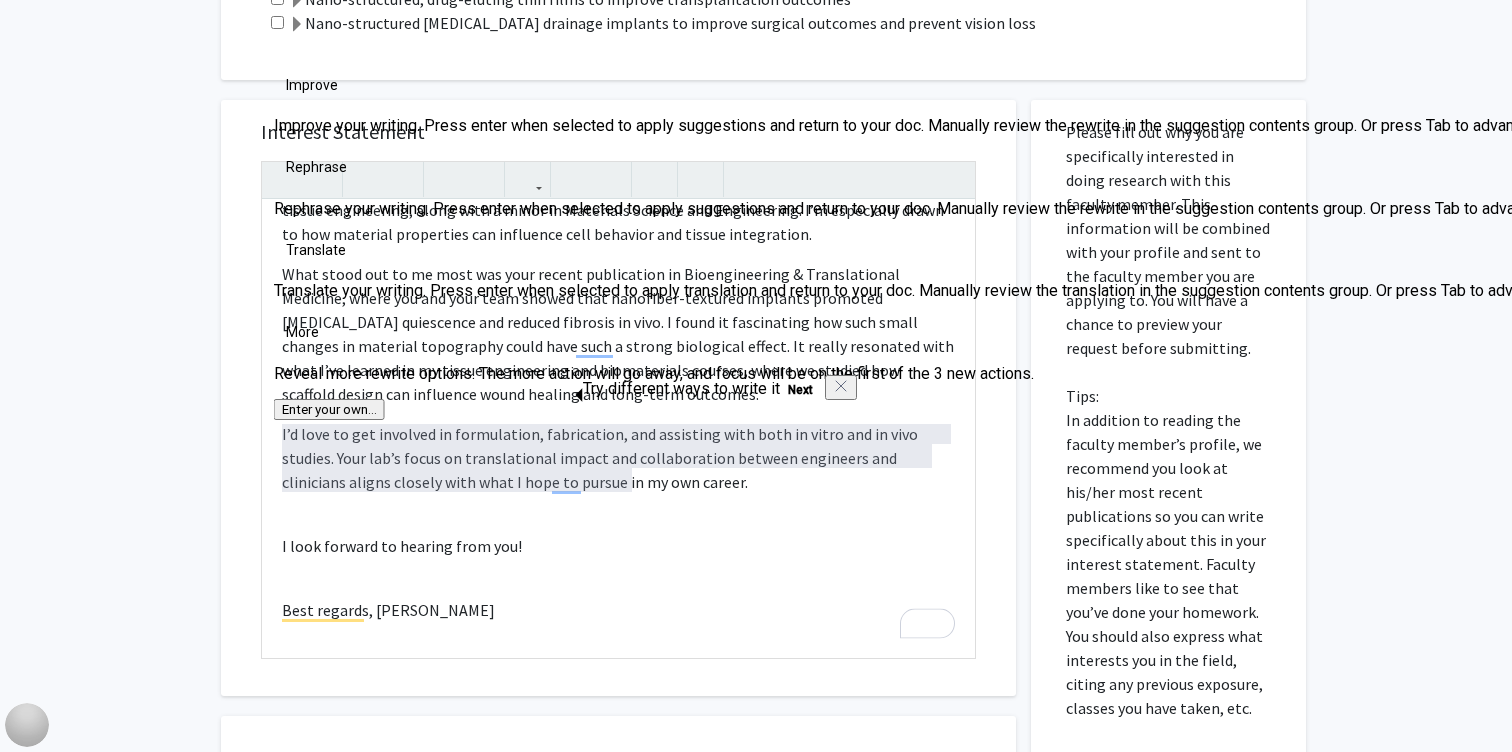 type 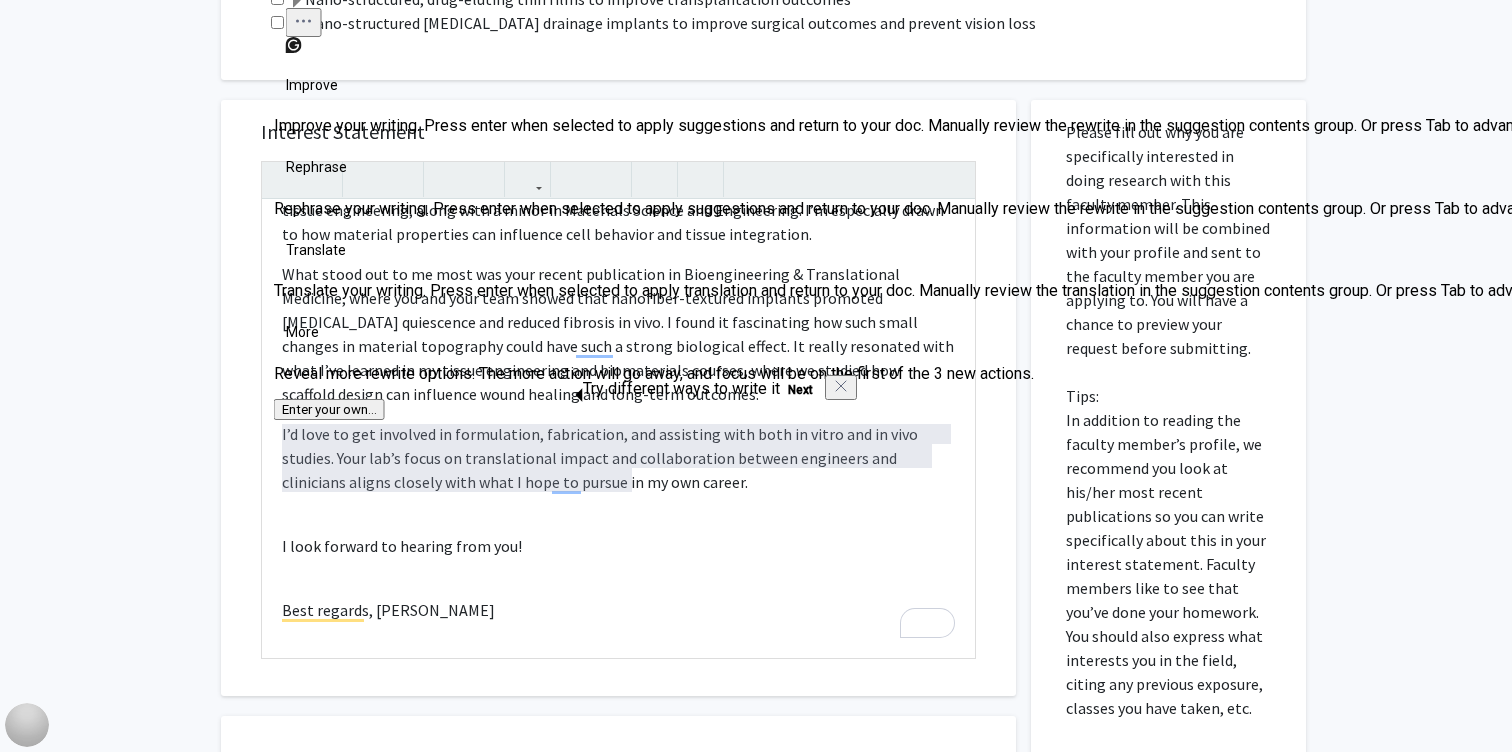 click on "Next" at bounding box center (800, 390) 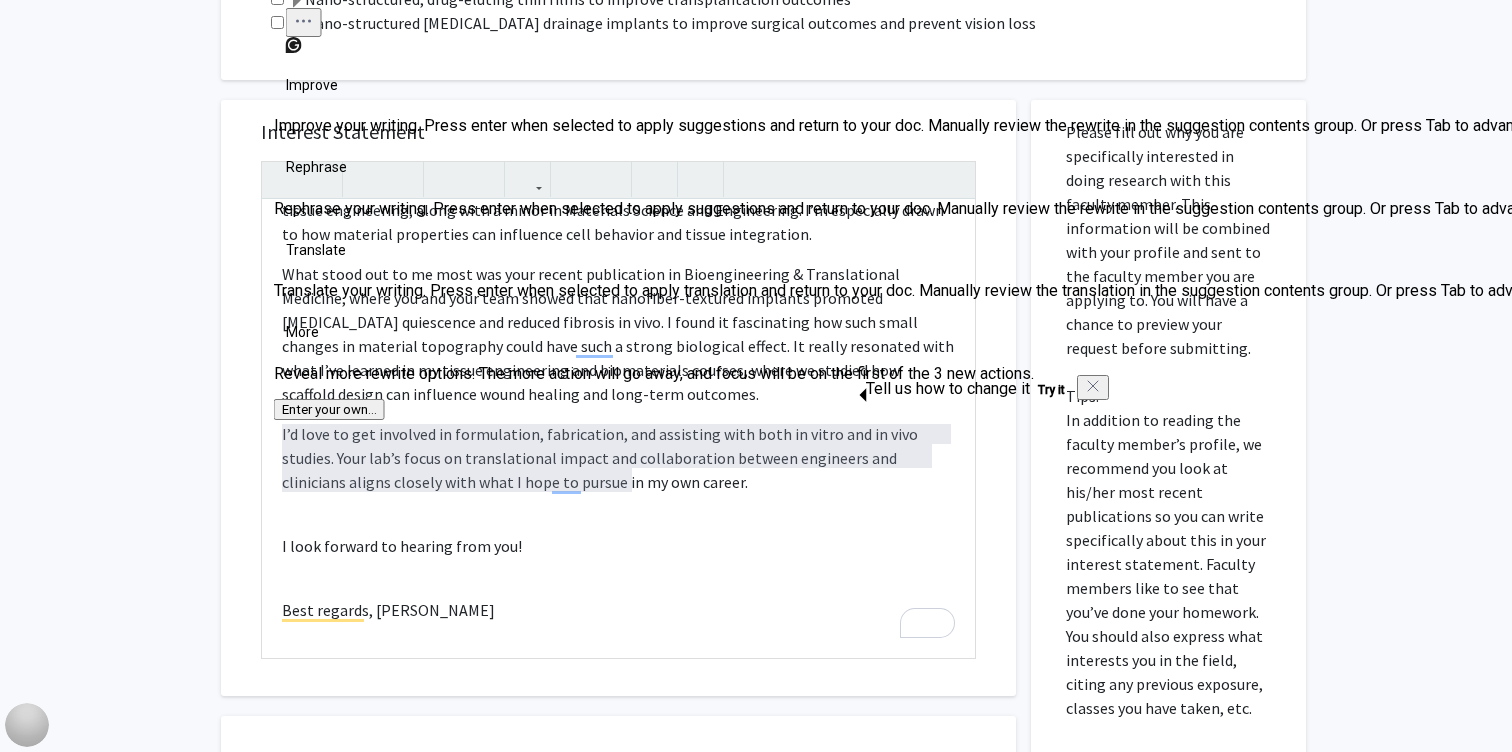 click on "Try it" at bounding box center (1051, 390) 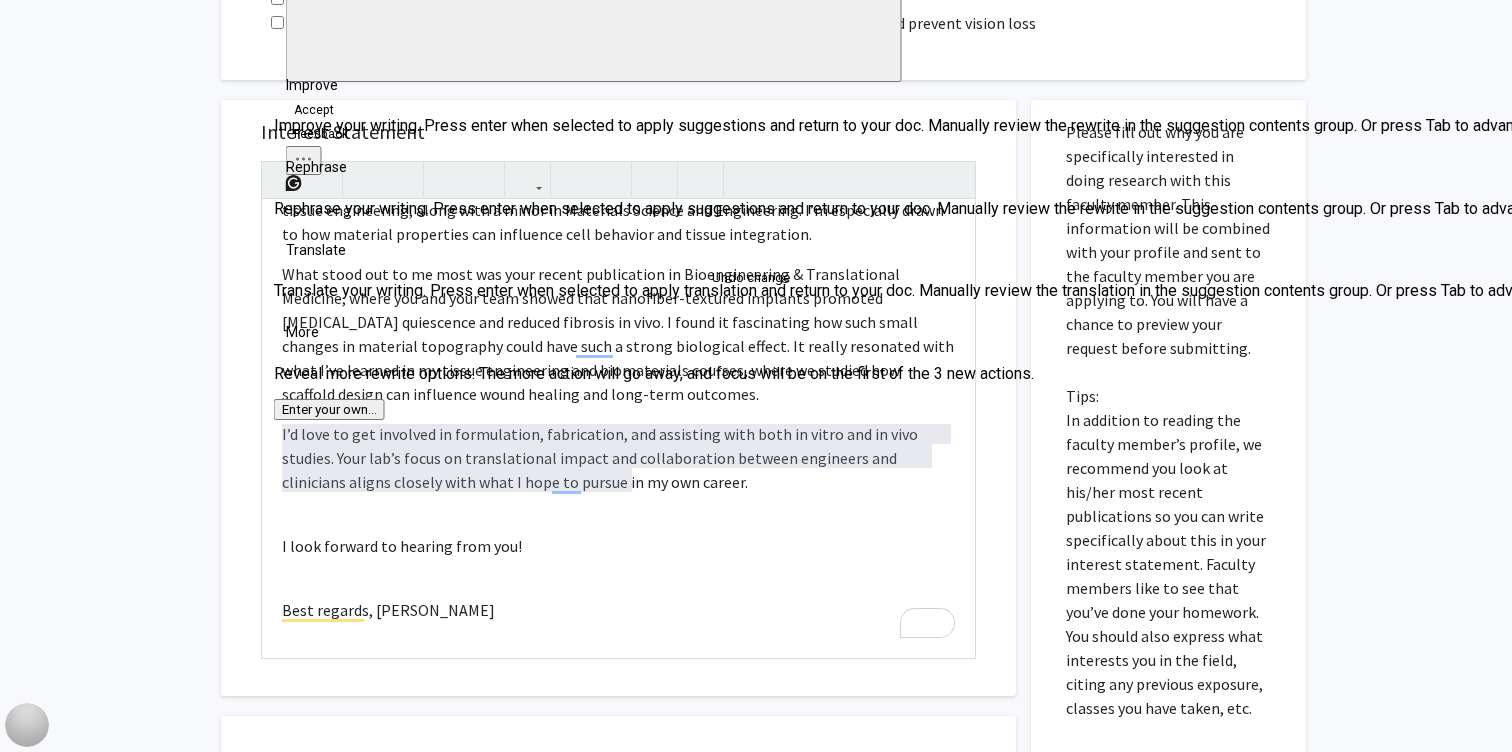click on "Accept" 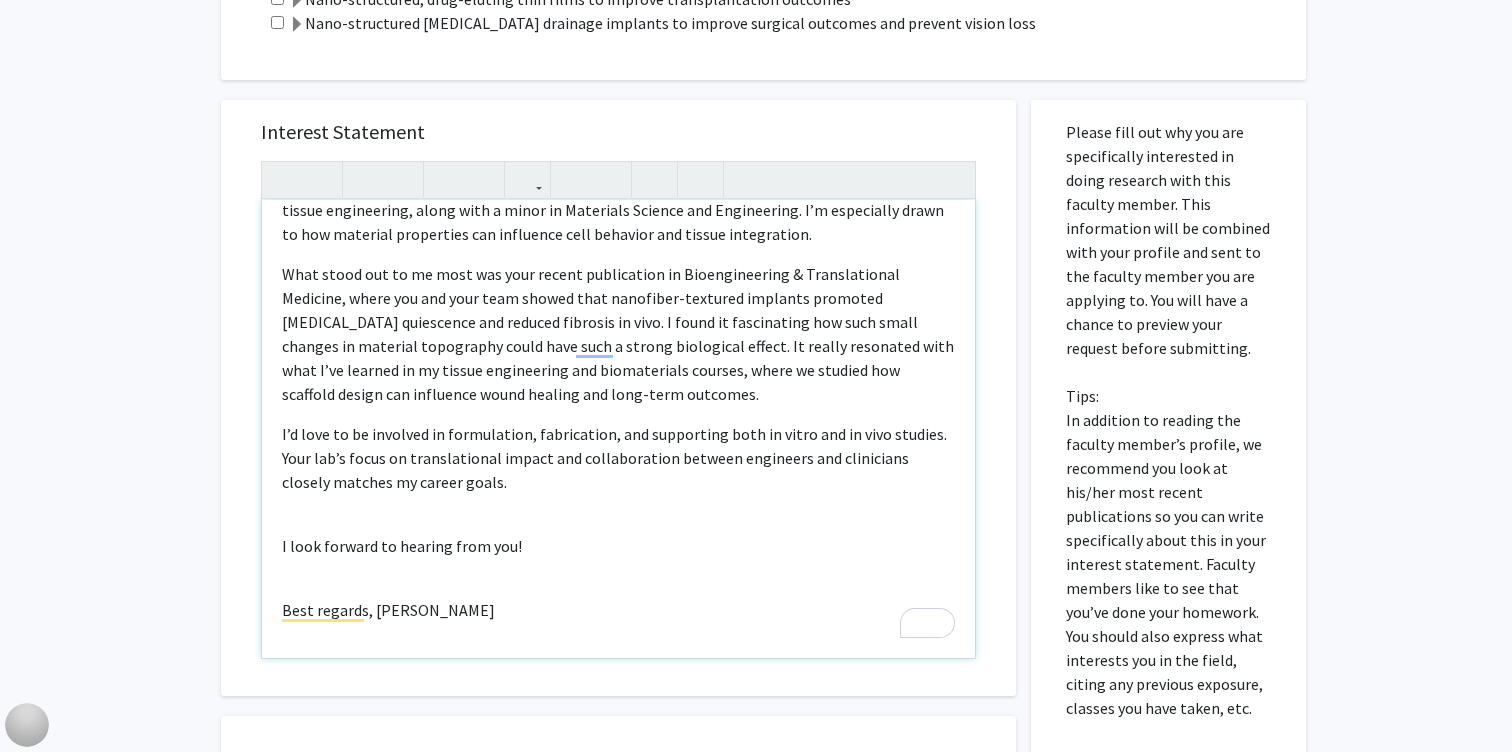 click on "I’d love to be involved in formulation, fabrication, and supporting both in vitro and in vivo studies. Your lab’s focus on translational impact and collaboration between engineers and clinicians closely matches my career goals." at bounding box center (618, 458) 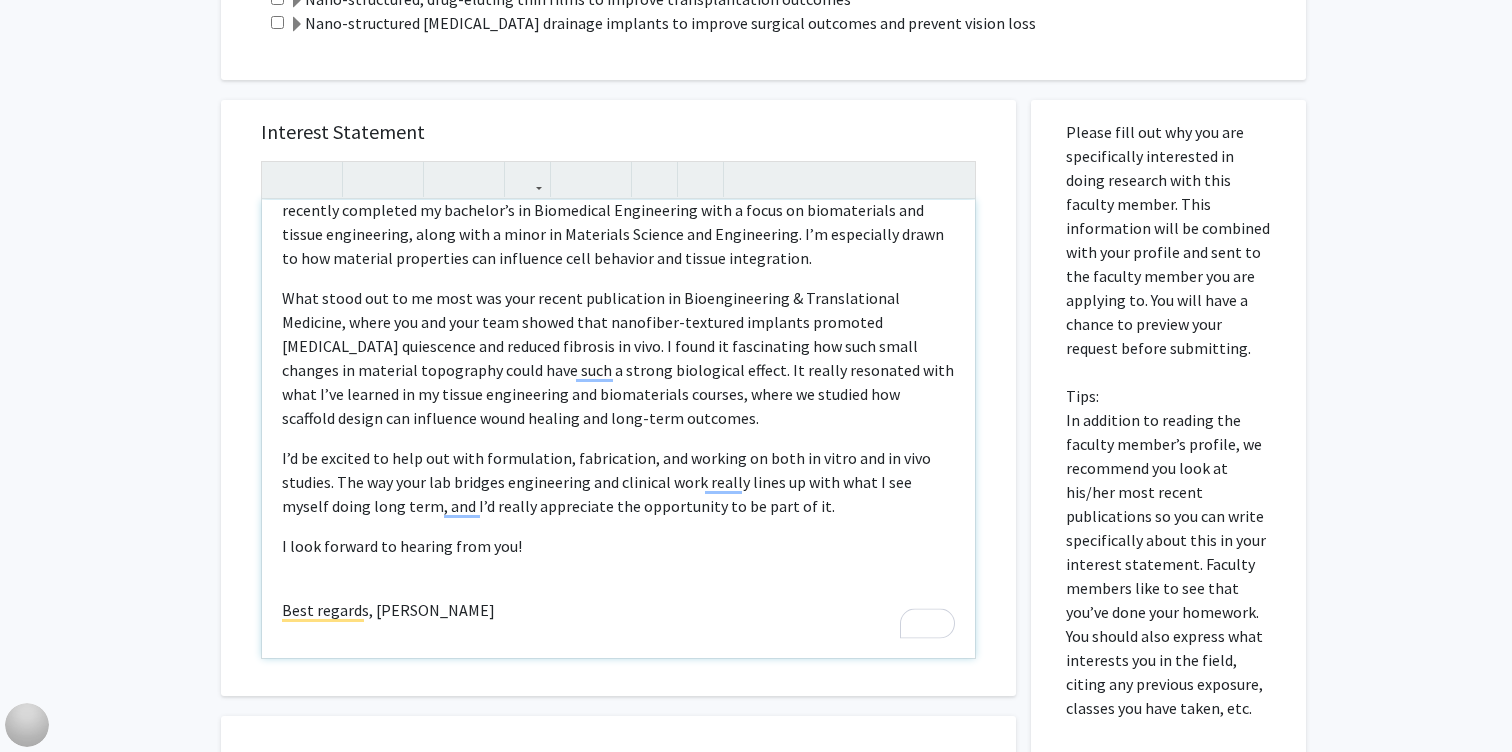 click on "Hello [PERSON_NAME],  I’m very interested in joining your lab, specifically the [MEDICAL_DATA] drainage implant project. I recently completed my bachelor’s in Biomedical Engineering with a focus on biomaterials and tissue engineering, along with a minor in Materials Science and Engineering. I’m especially drawn to how material properties can influence cell behavior and tissue integration. What stood out to me most was your recent publication in Bioengineering & Translational Medicine, where you and your team showed that nanofiber-textured implants promoted [MEDICAL_DATA] quiescence and reduced fibrosis in vivo. I found it fascinating how such small changes in material topography could have such a strong biological effect. It really resonated with what I’ve learned in my tissue engineering and biomaterials courses, where we studied how scaffold design can influence wound healing and long-term outcomes.  I look forward to hearing from you!  Best regards, [PERSON_NAME]" at bounding box center [618, 429] 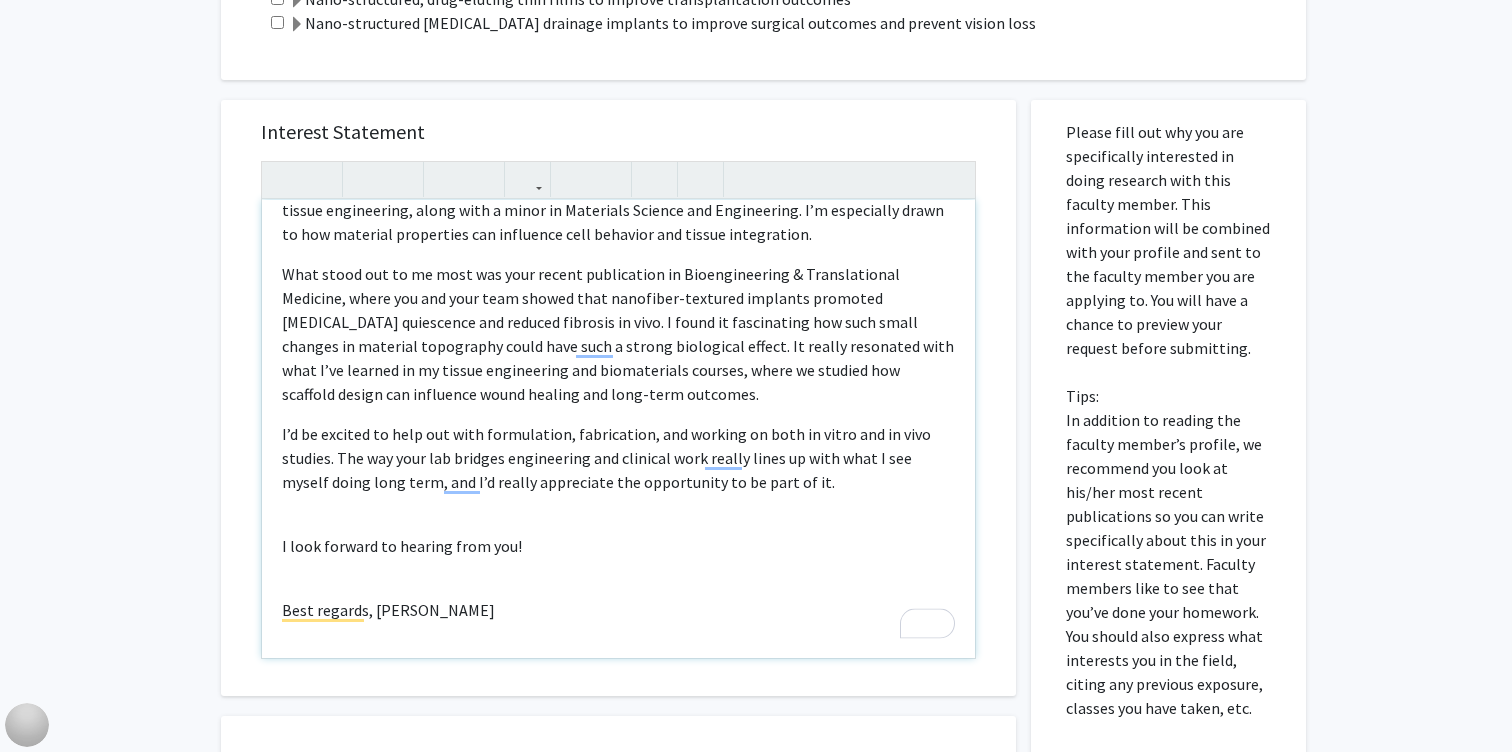 scroll, scrollTop: 1052, scrollLeft: 0, axis: vertical 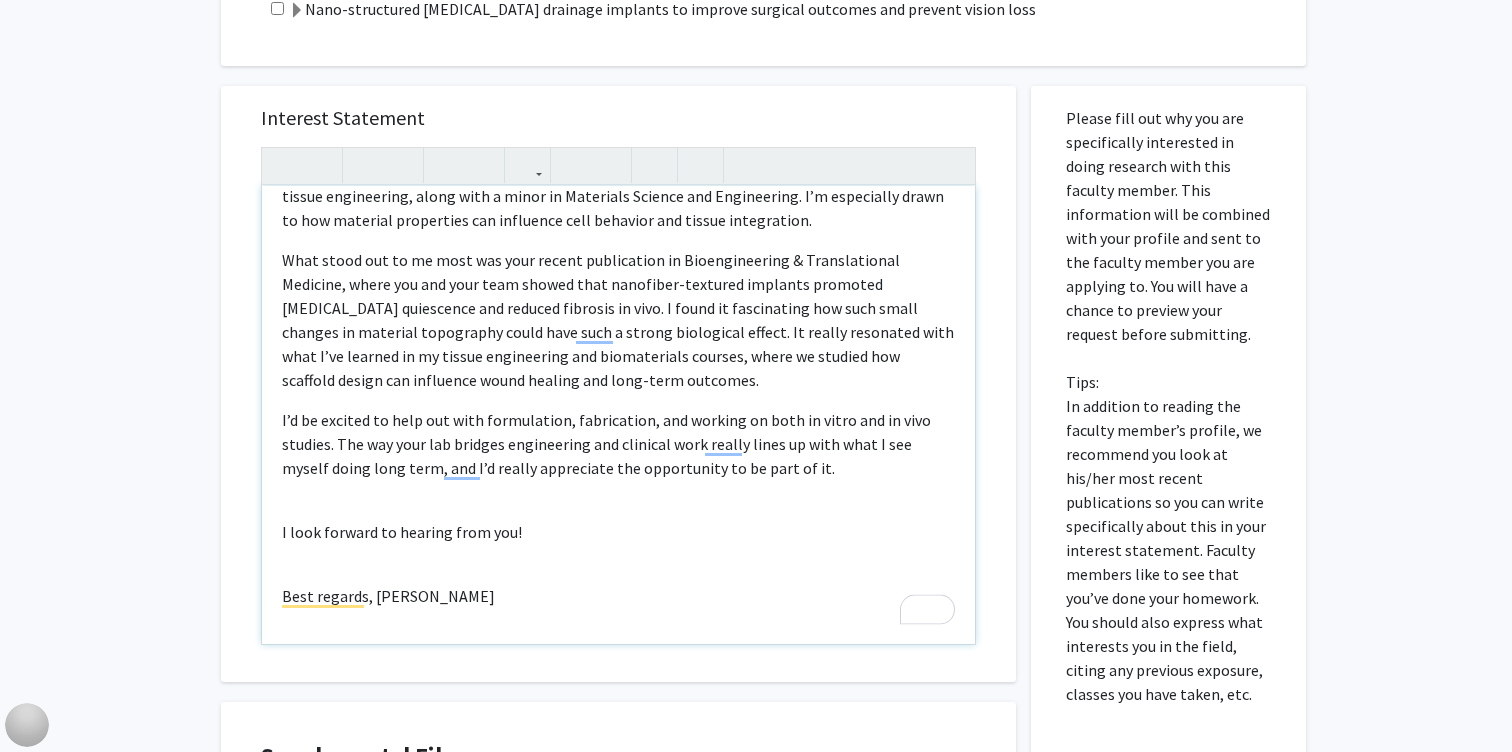 click on "Best regards, [PERSON_NAME]" 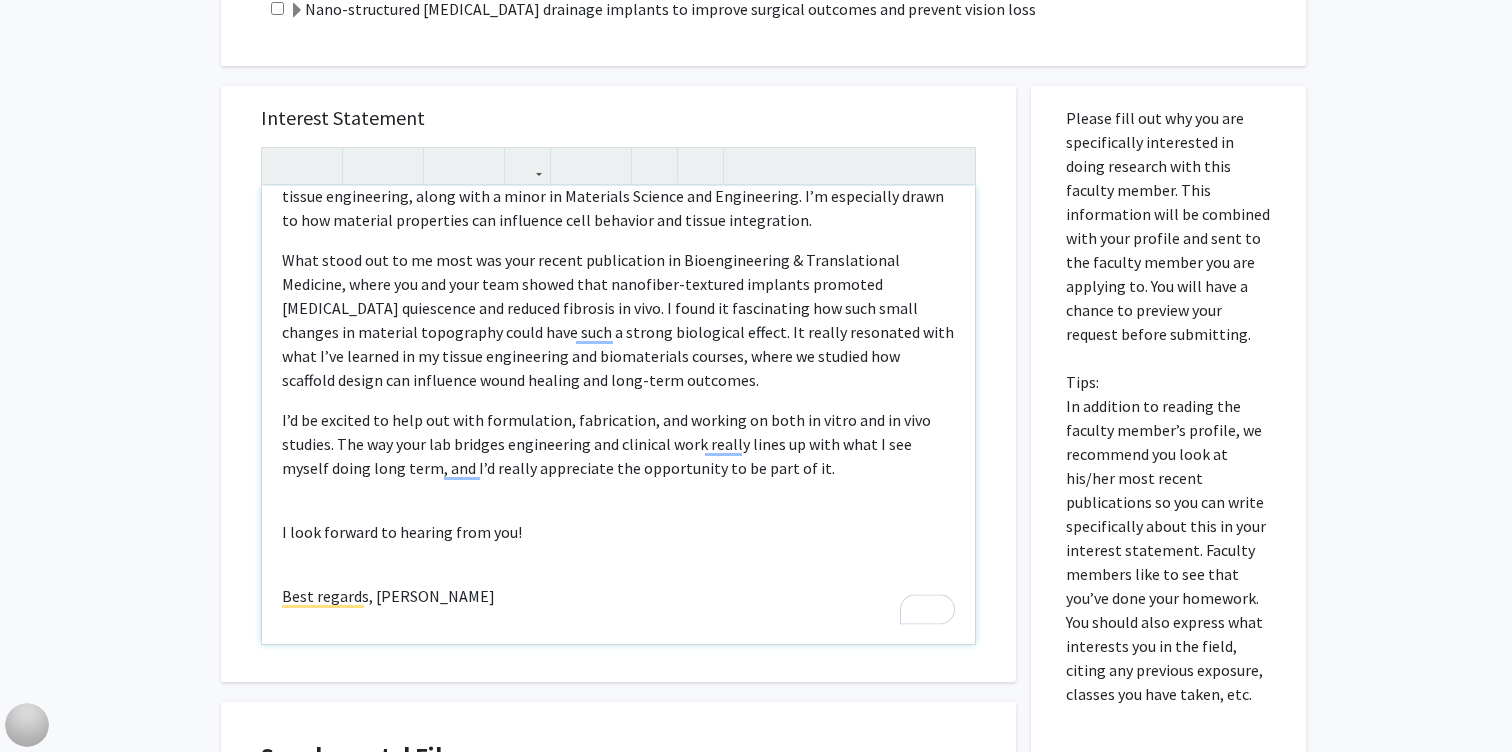 scroll, scrollTop: 112, scrollLeft: 0, axis: vertical 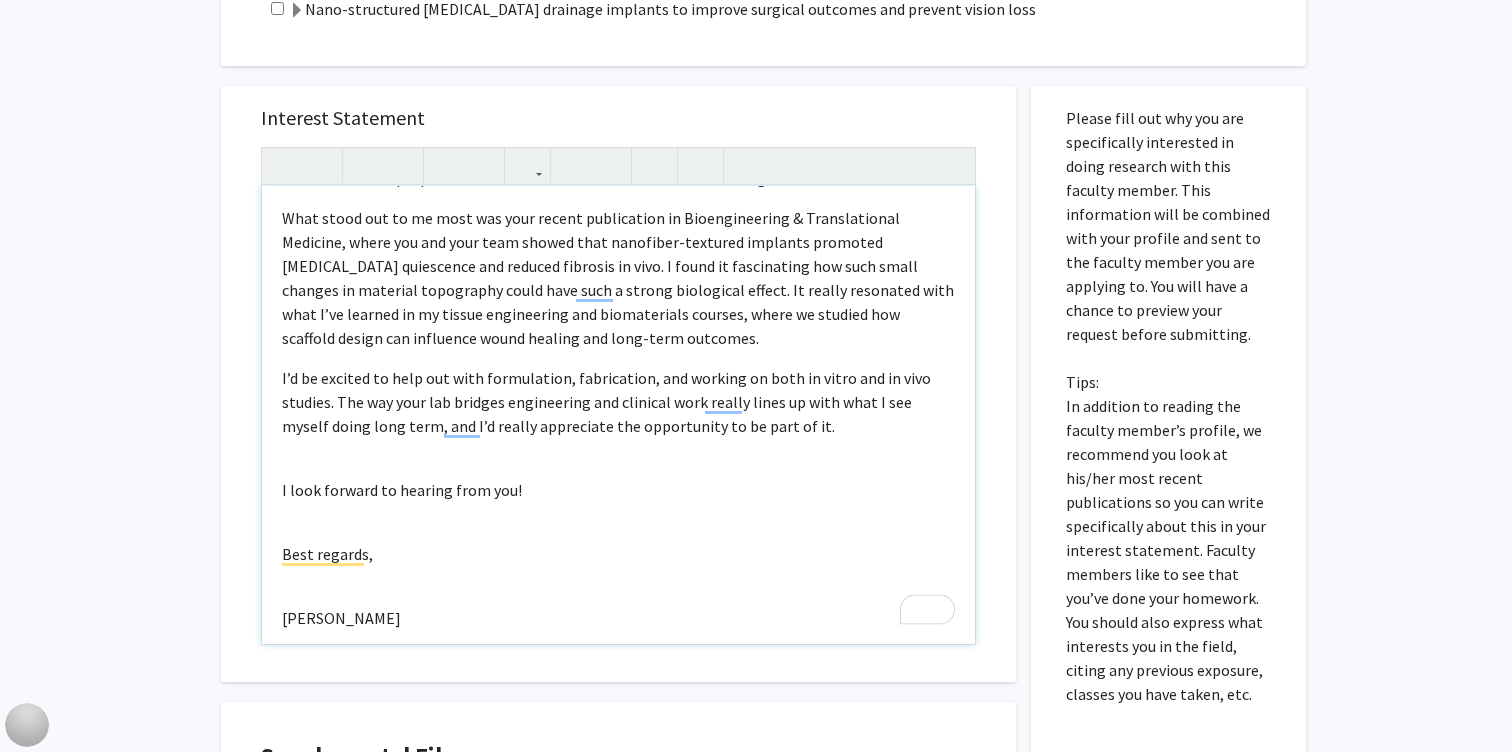 click on "I’d be excited to help out with formulation, fabrication, and working on both in vitro and in vivo studies. The way your lab bridges engineering and clinical work really lines up with what I see myself doing long term, and I’d really appreciate the opportunity to be part of it." 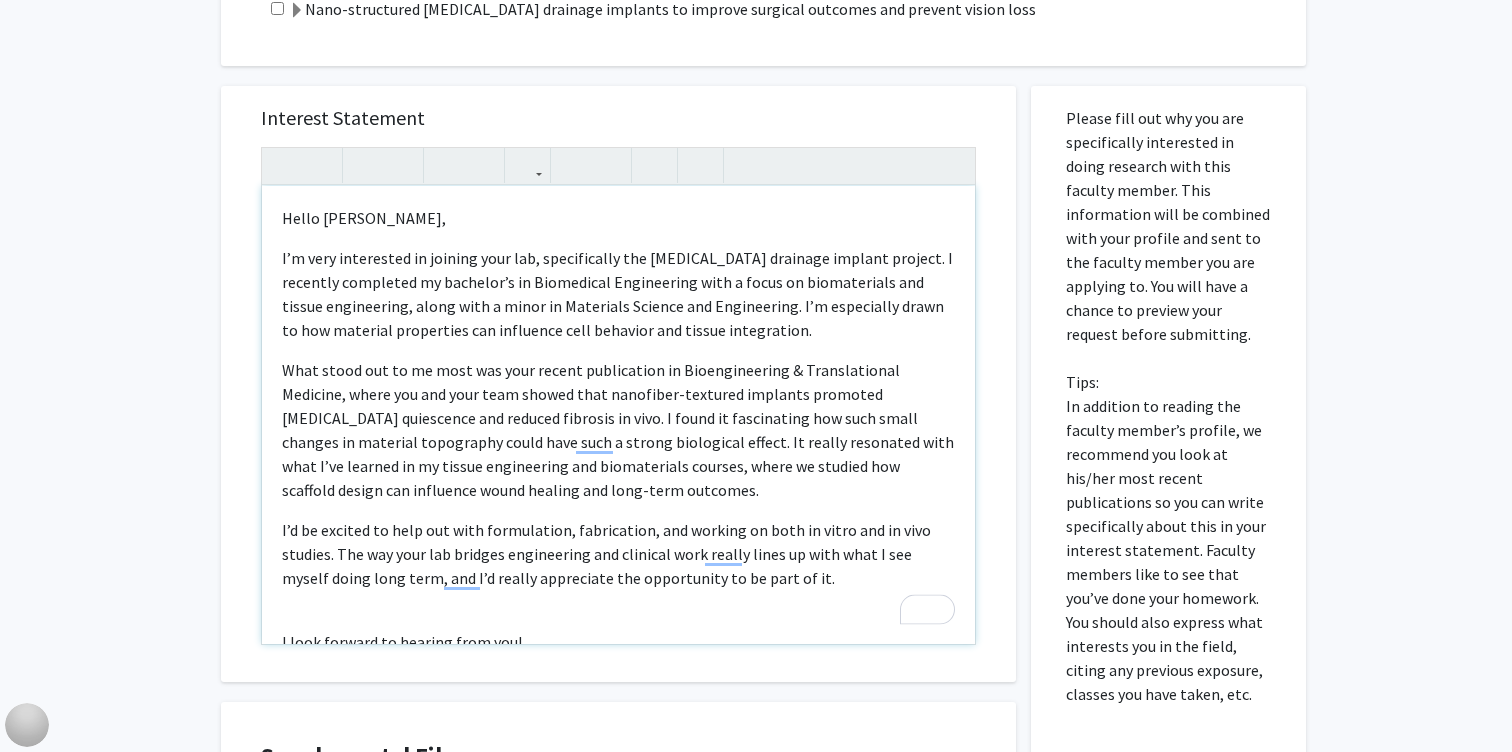 scroll, scrollTop: 174, scrollLeft: 0, axis: vertical 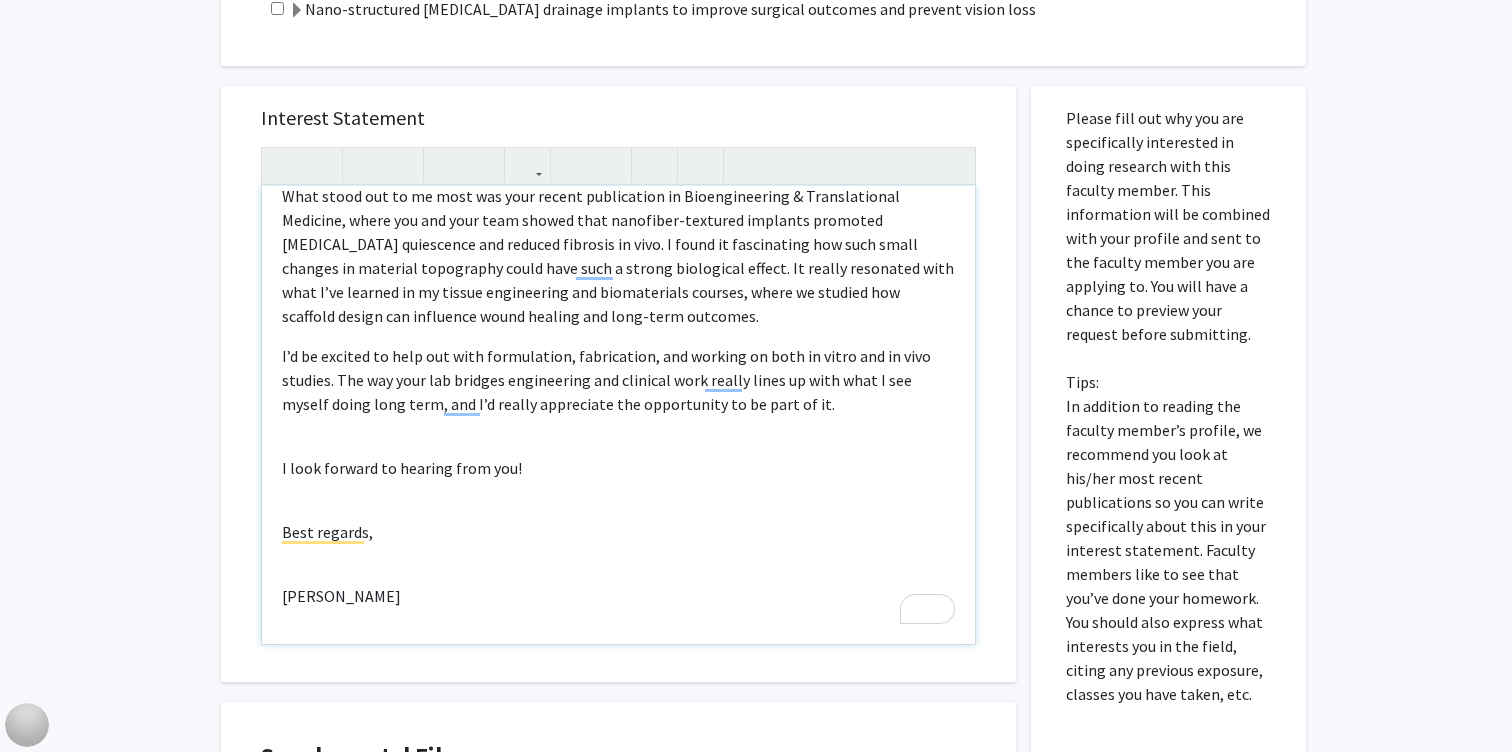 click on "I’d be excited to help out with formulation, fabrication, and working on both in vitro and in vivo studies. The way your lab bridges engineering and clinical work really lines up with what I see myself doing long term, and I’d really appreciate the opportunity to be part of it." 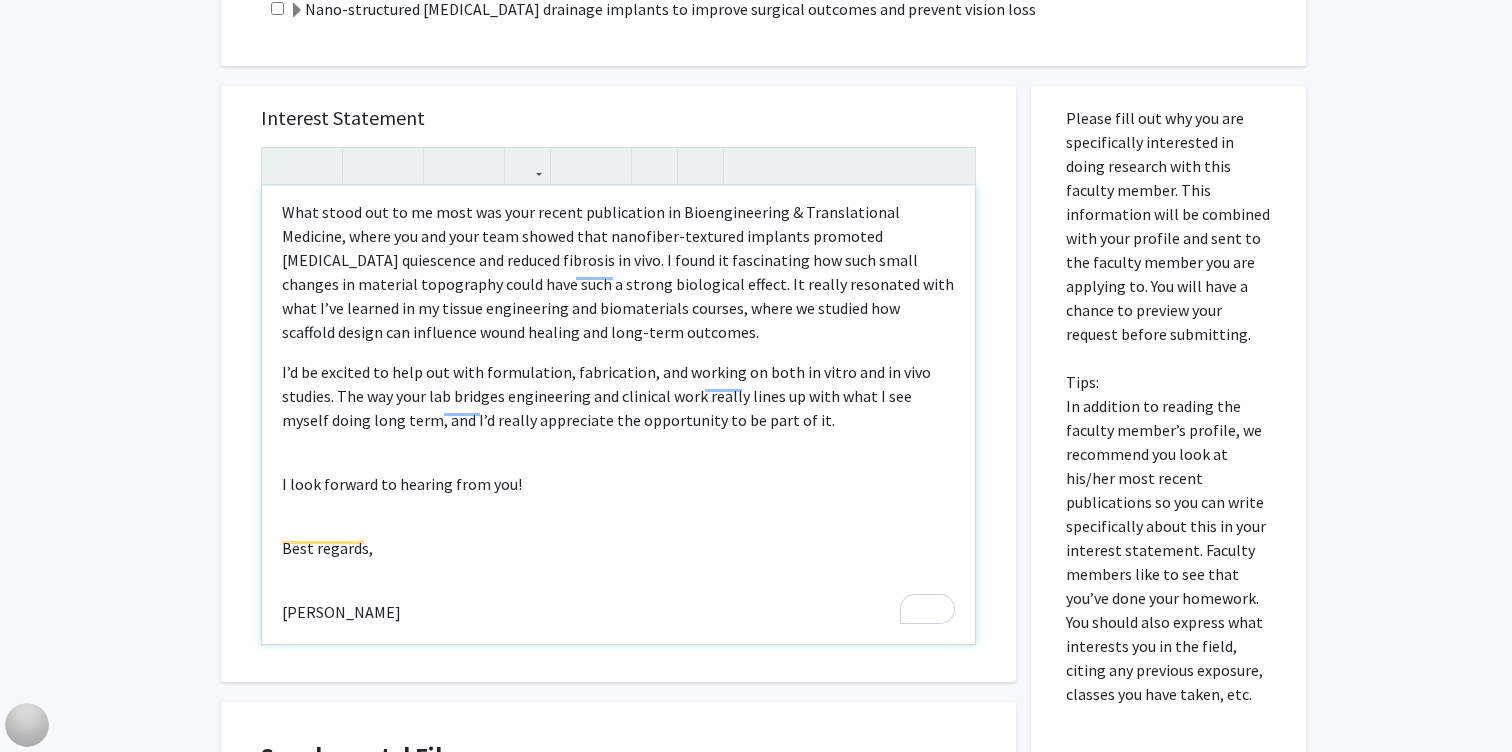 scroll, scrollTop: 158, scrollLeft: 0, axis: vertical 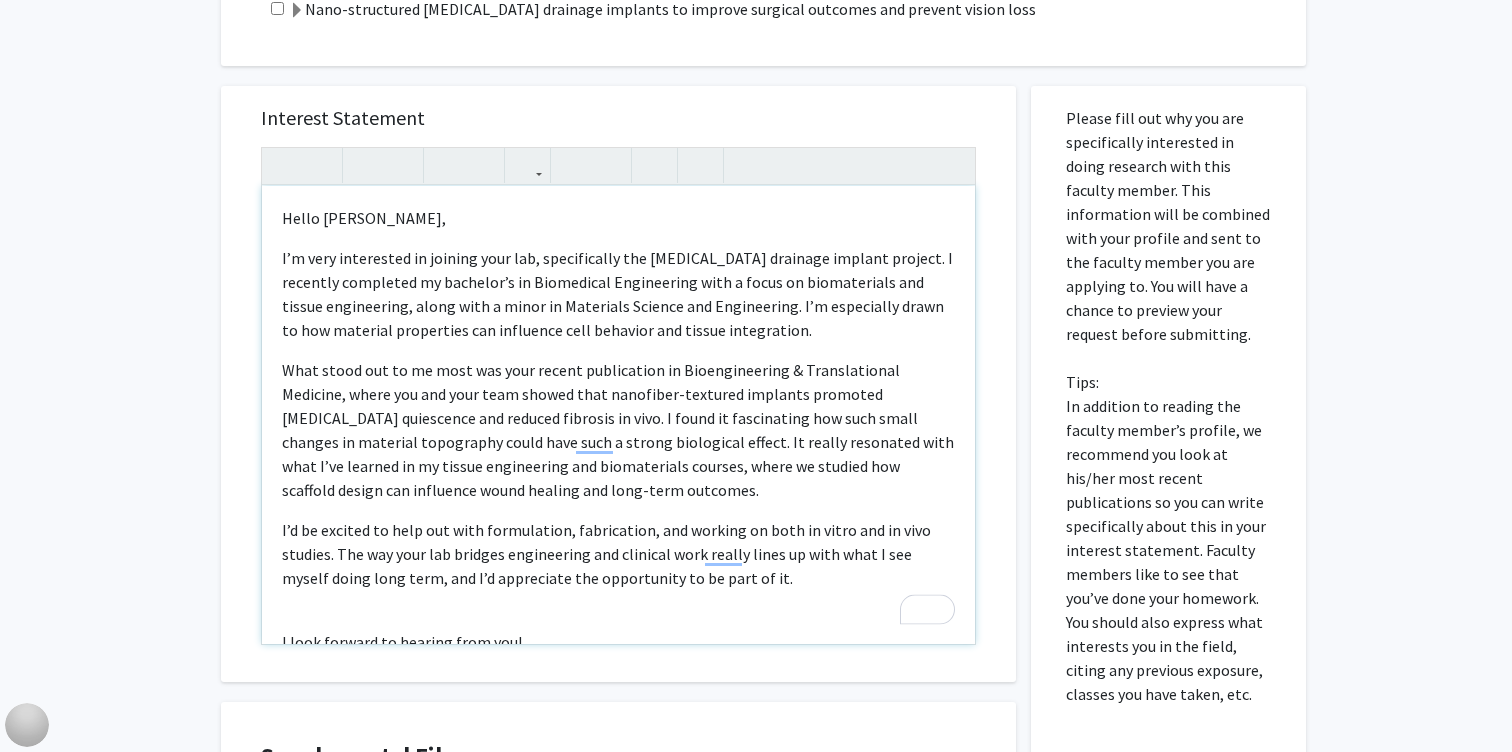 click on "What stood out to me most was your recent publication in Bioengineering & Translational Medicine, where you and your team showed that nanofiber-textured implants promoted [MEDICAL_DATA] quiescence and reduced fibrosis in vivo. I found it fascinating how such small changes in material topography could have such a strong biological effect. It really resonated with what I’ve learned in my tissue engineering and biomaterials courses, where we studied how scaffold design can influence wound healing and long-term outcomes." at bounding box center (618, 430) 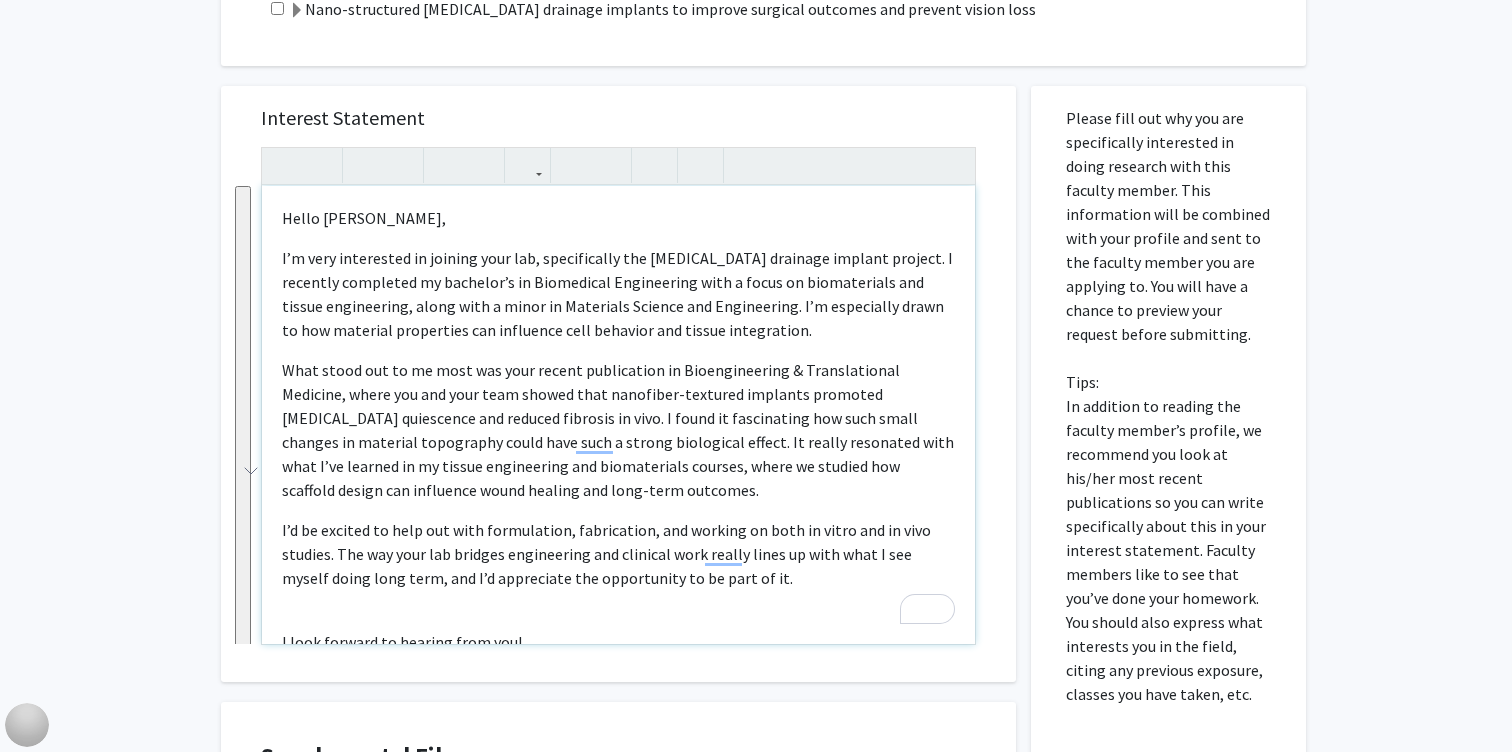 copy on "Lorem Ip. Dolors,  A’c adip elitseddoe te incidid utla etd, magnaaliquae adm veniamqu nostrude ullamco laboris. N aliquipe eacommodo co duisaute’i in Reprehende Voluptateve esse c fugia nu pariaturexce sin occaec cupidatatno, proid sunt c quiof de Mollitani Idestla per Undeomnisis. N’e voluptatem accus do lau totamrem aperiameaq ips quaeabill inve veritati qua archit beataevitae. Dict expli nem en ip quia vol aspe autodi fugitconseq ma Doloreseosrati & Sequinesciunt Nequepor, quisq dol adi numq eius modite inci magnamqua-etiammin solutano eligendi optiocumqu nihilimped quo placeat facerepo as repe. T autem qu officiisdeb rer nece saepe eveniet vo repudian recusandae itaqu earu hict s delect reiciendis volupt. Ma aliasp doloribus aspe repe M’no exercit ul co suscip laboriosama com consequaturq maximem, moles ha quidemr fac expedita distin nam liberotem cumso nobisel opt cumq-nihi impeditm.  Q’m pl facerep om lore ips dolo sitametcons, adipiscinge, sed doeiusm te inci ut labor etd ma aliq enimadm. Ven qui no..." 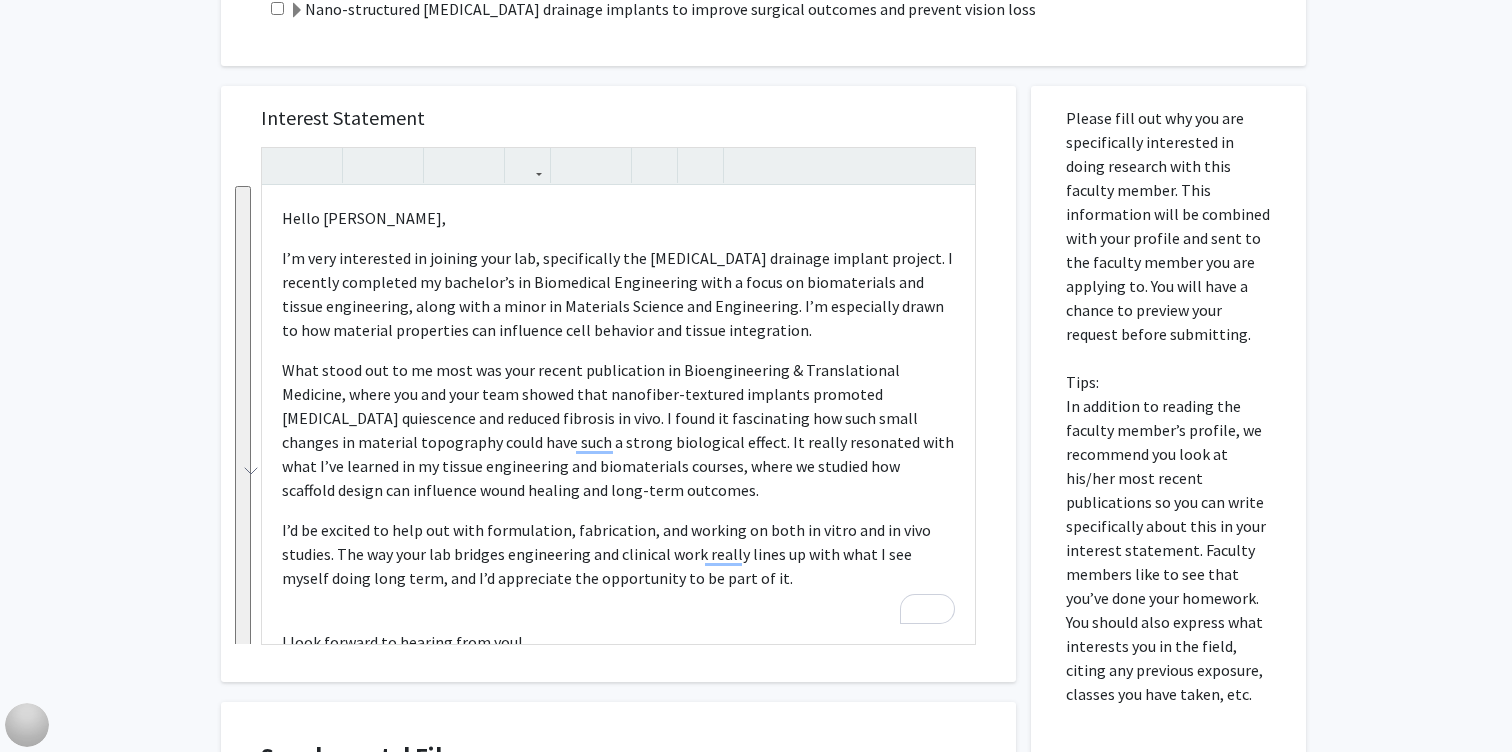 click on "All Requests  Request for [PERSON_NAME]   Request for   [PERSON_NAME]  Departments:  Biomedical Engineering, Ophthalmology  Research Keywords: Bio-design, Drug delivery, Global Health, Medical Devices, Nanomedicine, Ophthalmology Research Description: 1.	Multi-functional biomaterials and medical devices with the ability to safely integrate with human tissue and modulate the post-operative biological response to surgery to provide new therapeutic modalities, reduce post-operative complications, and improve surgical efficacy.
2.	Assessment of unmet needs in ophthalmology globally, and development and translation of novel biomedical solutions for diagnosis, prevention, and treatment of ophthalmic disorders.
3.	Development and evaluation of cell-targeted, nanomedicine-based therapies and administration modalities for treatment of mental health, [MEDICAL_DATA], neurological, ocular, and aging disorders
Projects  Non-addictive, durable [MEDICAL_DATA] interventions to mitigate [MEDICAL_DATA] use  Project Description:" 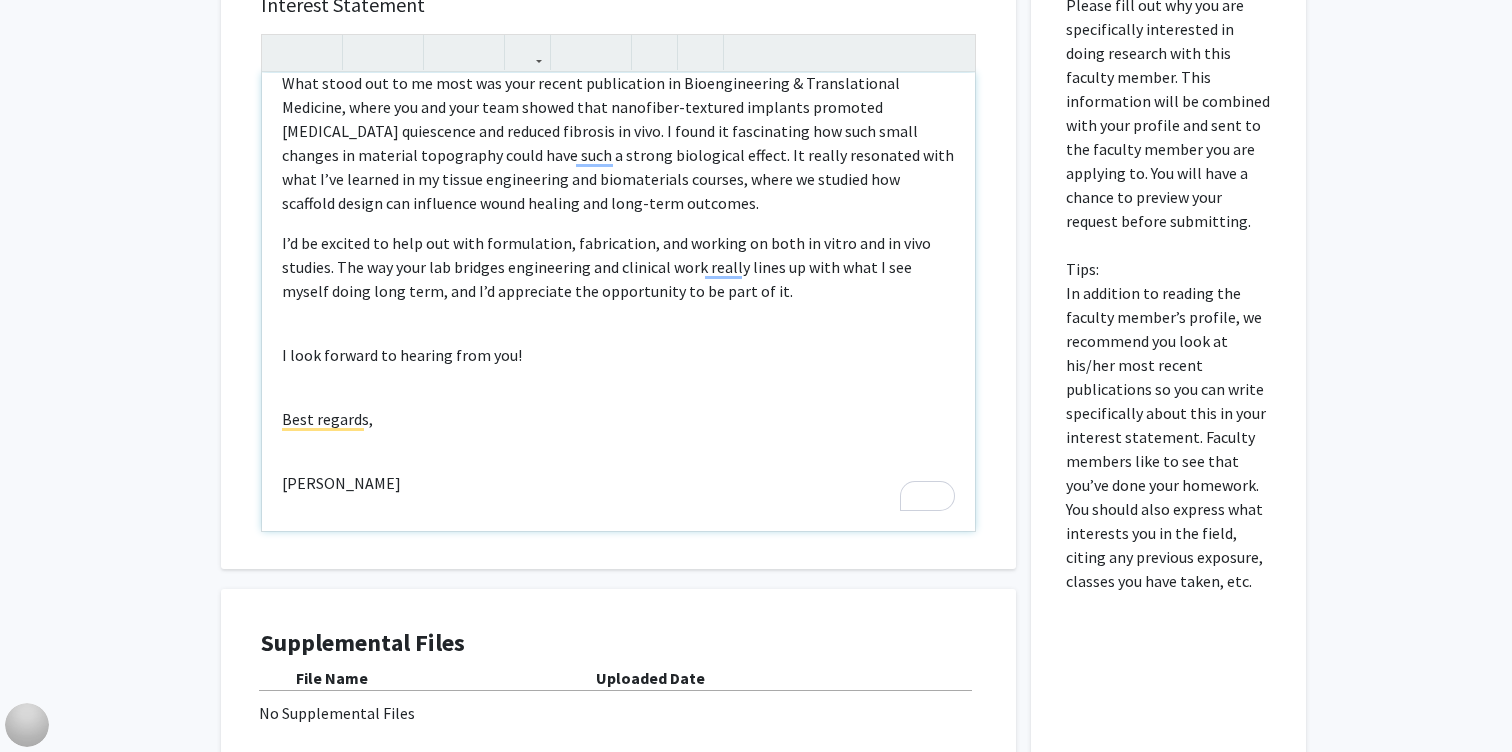 click on "Hello [PERSON_NAME],  I’m very interested in joining your lab, specifically the [MEDICAL_DATA] drainage implant project. I recently completed my bachelor’s in Biomedical Engineering with a focus on biomaterials and tissue engineering, along with a minor in Materials Science and Engineering. I’m especially drawn to how material properties can influence cell behavior and tissue integration. What stood out to me most was your recent publication in Bioengineering & Translational Medicine, where you and your team showed that nanofiber-textured implants promoted [MEDICAL_DATA] quiescence and reduced fibrosis in vivo. I found it fascinating how such small changes in material topography could have such a strong biological effect. It really resonated with what I’ve learned in my tissue engineering and biomaterials courses, where we studied how scaffold design can influence wound healing and long-term outcomes.  I look forward to hearing from you!  Best regards,  [PERSON_NAME]" at bounding box center [618, 302] 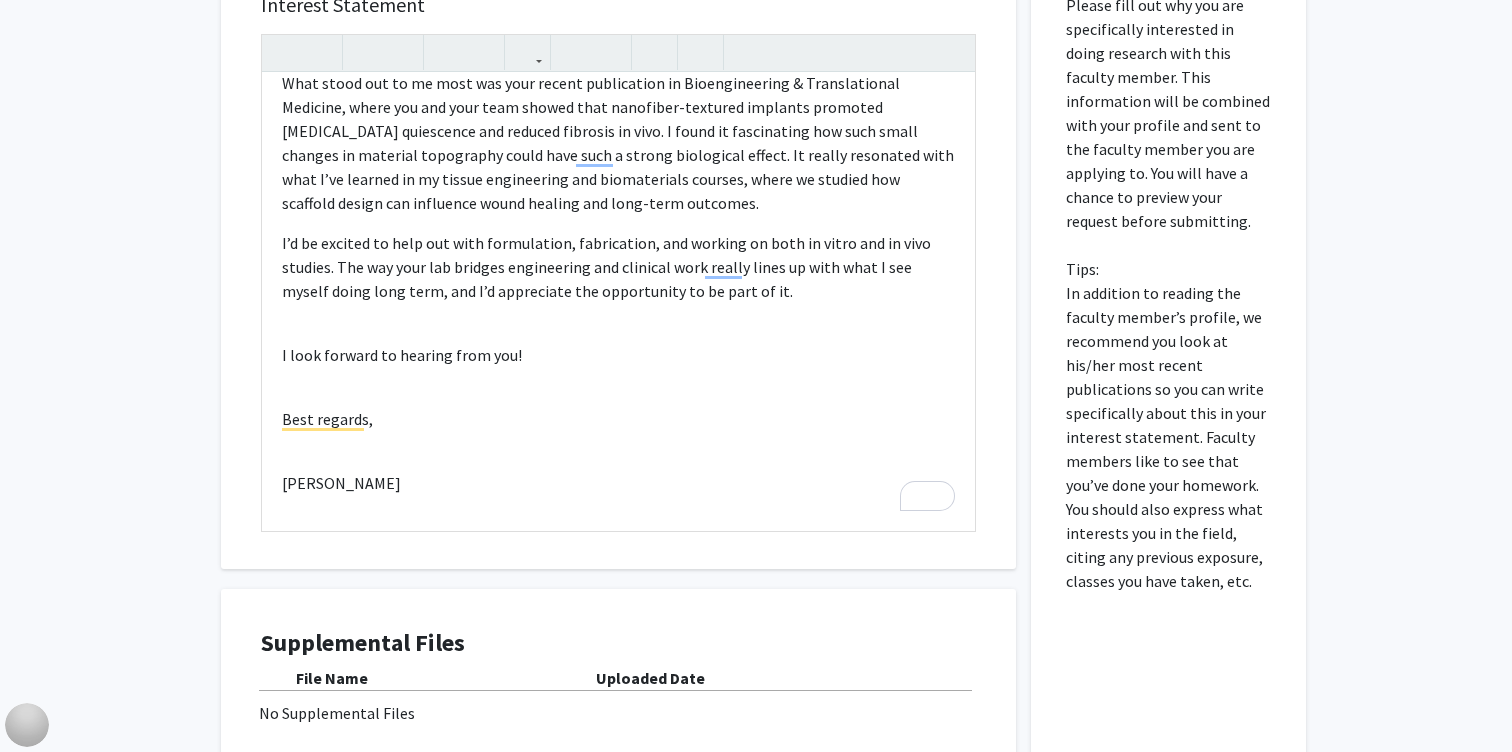 click on "All Requests  Request for [PERSON_NAME]   Request for   [PERSON_NAME]  Departments:  Biomedical Engineering, Ophthalmology  Research Keywords: Bio-design, Drug delivery, Global Health, Medical Devices, Nanomedicine, Ophthalmology Research Description: 1.	Multi-functional biomaterials and medical devices with the ability to safely integrate with human tissue and modulate the post-operative biological response to surgery to provide new therapeutic modalities, reduce post-operative complications, and improve surgical efficacy.
2.	Assessment of unmet needs in ophthalmology globally, and development and translation of novel biomedical solutions for diagnosis, prevention, and treatment of ophthalmic disorders.
3.	Development and evaluation of cell-targeted, nanomedicine-based therapies and administration modalities for treatment of mental health, [MEDICAL_DATA], neurological, ocular, and aging disorders
Projects  Non-addictive, durable [MEDICAL_DATA] interventions to mitigate [MEDICAL_DATA] use  Project Description:" 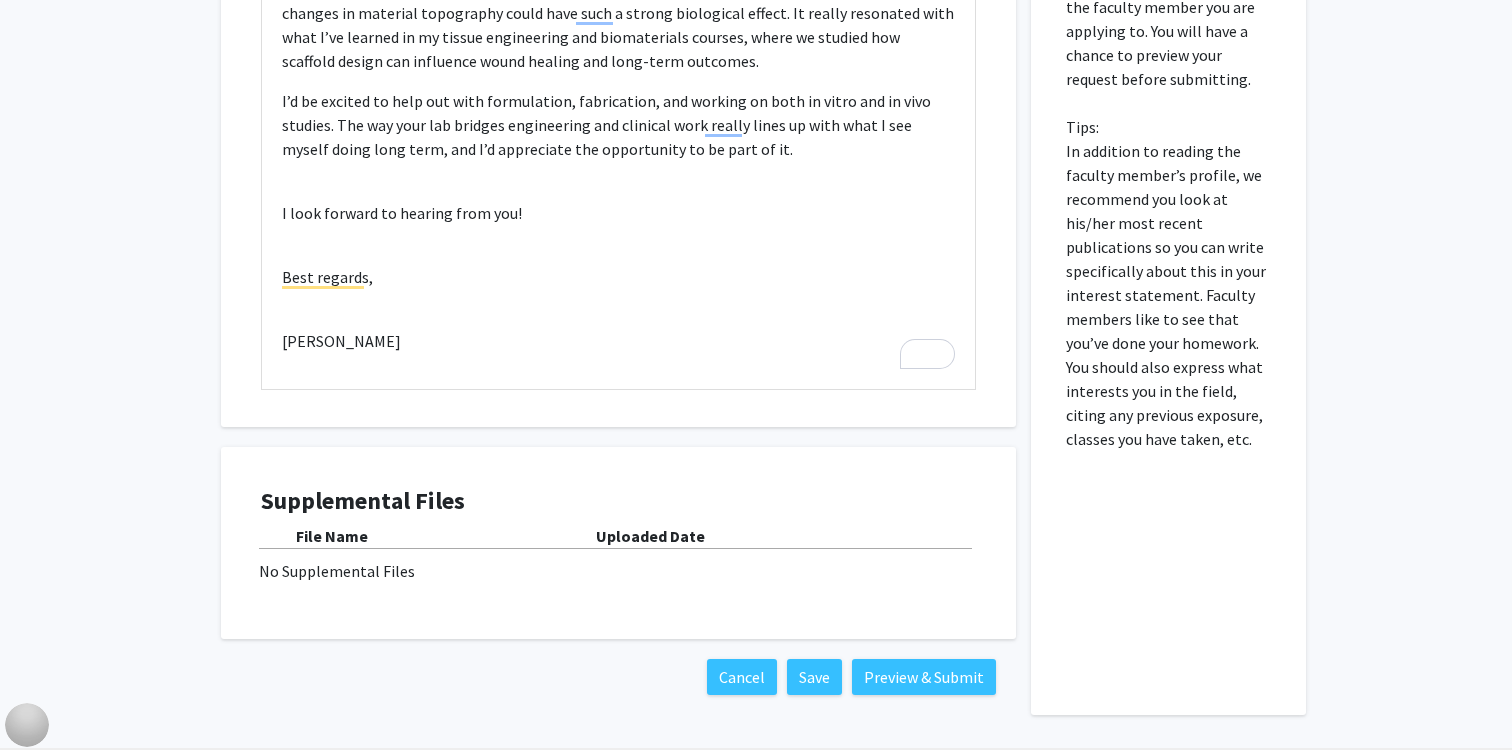 click on "All Requests  Request for [PERSON_NAME]   Request for   [PERSON_NAME]  Departments:  Biomedical Engineering, Ophthalmology  Research Keywords: Bio-design, Drug delivery, Global Health, Medical Devices, Nanomedicine, Ophthalmology Research Description: 1.	Multi-functional biomaterials and medical devices with the ability to safely integrate with human tissue and modulate the post-operative biological response to surgery to provide new therapeutic modalities, reduce post-operative complications, and improve surgical efficacy.
2.	Assessment of unmet needs in ophthalmology globally, and development and translation of novel biomedical solutions for diagnosis, prevention, and treatment of ophthalmic disorders.
3.	Development and evaluation of cell-targeted, nanomedicine-based therapies and administration modalities for treatment of mental health, [MEDICAL_DATA], neurological, ocular, and aging disorders
Projects  Non-addictive, durable [MEDICAL_DATA] interventions to mitigate [MEDICAL_DATA] use  Project Description:" 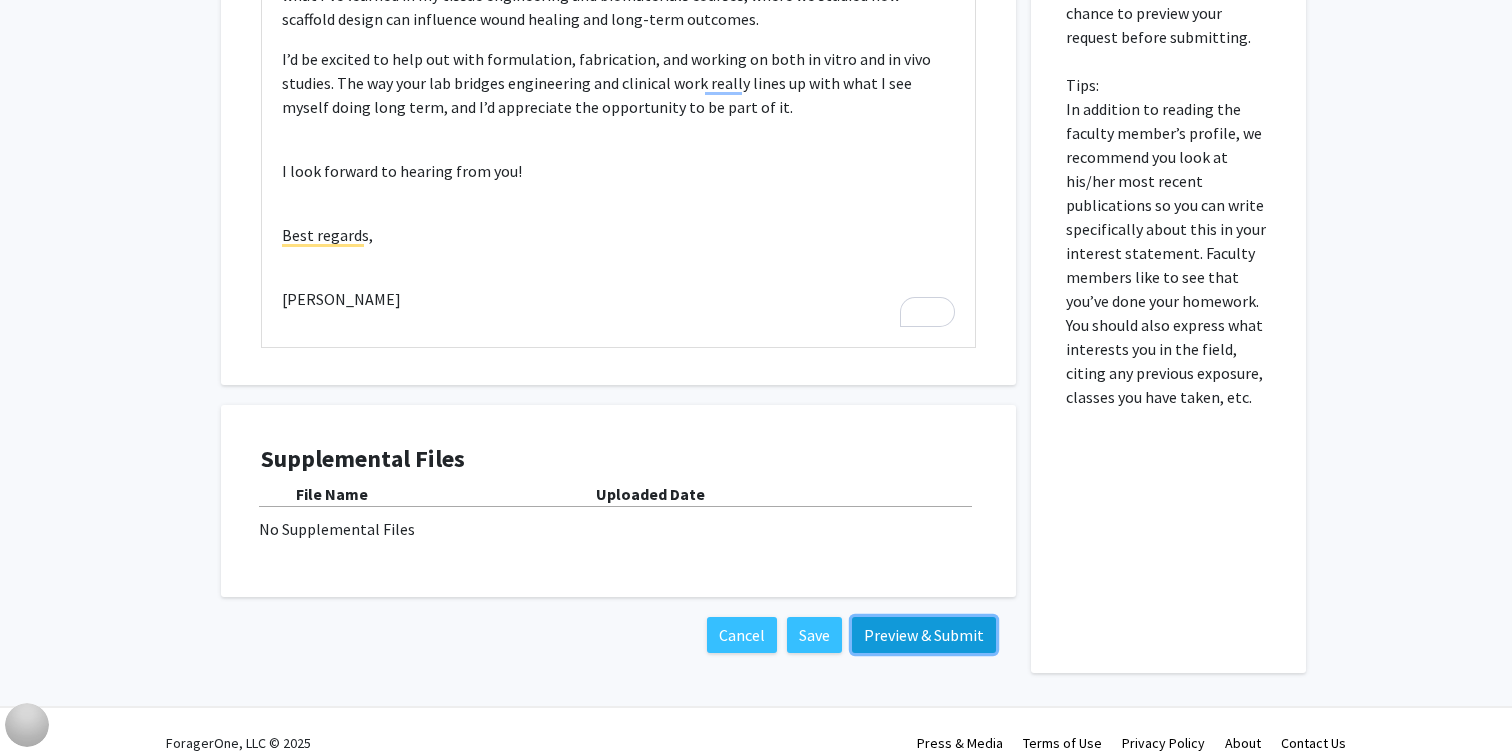 click on "Preview & Submit" at bounding box center [924, 635] 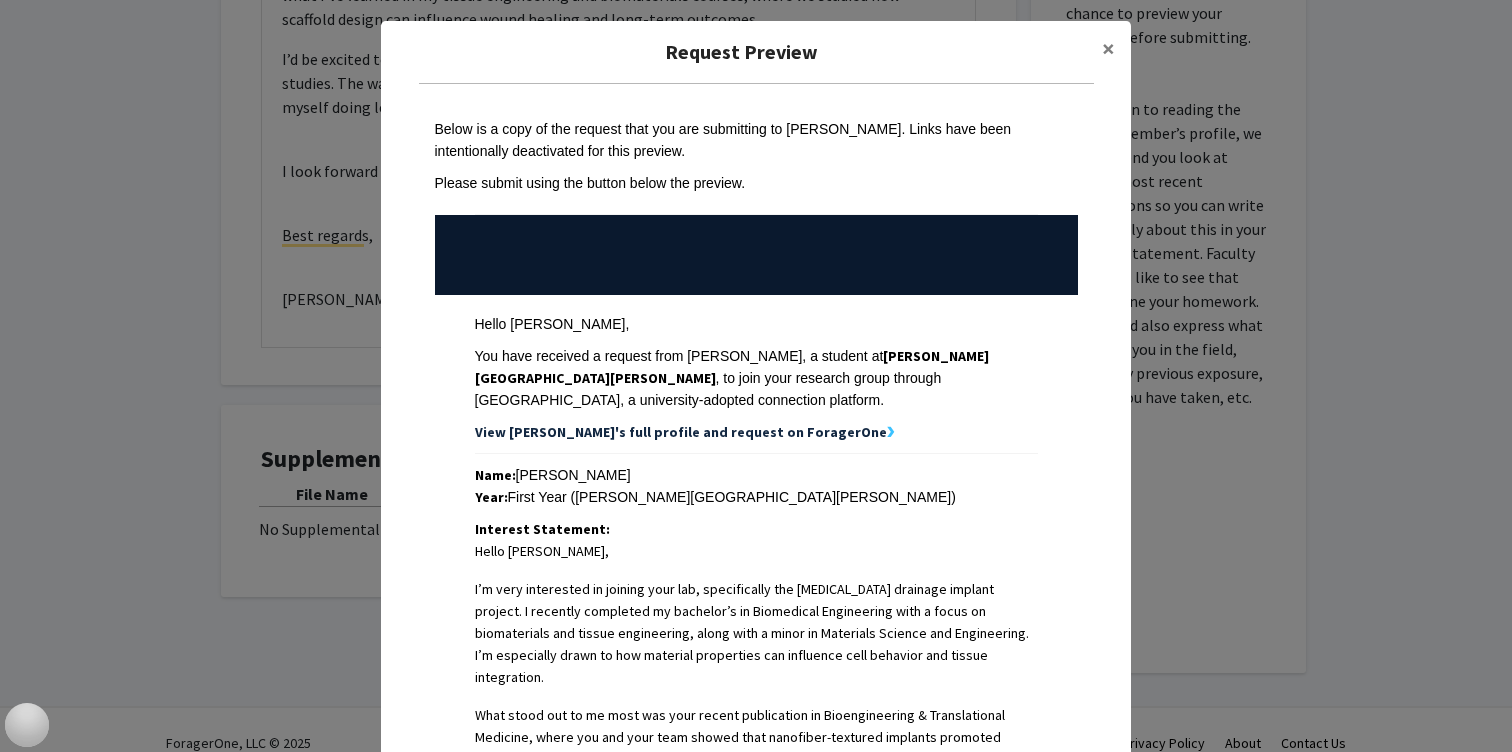 click on "Year:  First Year ([PERSON_NAME][GEOGRAPHIC_DATA][PERSON_NAME])" at bounding box center [756, 497] 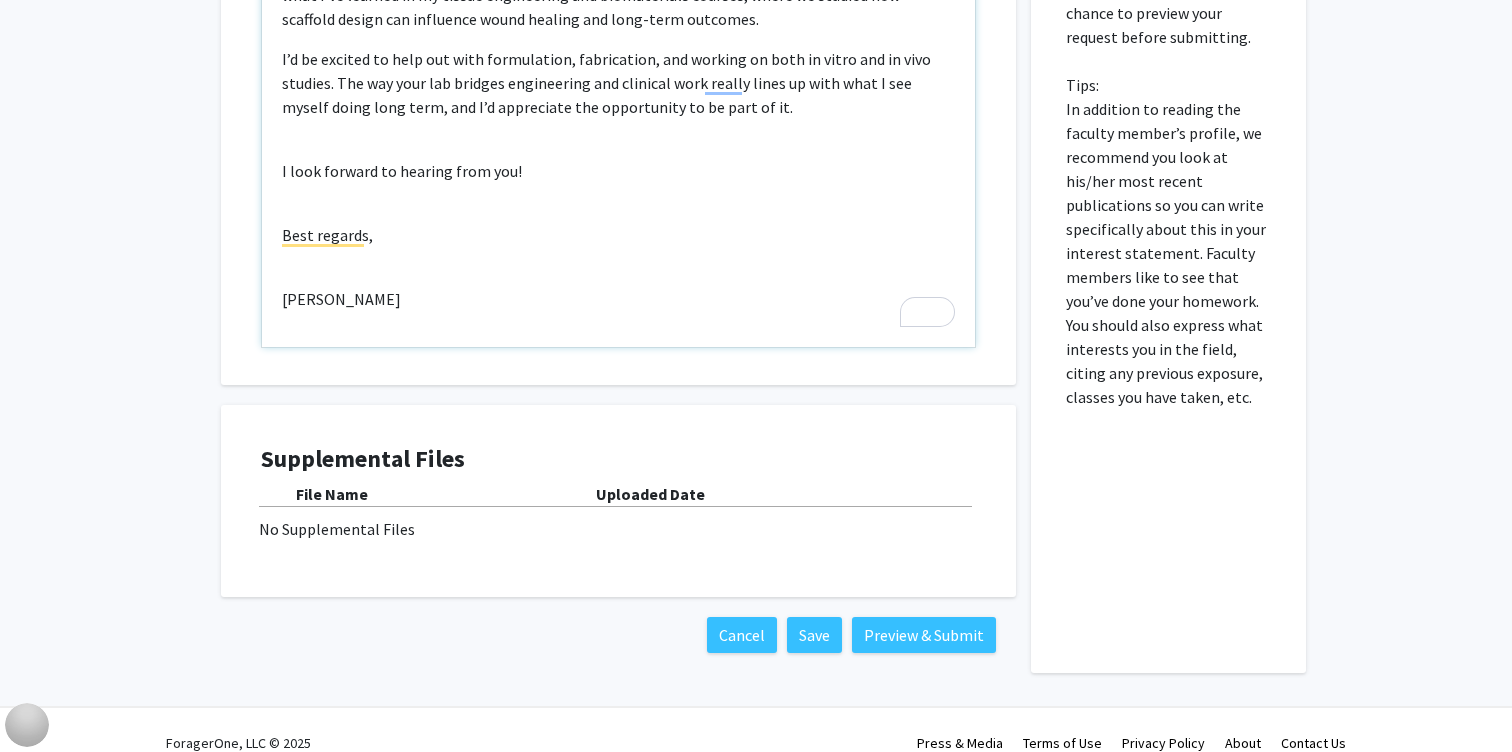 click on "Hello [PERSON_NAME],  I’m very interested in joining your lab, specifically the [MEDICAL_DATA] drainage implant project. I recently completed my bachelor’s in Biomedical Engineering with a focus on biomaterials and tissue engineering, along with a minor in Materials Science and Engineering. I’m especially drawn to how material properties can influence cell behavior and tissue integration. What stood out to me most was your recent publication in Bioengineering & Translational Medicine, where you and your team showed that nanofiber-textured implants promoted [MEDICAL_DATA] quiescence and reduced fibrosis in vivo. I found it fascinating how such small changes in material topography could have such a strong biological effect. It really resonated with what I’ve learned in my tissue engineering and biomaterials courses, where we studied how scaffold design can influence wound healing and long-term outcomes.  I look forward to hearing from you!  Best regards,  [PERSON_NAME]" at bounding box center [618, 118] 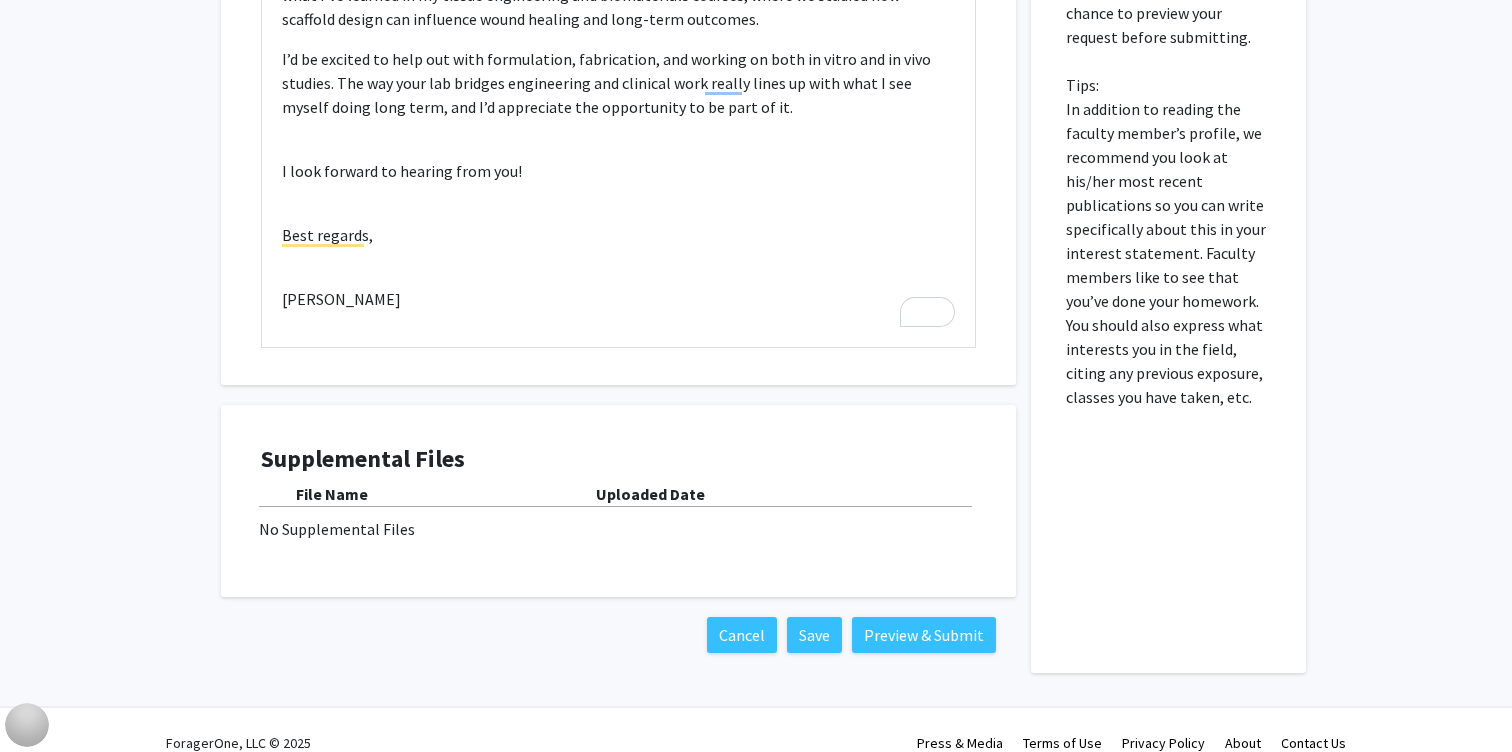 click on "Interest Statement Hello [PERSON_NAME],  I’m very interested in joining your lab, specifically the [MEDICAL_DATA] drainage implant project. I recently completed my bachelor’s in Biomedical Engineering with a focus on biomaterials and tissue engineering, along with a minor in Materials Science and Engineering. I’m especially drawn to how material properties can influence cell behavior and tissue integration. What stood out to me most was your recent publication in Bioengineering & Translational Medicine, where you and your team showed that nanofiber-textured implants promoted [MEDICAL_DATA] quiescence and reduced fibrosis in vivo. I found it fascinating how such small changes in material topography could have such a strong biological effect. It really resonated with what I’ve learned in my tissue engineering and biomaterials courses, where we studied how scaffold design can influence wound healing and long-term outcomes.  I look forward to hearing from you!  Best regards,  [PERSON_NAME] Insert link" at bounding box center (618, 87) 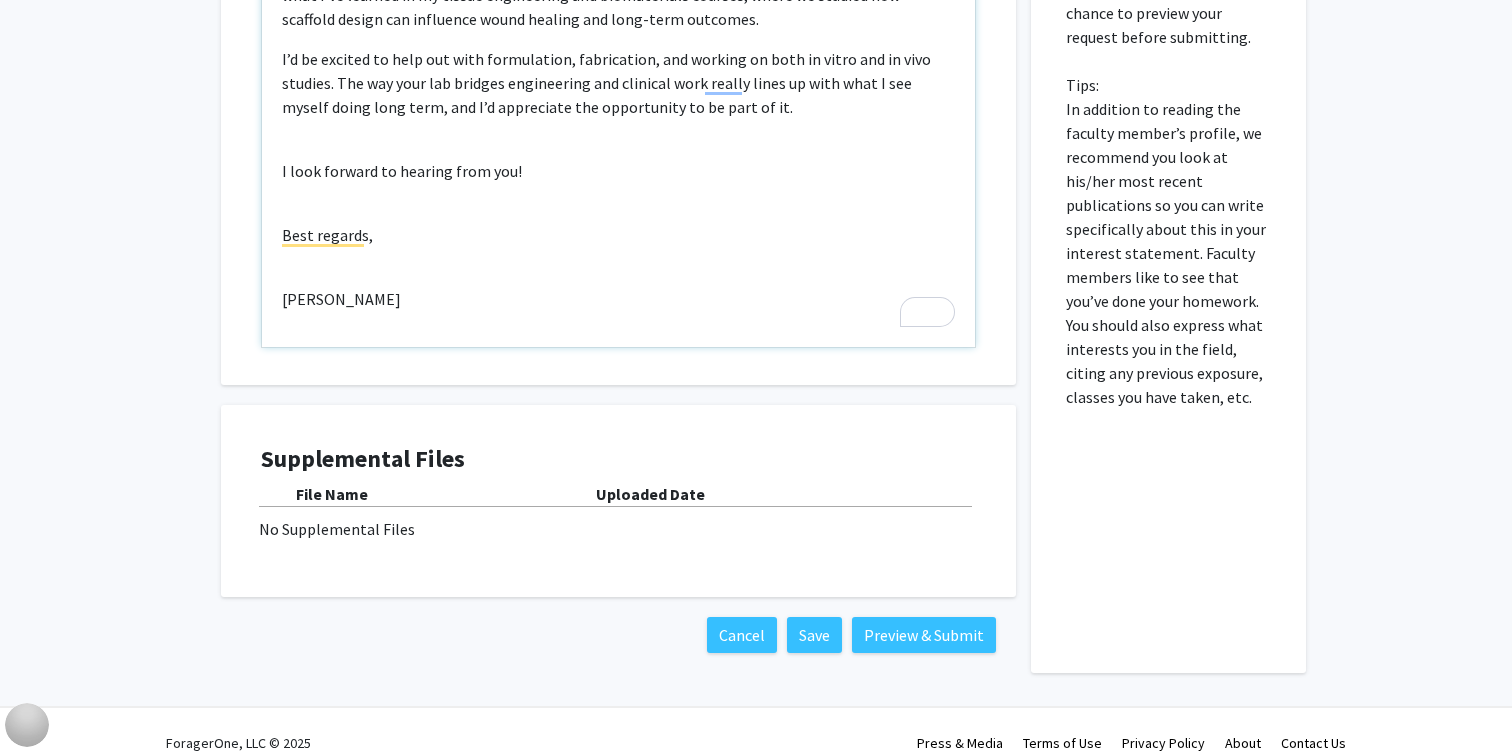 click on "Hello [PERSON_NAME],  I’m very interested in joining your lab, specifically the [MEDICAL_DATA] drainage implant project. I recently completed my bachelor’s in Biomedical Engineering with a focus on biomaterials and tissue engineering, along with a minor in Materials Science and Engineering. I’m especially drawn to how material properties can influence cell behavior and tissue integration. What stood out to me most was your recent publication in Bioengineering & Translational Medicine, where you and your team showed that nanofiber-textured implants promoted [MEDICAL_DATA] quiescence and reduced fibrosis in vivo. I found it fascinating how such small changes in material topography could have such a strong biological effect. It really resonated with what I’ve learned in my tissue engineering and biomaterials courses, where we studied how scaffold design can influence wound healing and long-term outcomes.  I look forward to hearing from you!  Best regards,  [PERSON_NAME]" at bounding box center [618, 118] 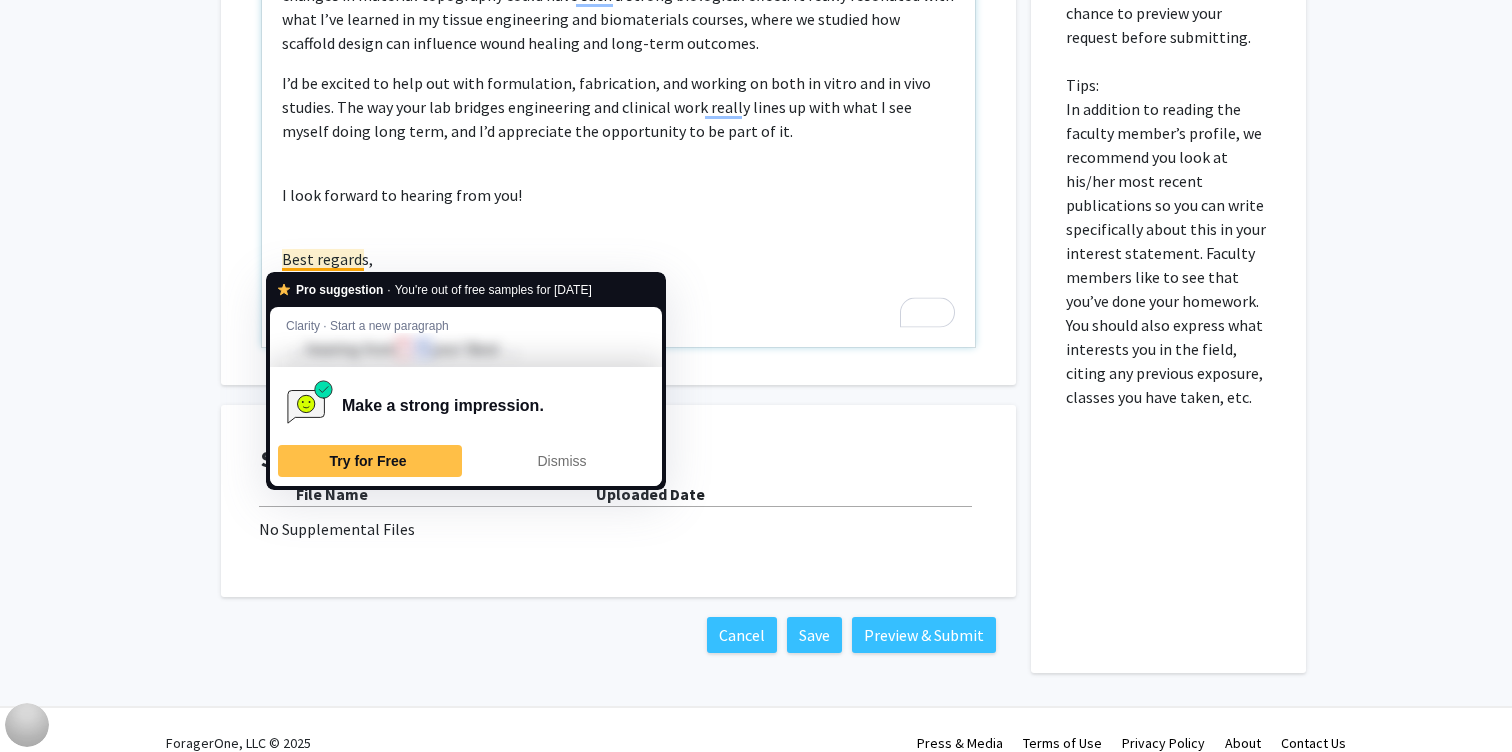 click on "Hello [PERSON_NAME],  I’m very interested in joining your lab, specifically the [MEDICAL_DATA] drainage implant project. I recently completed my bachelor’s in Biomedical Engineering with a focus on biomaterials and tissue engineering, along with a minor in Materials Science and Engineering. I’m especially drawn to how material properties can influence cell behavior and tissue integration. What stood out to me most was your recent publication in Bioengineering & Translational Medicine, where you and your team showed that nanofiber-textured implants promoted [MEDICAL_DATA] quiescence and reduced fibrosis in vivo. I found it fascinating how such small changes in material topography could have such a strong biological effect. It really resonated with what I’ve learned in my tissue engineering and biomaterials courses, where we studied how scaffold design can influence wound healing and long-term outcomes.  I look forward to hearing from you!  Best regards,  [PERSON_NAME]" at bounding box center (618, 118) 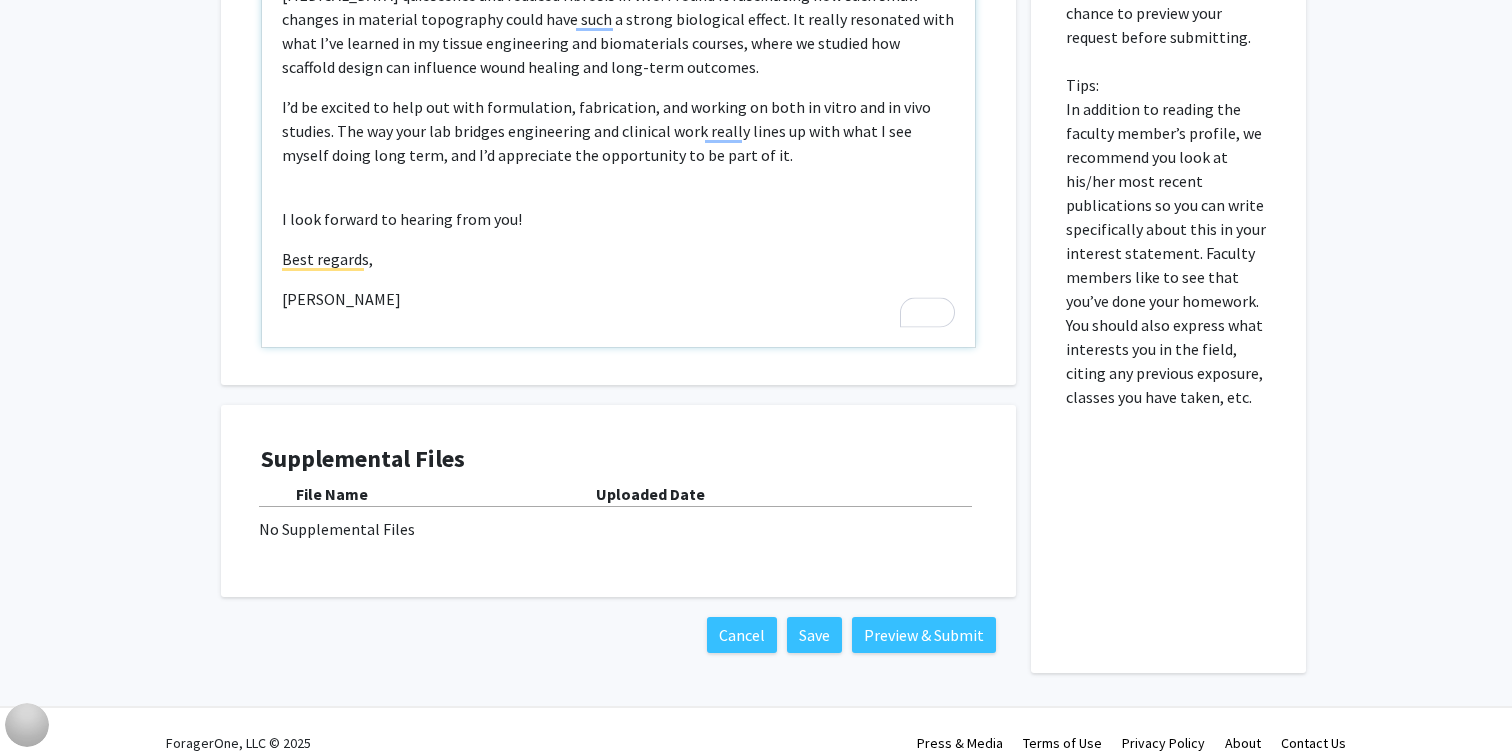 click on "Hello [PERSON_NAME],  I’m very interested in joining your lab, specifically the [MEDICAL_DATA] drainage implant project. I recently completed my bachelor’s in Biomedical Engineering with a focus on biomaterials and tissue engineering, along with a minor in Materials Science and Engineering. I’m especially drawn to how material properties can influence cell behavior and tissue integration. What stood out to me most was your recent publication in Bioengineering & Translational Medicine, where you and your team showed that nanofiber-textured implants promoted [MEDICAL_DATA] quiescence and reduced fibrosis in vivo. I found it fascinating how such small changes in material topography could have such a strong biological effect. It really resonated with what I’ve learned in my tissue engineering and biomaterials courses, where we studied how scaffold design can influence wound healing and long-term outcomes.  I look forward to hearing from you!  Best regards,  [PERSON_NAME]" at bounding box center [618, 118] 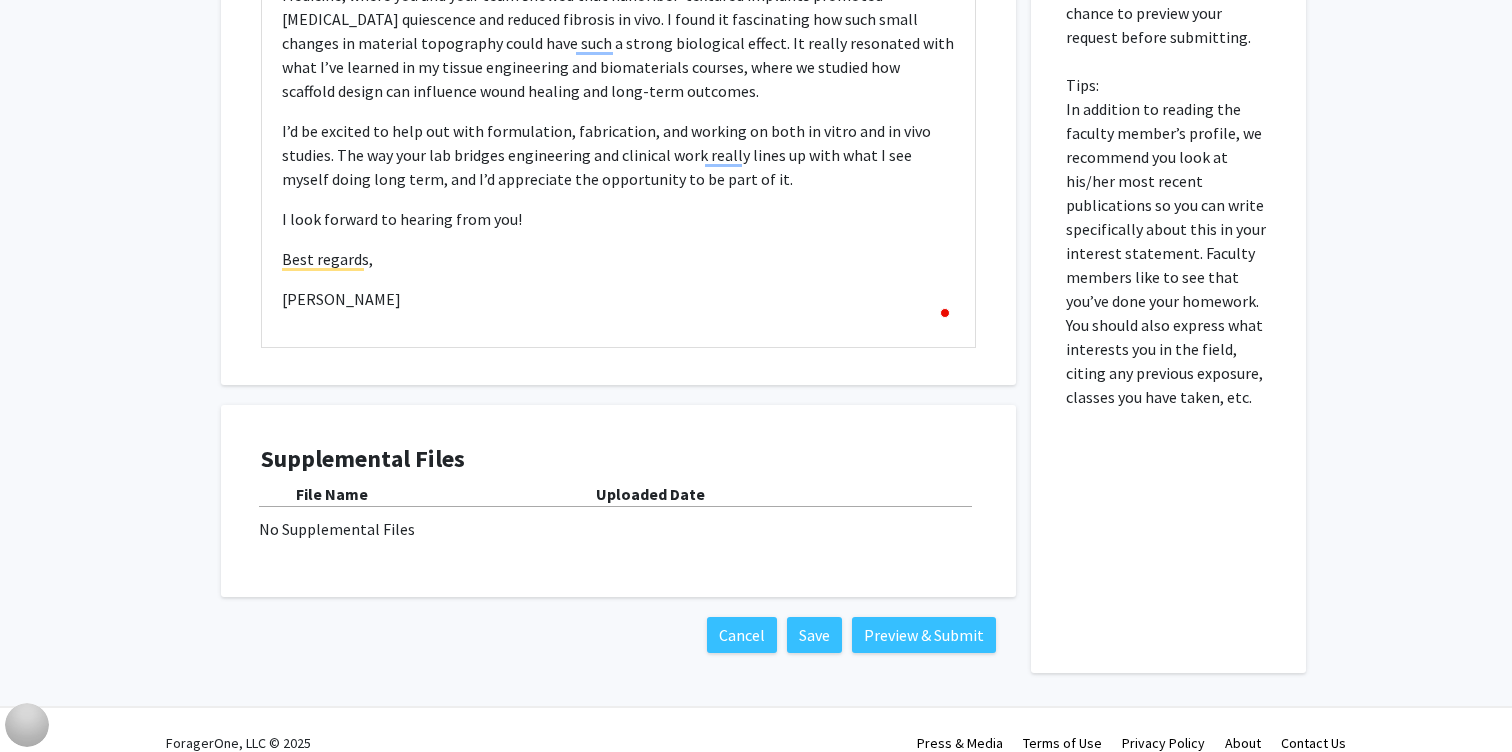 click on "All Requests  Request for [PERSON_NAME]   Request for   [PERSON_NAME]  Departments:  Biomedical Engineering, Ophthalmology  Research Keywords: Bio-design, Drug delivery, Global Health, Medical Devices, Nanomedicine, Ophthalmology Research Description: 1.	Multi-functional biomaterials and medical devices with the ability to safely integrate with human tissue and modulate the post-operative biological response to surgery to provide new therapeutic modalities, reduce post-operative complications, and improve surgical efficacy.
2.	Assessment of unmet needs in ophthalmology globally, and development and translation of novel biomedical solutions for diagnosis, prevention, and treatment of ophthalmic disorders.
3.	Development and evaluation of cell-targeted, nanomedicine-based therapies and administration modalities for treatment of mental health, [MEDICAL_DATA], neurological, ocular, and aging disorders
Projects  Non-addictive, durable [MEDICAL_DATA] interventions to mitigate [MEDICAL_DATA] use  Project Description:" 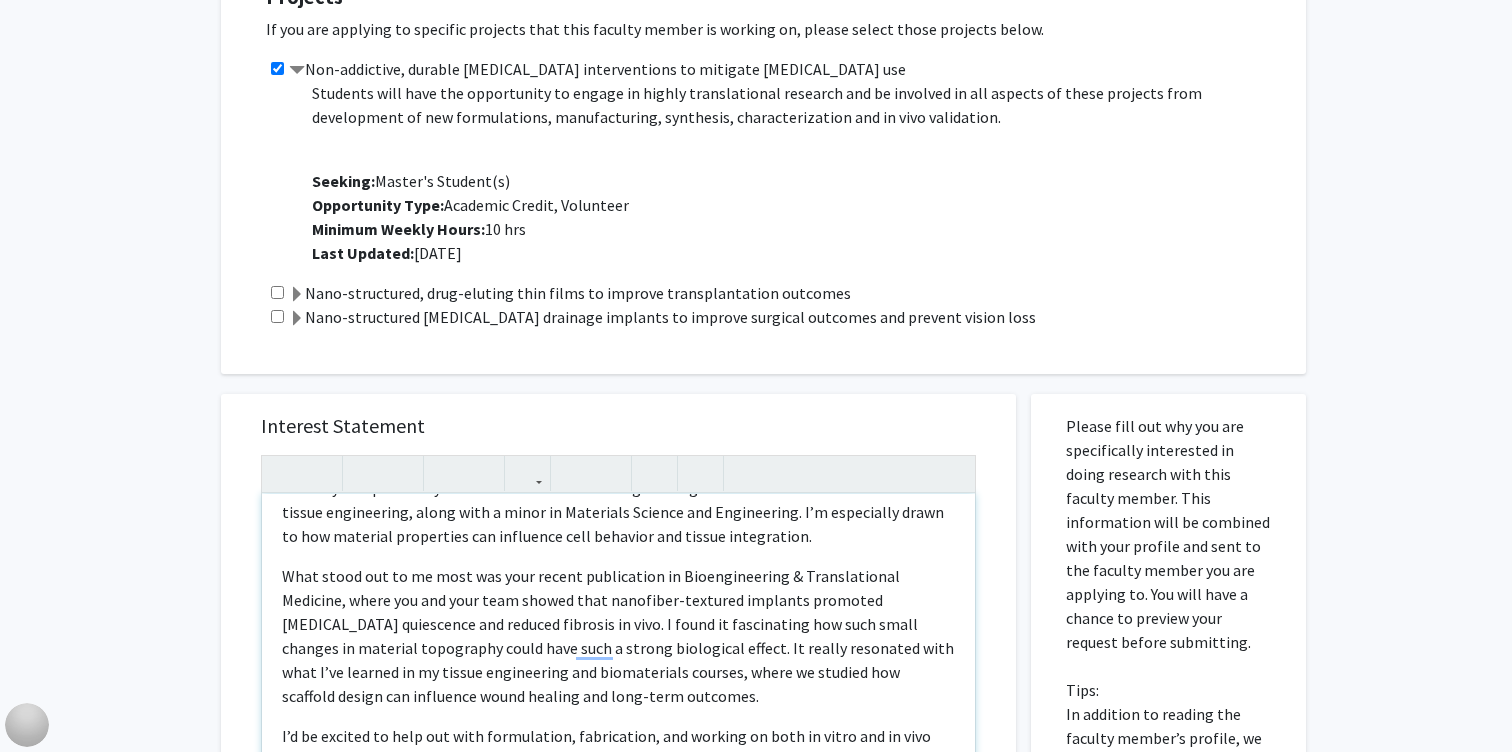 click on "What stood out to me most was your recent publication in Bioengineering & Translational Medicine, where you and your team showed that nanofiber-textured implants promoted [MEDICAL_DATA] quiescence and reduced fibrosis in vivo. I found it fascinating how such small changes in material topography could have such a strong biological effect. It really resonated with what I’ve learned in my tissue engineering and biomaterials courses, where we studied how scaffold design can influence wound healing and long-term outcomes." at bounding box center (618, 636) 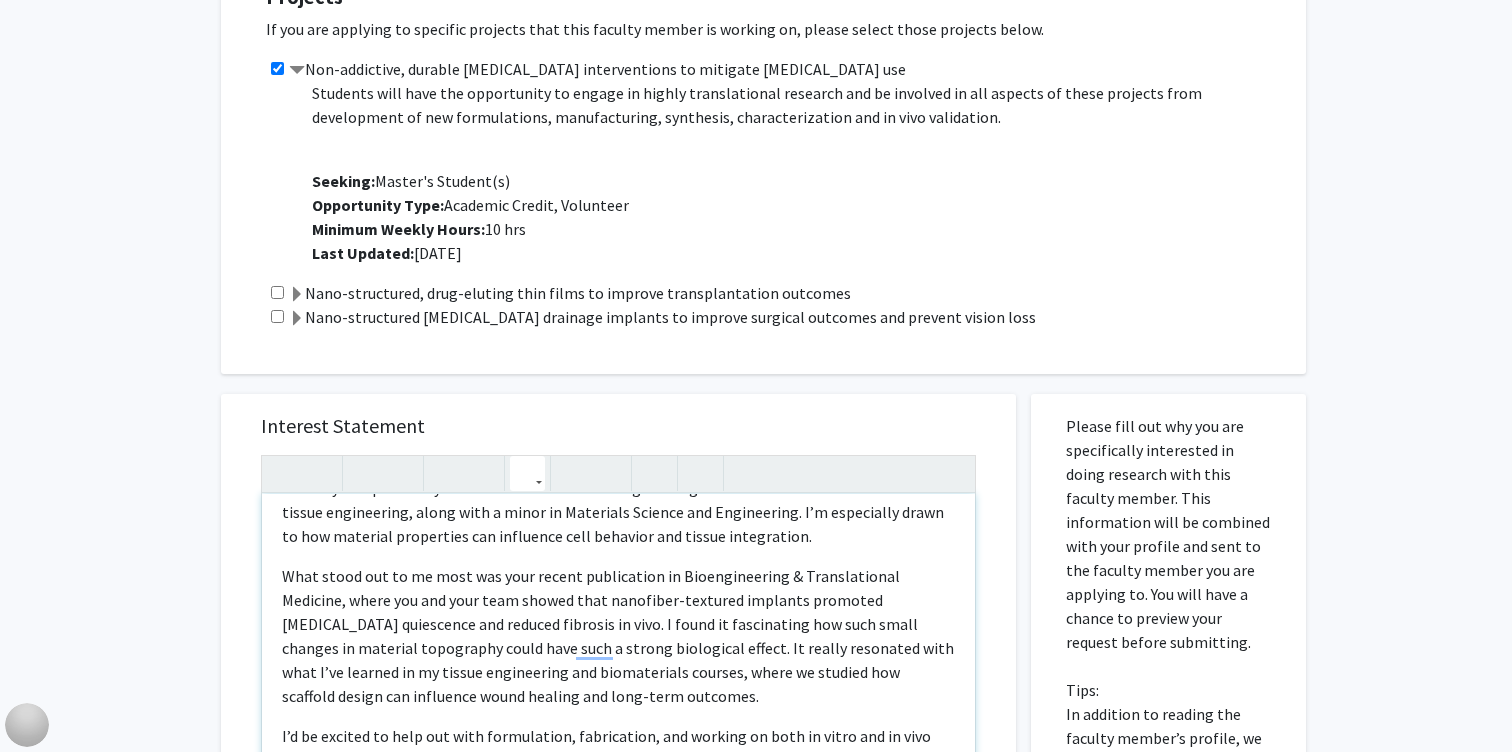 click 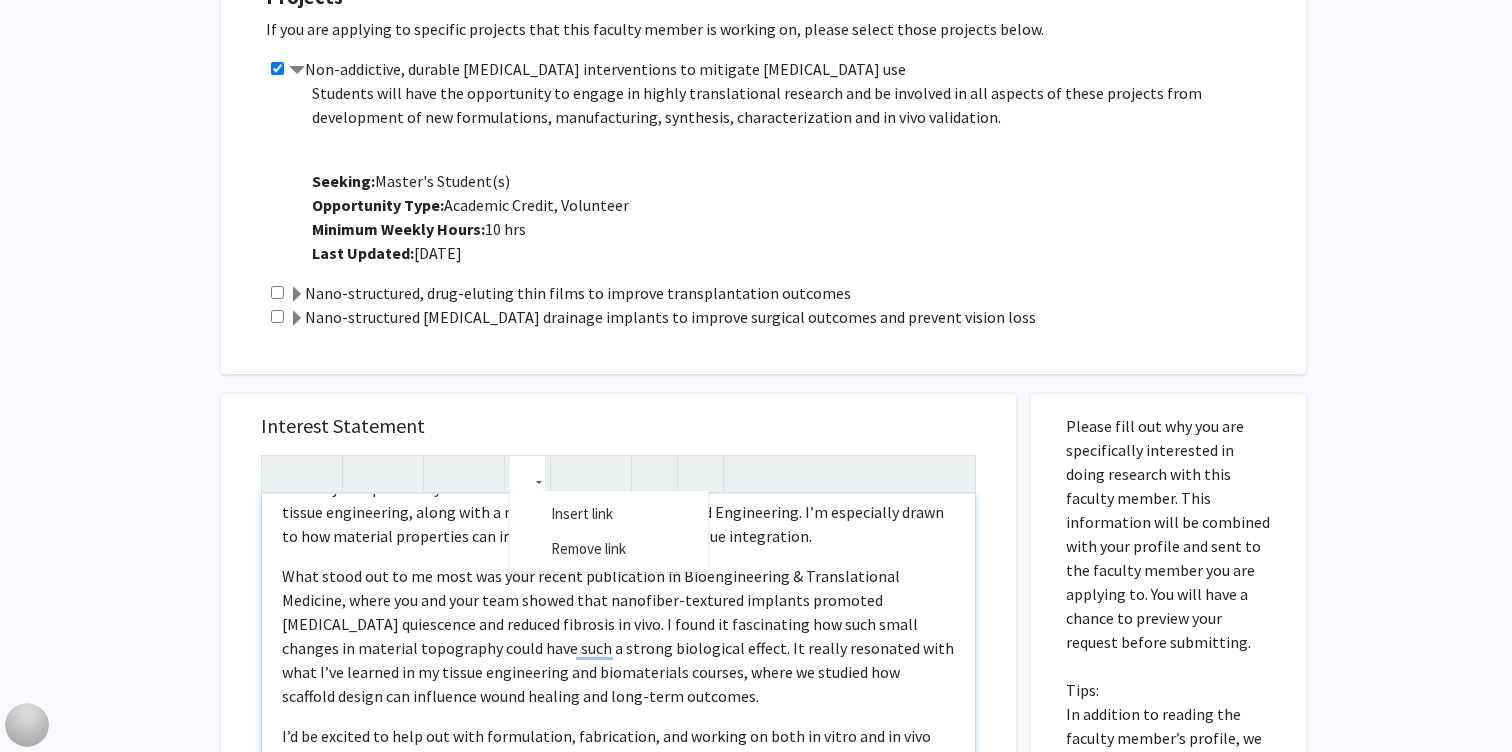 click on "What stood out to me most was your recent publication in Bioengineering & Translational Medicine, where you and your team showed that nanofiber-textured implants promoted [MEDICAL_DATA] quiescence and reduced fibrosis in vivo. I found it fascinating how such small changes in material topography could have such a strong biological effect. It really resonated with what I’ve learned in my tissue engineering and biomaterials courses, where we studied how scaffold design can influence wound healing and long-term outcomes." at bounding box center [618, 636] 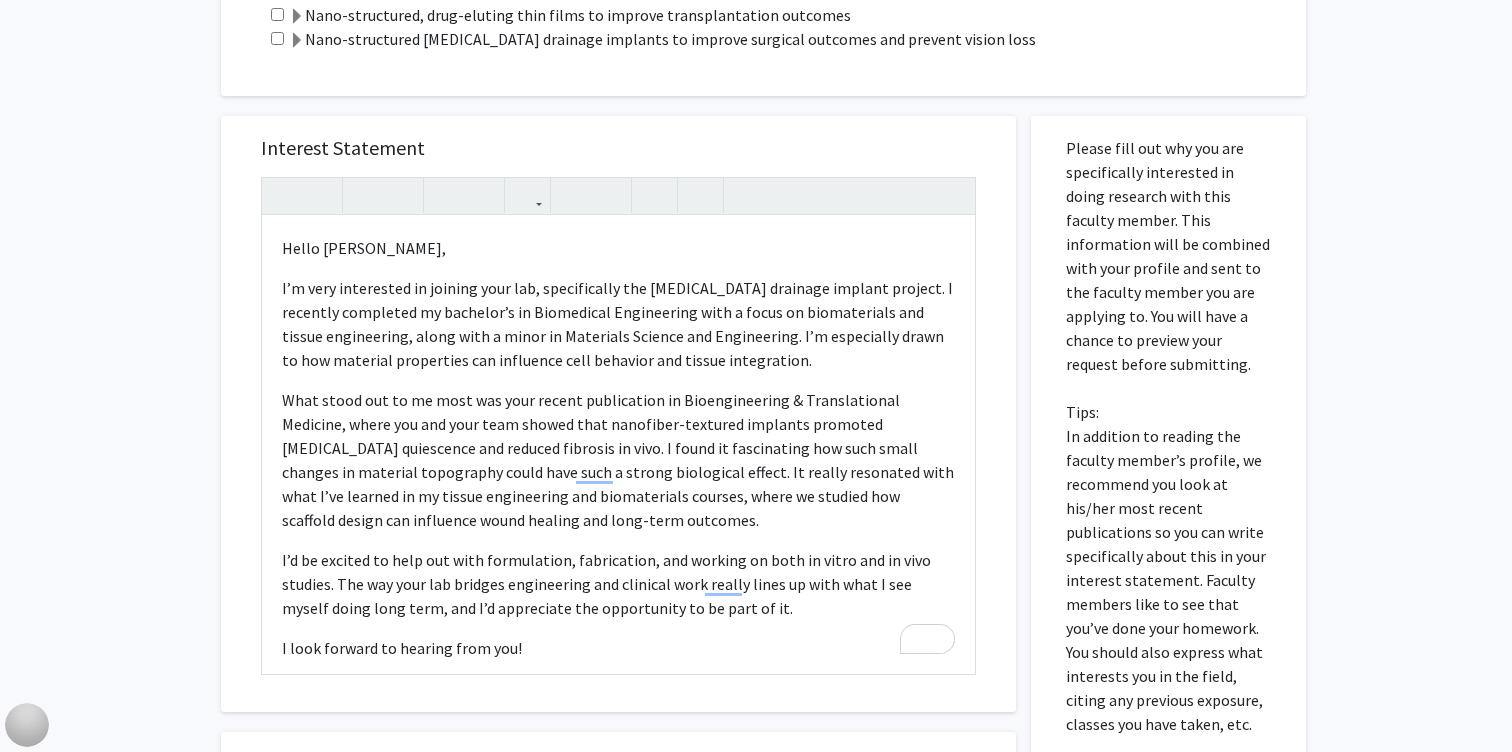 click on "All Requests  Request for [PERSON_NAME]   Request for   [PERSON_NAME]  Departments:  Biomedical Engineering, Ophthalmology  Research Keywords: Bio-design, Drug delivery, Global Health, Medical Devices, Nanomedicine, Ophthalmology Research Description: 1.	Multi-functional biomaterials and medical devices with the ability to safely integrate with human tissue and modulate the post-operative biological response to surgery to provide new therapeutic modalities, reduce post-operative complications, and improve surgical efficacy.
2.	Assessment of unmet needs in ophthalmology globally, and development and translation of novel biomedical solutions for diagnosis, prevention, and treatment of ophthalmic disorders.
3.	Development and evaluation of cell-targeted, nanomedicine-based therapies and administration modalities for treatment of mental health, [MEDICAL_DATA], neurological, ocular, and aging disorders
Projects  Non-addictive, durable [MEDICAL_DATA] interventions to mitigate [MEDICAL_DATA] use  Project Description:" 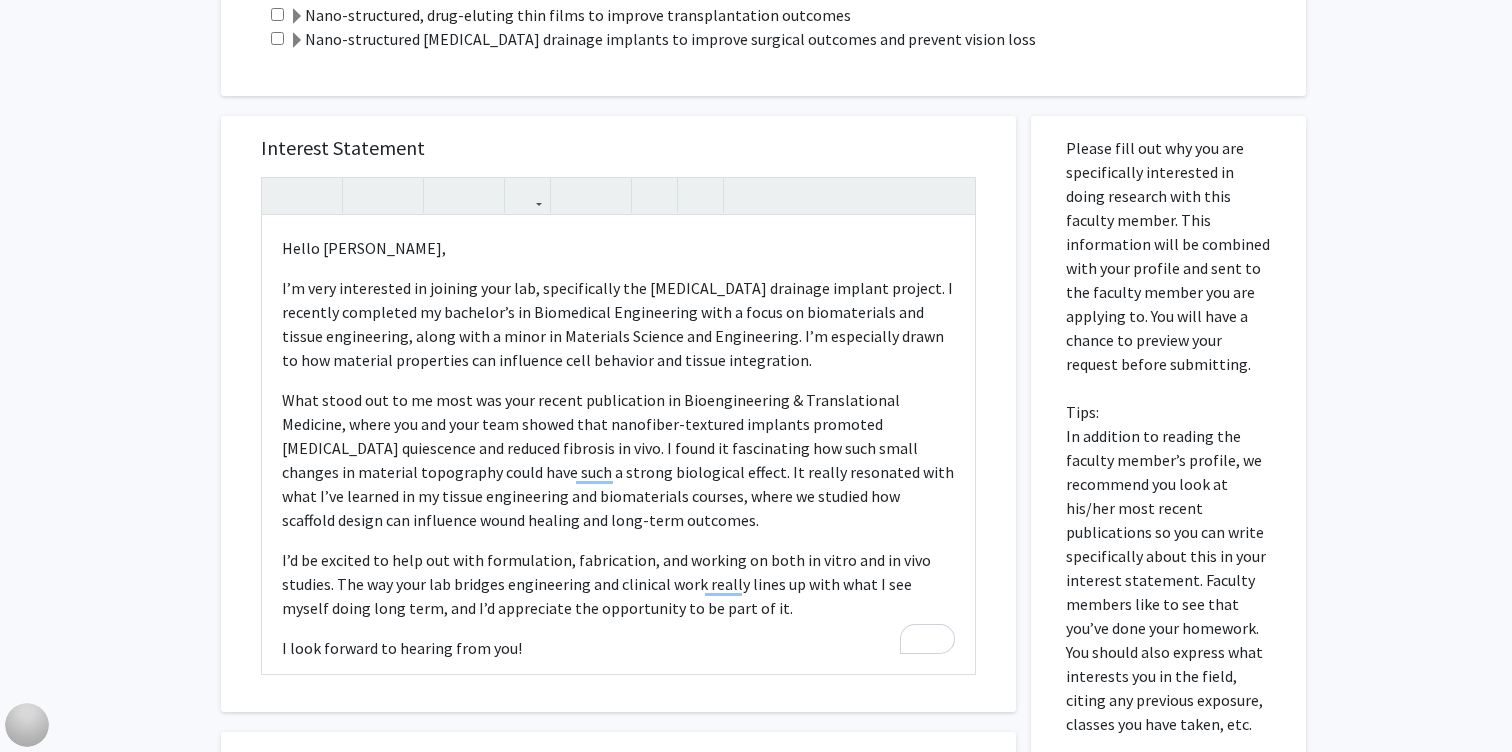 click on "All Requests  Request for [PERSON_NAME]   Request for   [PERSON_NAME]  Departments:  Biomedical Engineering, Ophthalmology  Research Keywords: Bio-design, Drug delivery, Global Health, Medical Devices, Nanomedicine, Ophthalmology Research Description: 1.	Multi-functional biomaterials and medical devices with the ability to safely integrate with human tissue and modulate the post-operative biological response to surgery to provide new therapeutic modalities, reduce post-operative complications, and improve surgical efficacy.
2.	Assessment of unmet needs in ophthalmology globally, and development and translation of novel biomedical solutions for diagnosis, prevention, and treatment of ophthalmic disorders.
3.	Development and evaluation of cell-targeted, nanomedicine-based therapies and administration modalities for treatment of mental health, [MEDICAL_DATA], neurological, ocular, and aging disorders
Projects  Non-addictive, durable [MEDICAL_DATA] interventions to mitigate [MEDICAL_DATA] use  Project Description:" 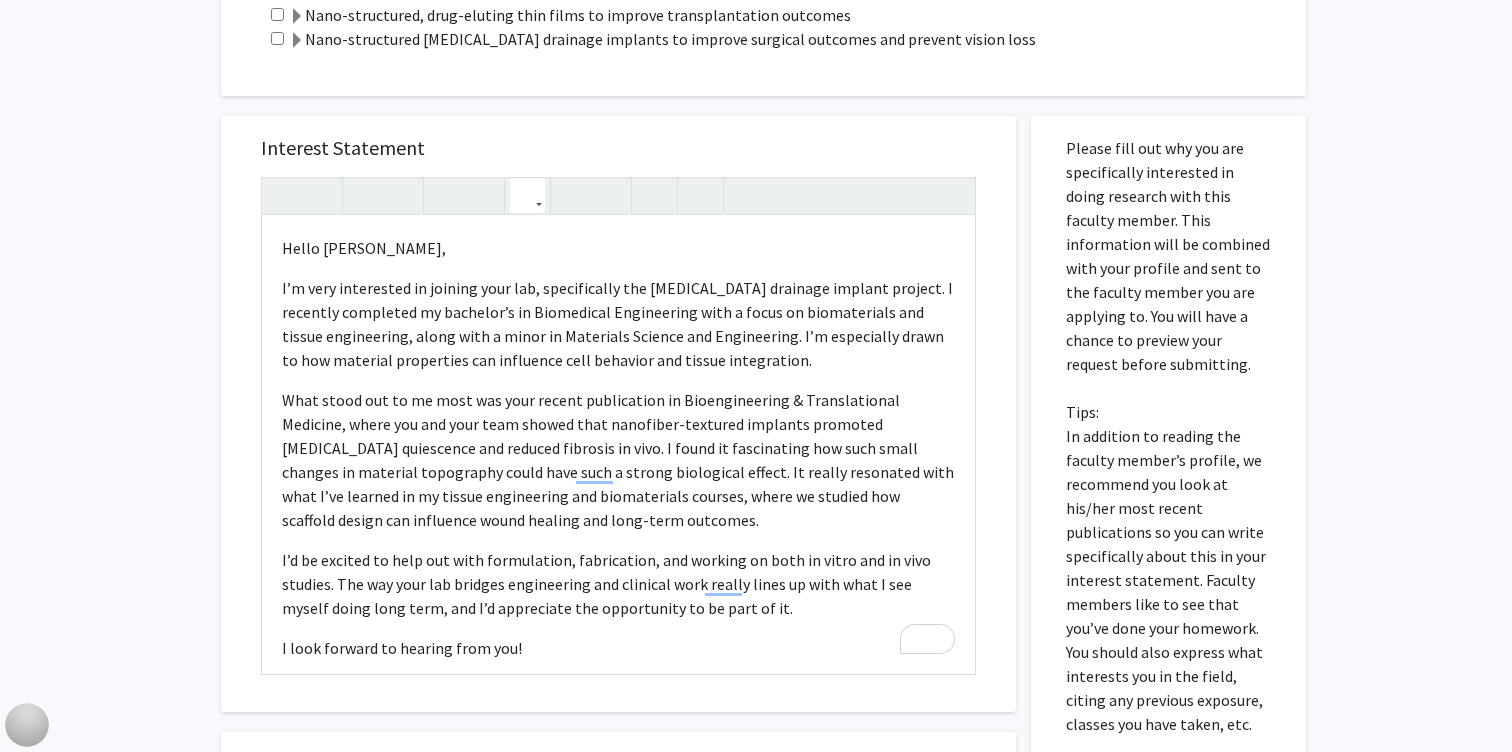 click 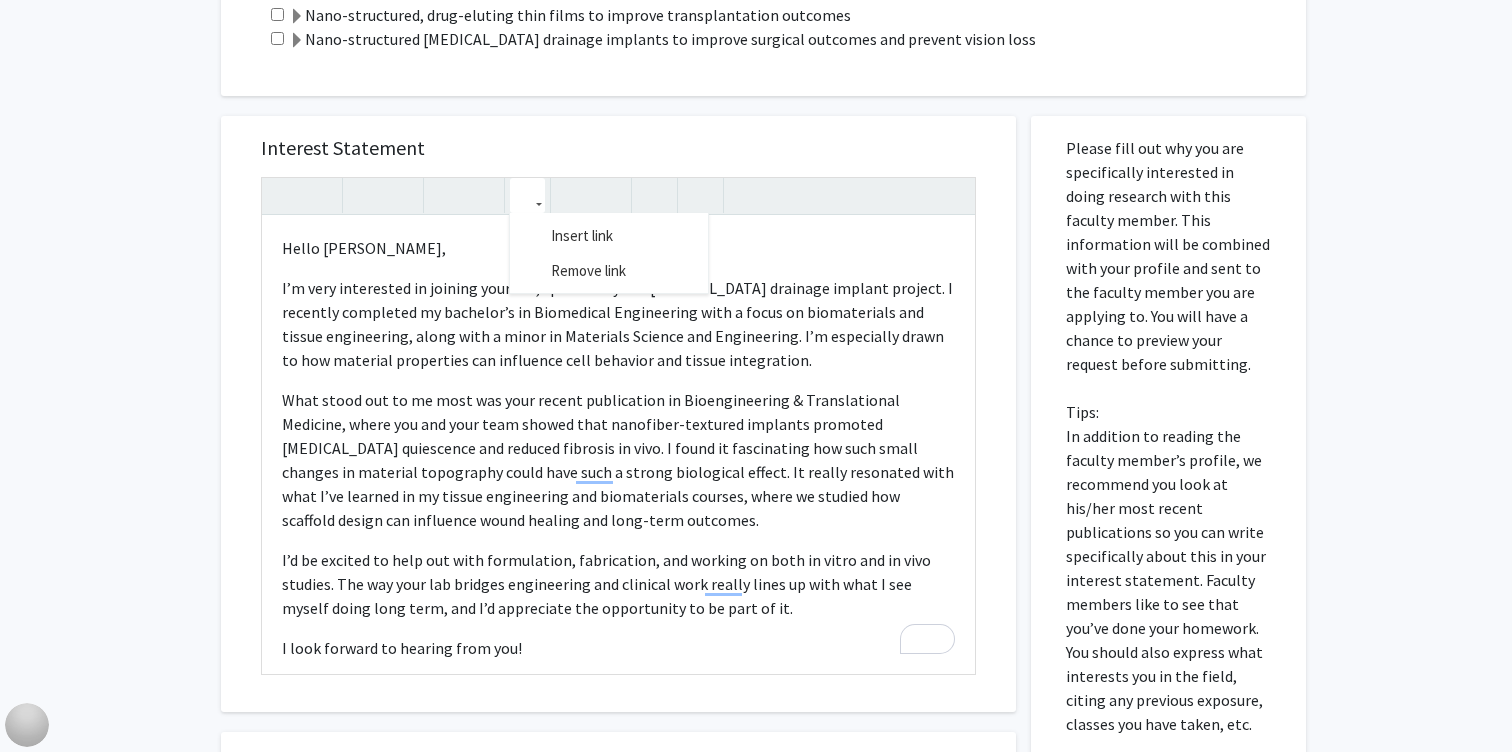 click on "Interest Statement" at bounding box center [618, 148] 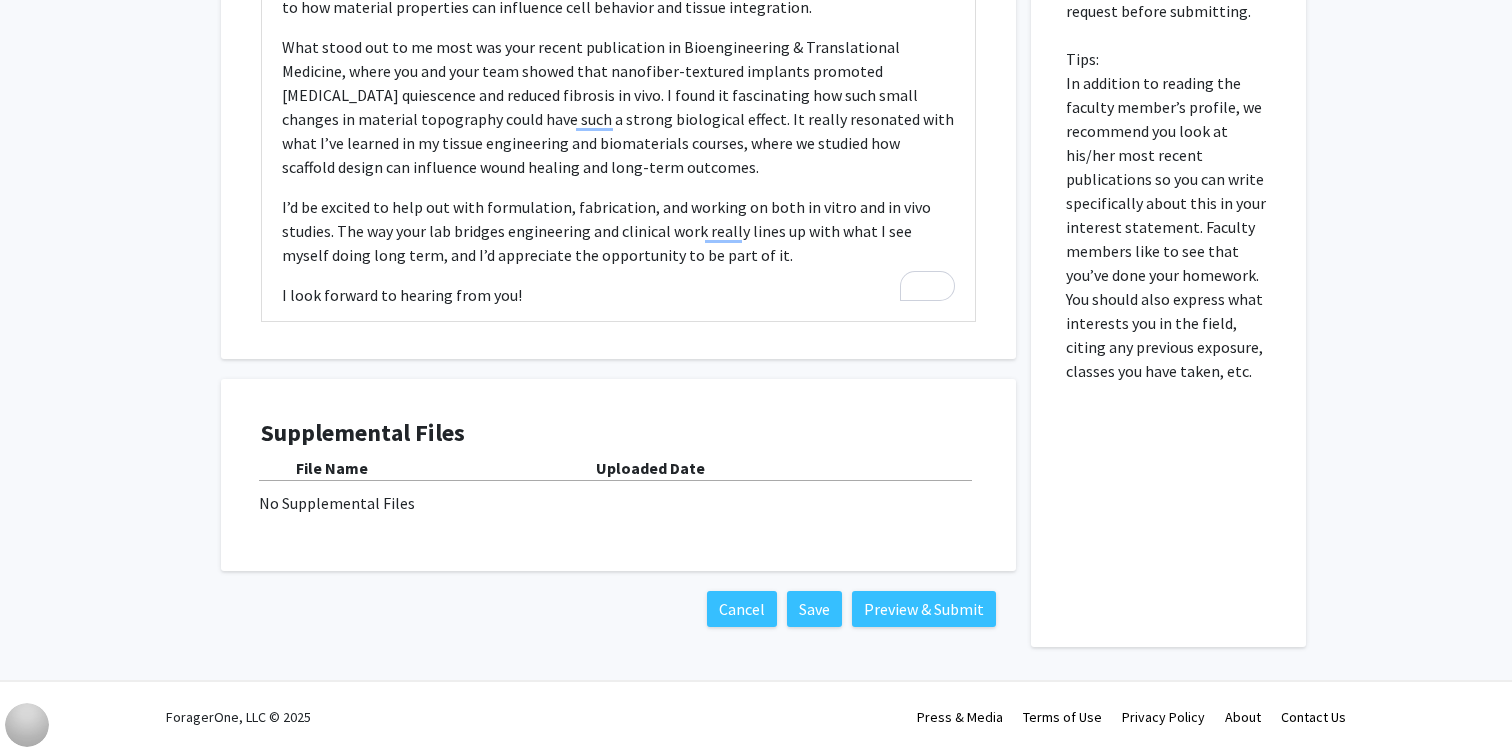 click on "Supplemental Files File Name Uploaded Date No Supplemental Files" at bounding box center (618, 475) 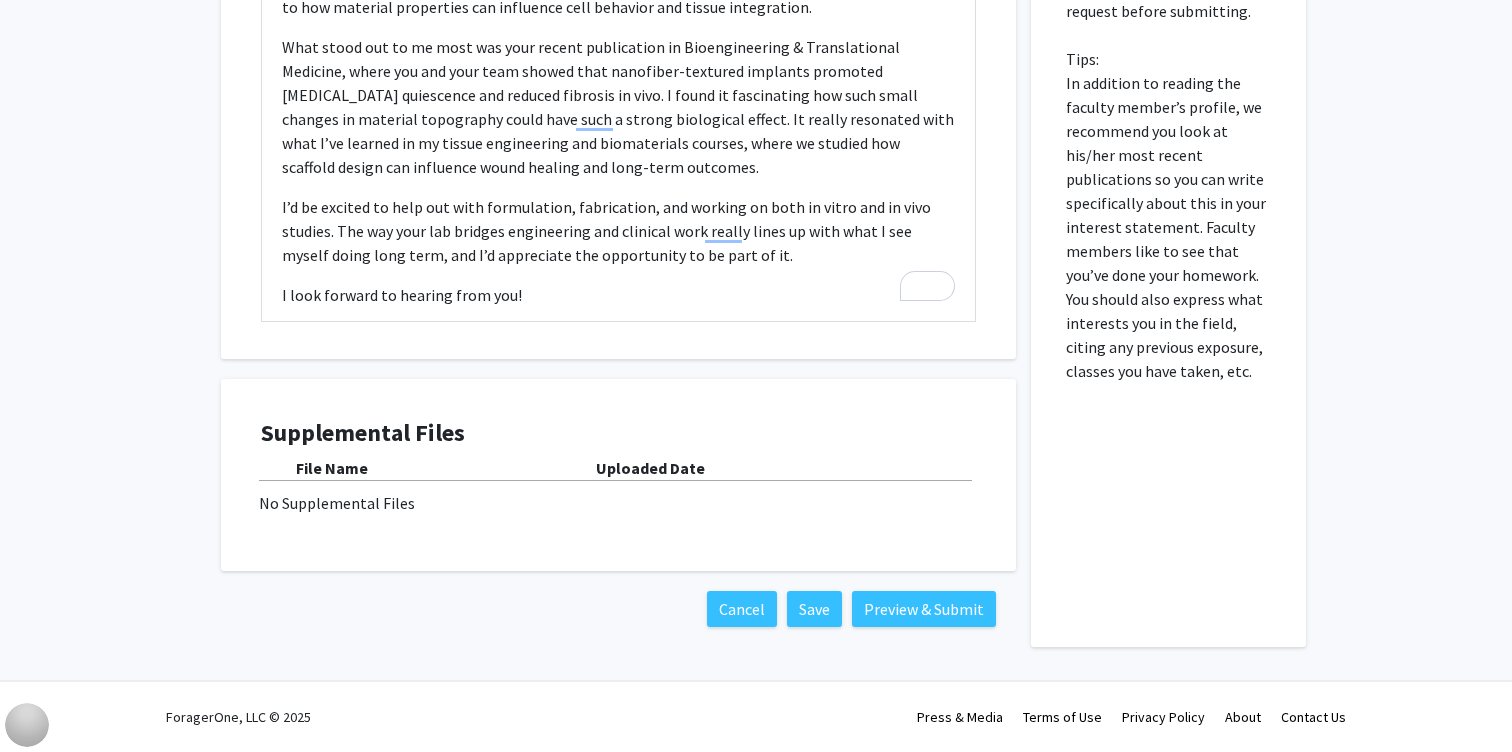 click on "Cancel   Save   Preview & Submit" at bounding box center [618, 609] 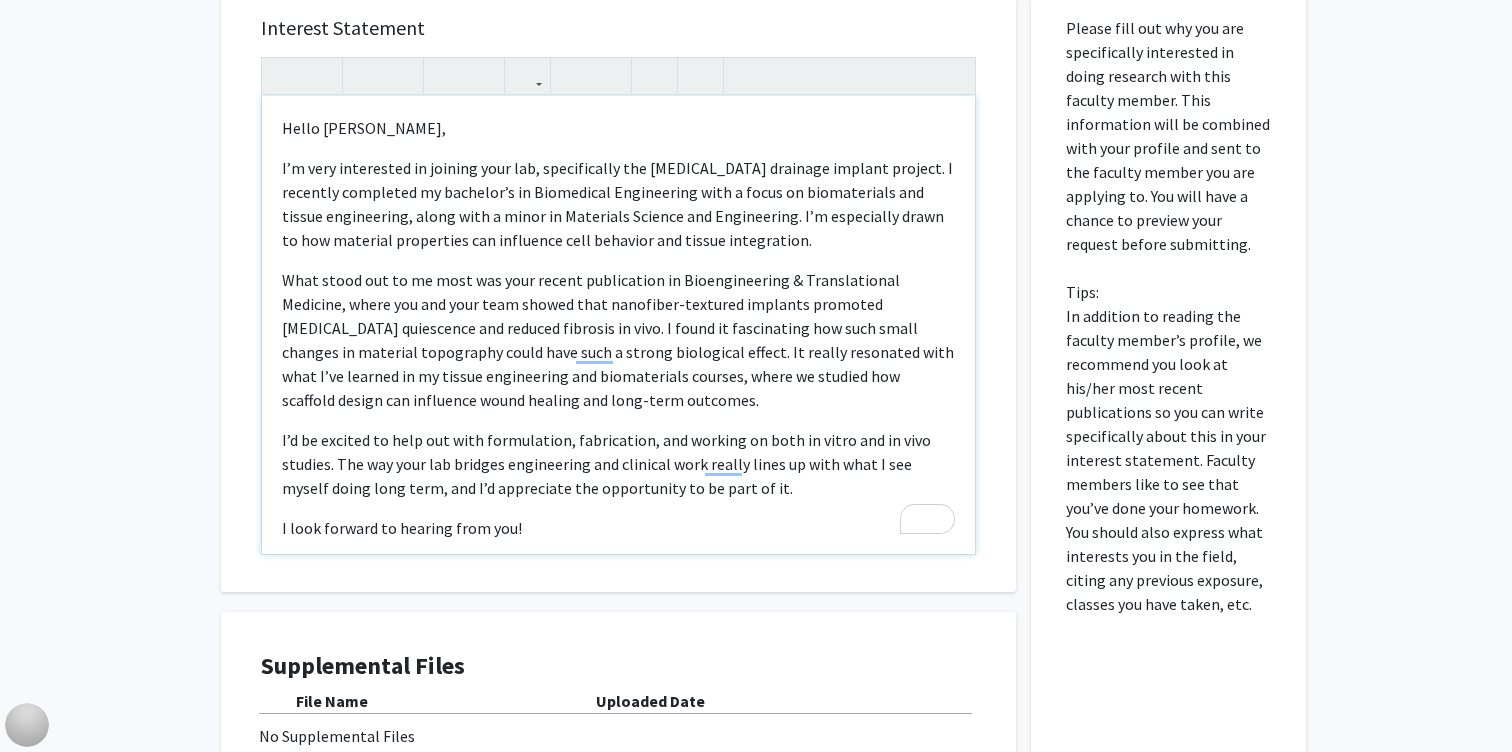 scroll, scrollTop: 1149, scrollLeft: 0, axis: vertical 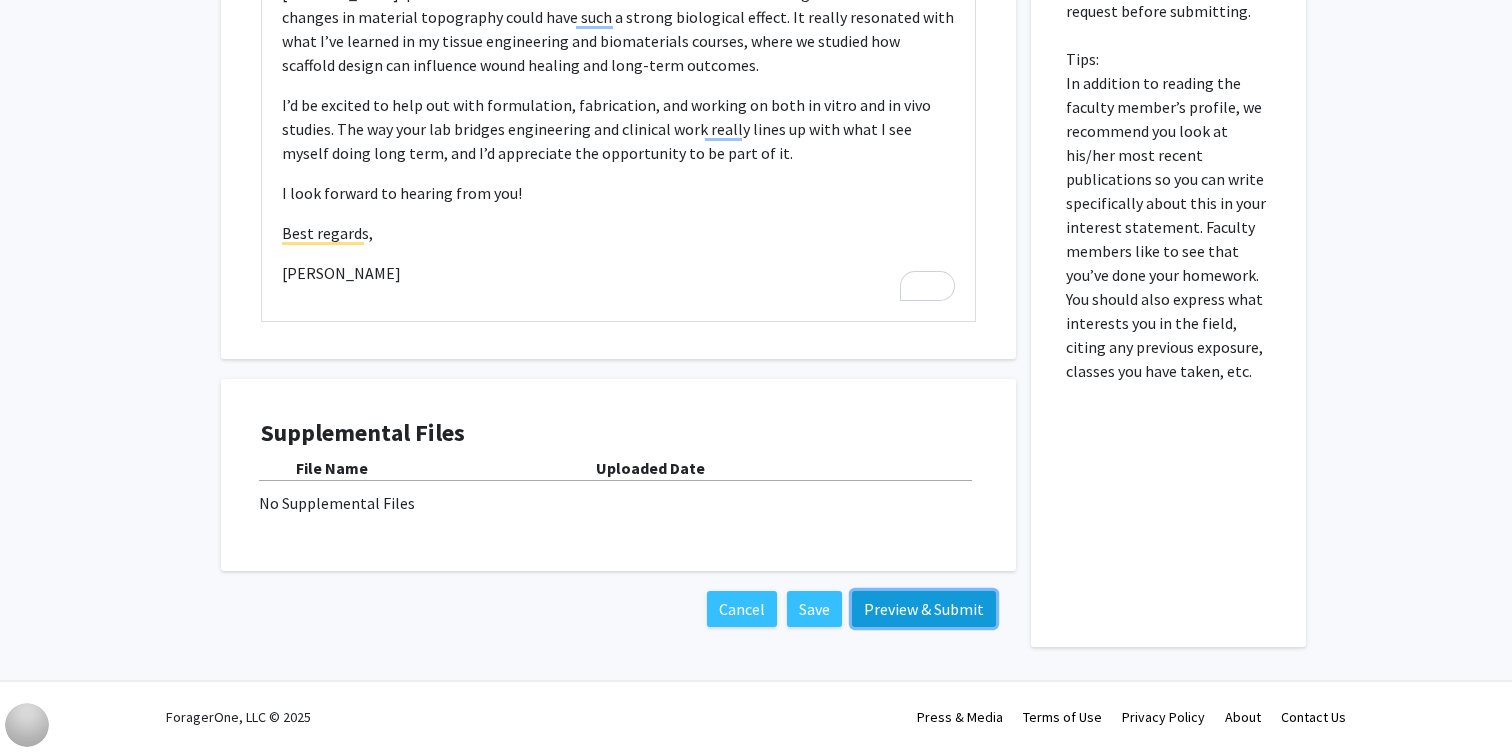 click on "Preview & Submit" at bounding box center [924, 609] 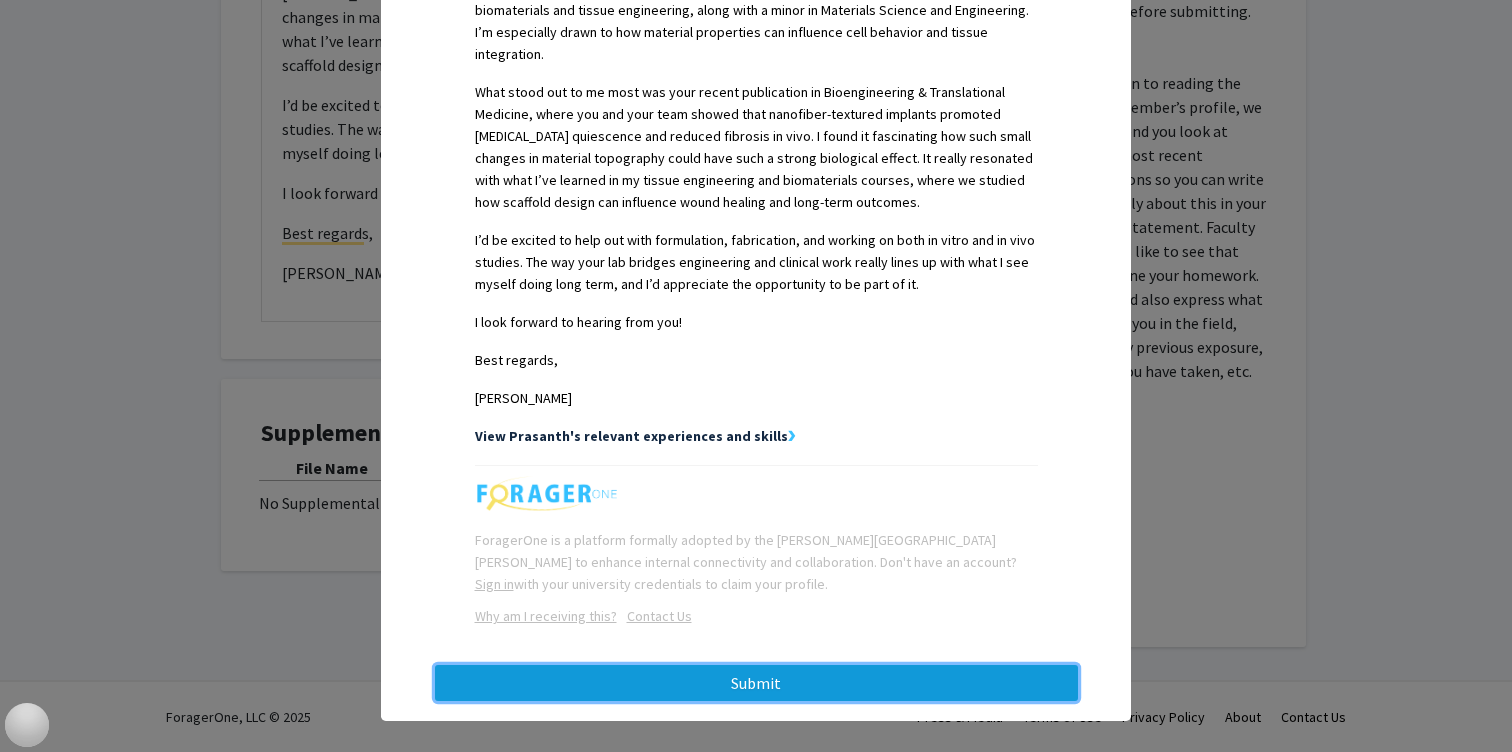 click on "Submit" at bounding box center (756, 683) 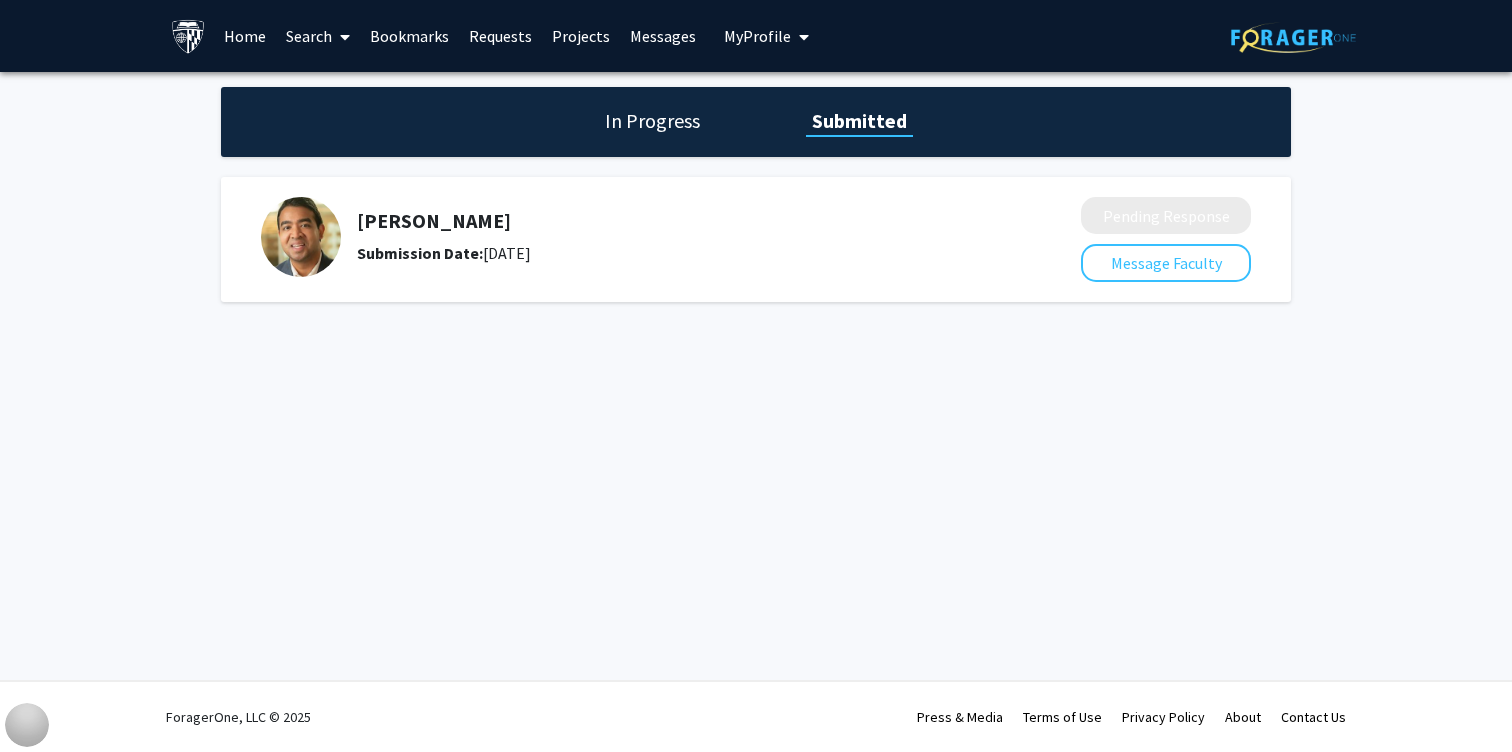 click on "Skip navigation  Home  Search  Bookmarks  Requests  Projects Messages  My   Profile  [PERSON_NAME] View Profile Account Settings Log Out Complete your profile ×  To continue, you need to make sure you've filled out your name, major, and year on your profile so it can be shared with faculty members.  Trust us, we’re here to save you time!  Continue exploring the site   Go to profile  In Progress Submitted  [PERSON_NAME]  Submission Date:  [DATE]   Pending Response   Message Faculty   ForagerOne, LLC © 2025  Press & Media Terms of Use Privacy Policy About Contact Us" at bounding box center [756, 376] 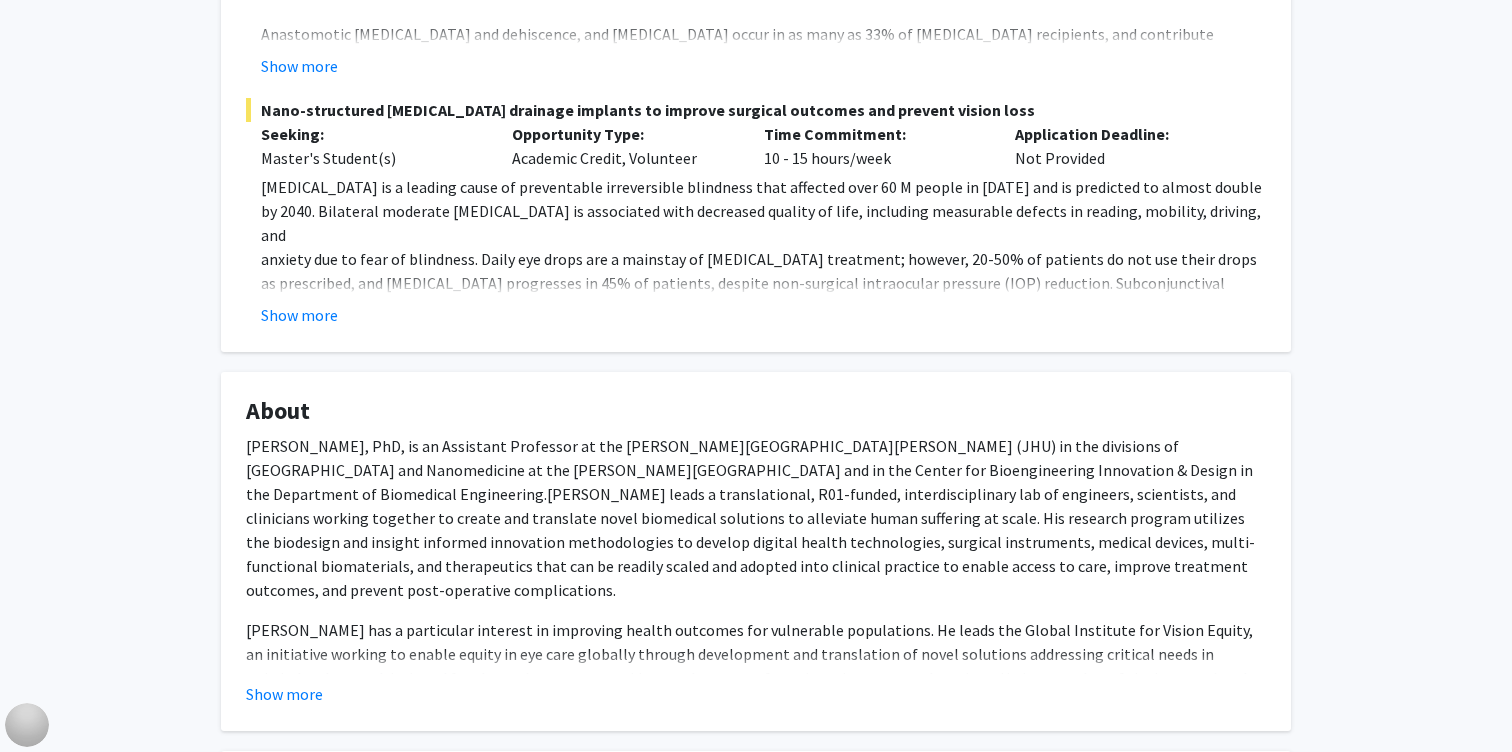 scroll, scrollTop: 828, scrollLeft: 0, axis: vertical 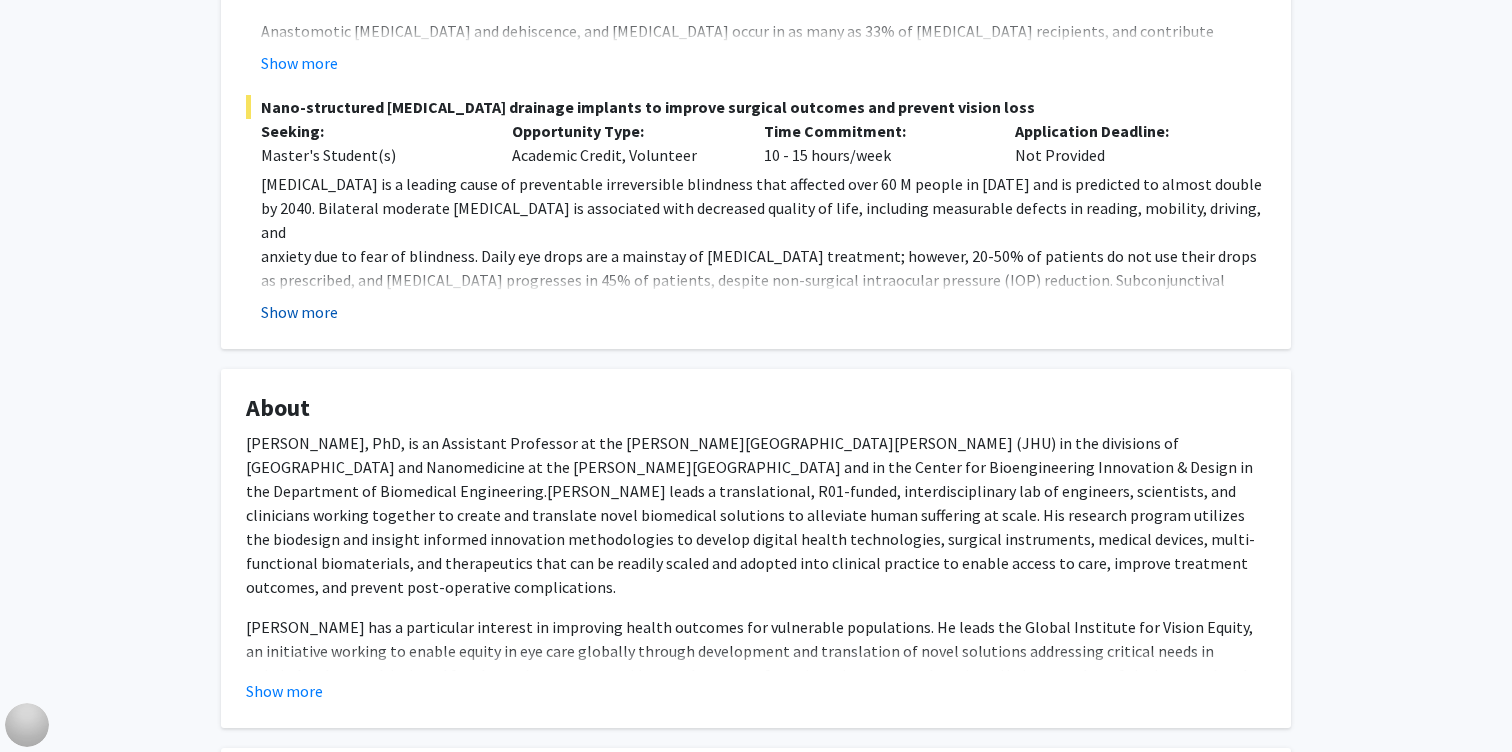 click on "Show more" 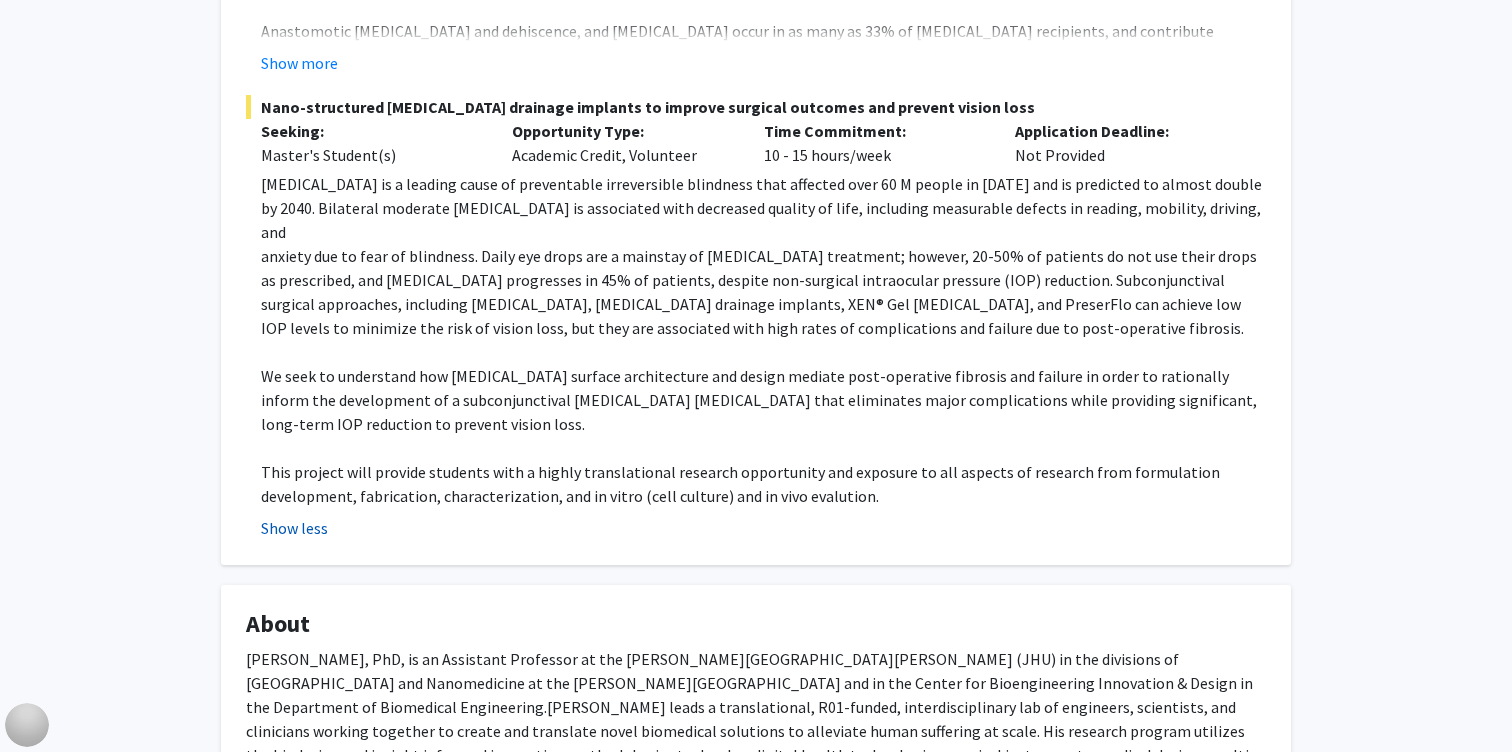 type 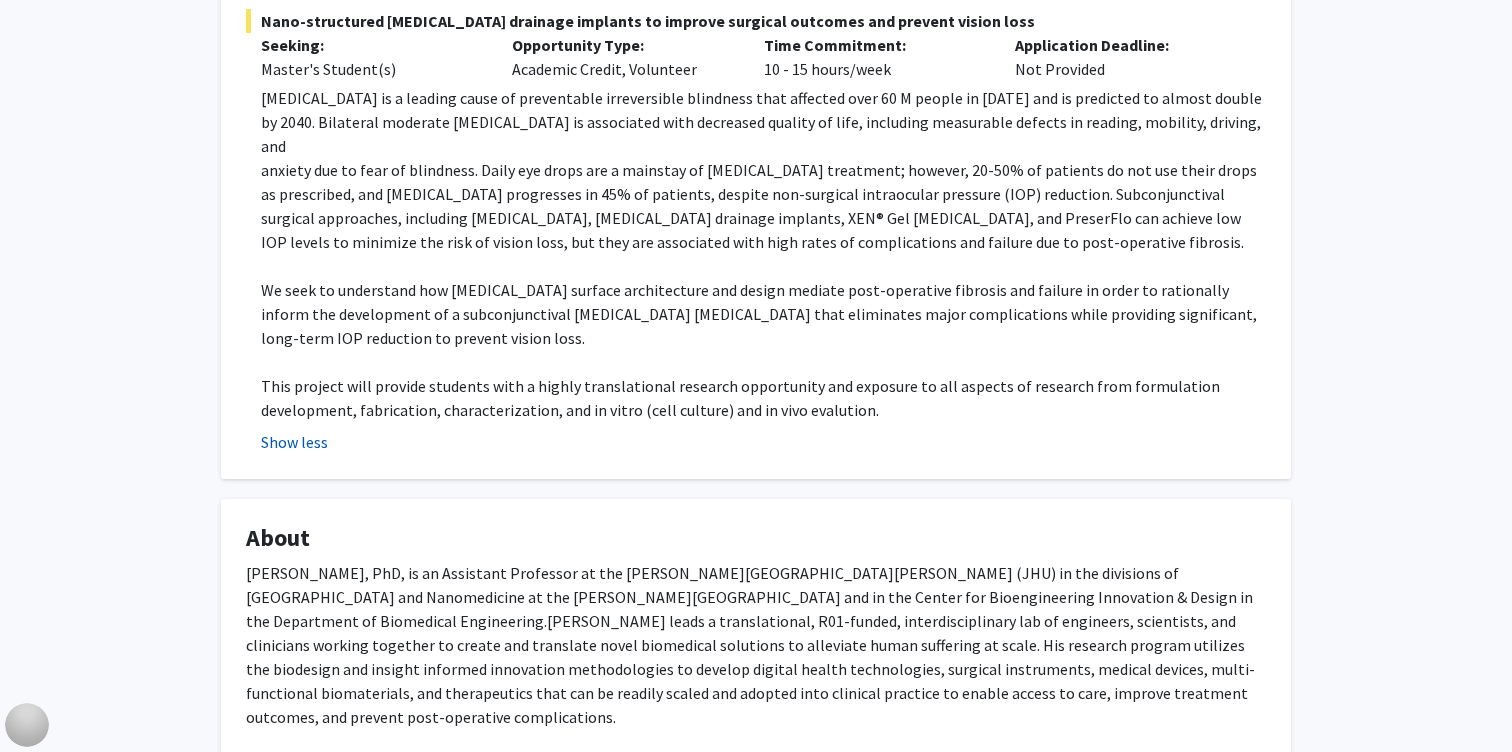 scroll, scrollTop: 1067, scrollLeft: 0, axis: vertical 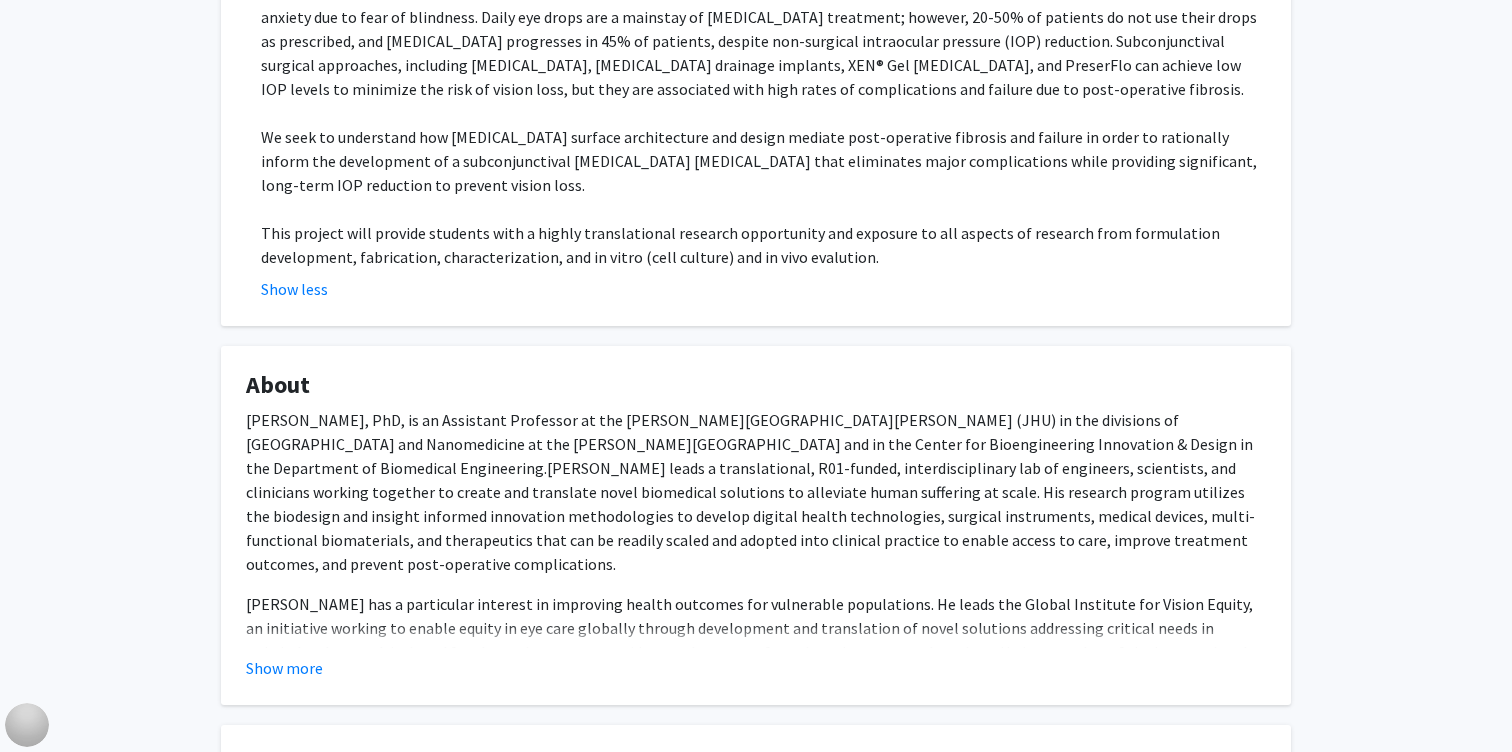 click on "[PERSON_NAME]   Bookmark
Compose Request  Titles:   Assistant Professor  Degrees:   PhD  Office Room:   [GEOGRAPHIC_DATA][PERSON_NAME]  Website:   No Website Available  Departments:   Biomedical Engineering, Ophthalmology  Accepting Students  Seeking Faculty Collaborators  Open Projects  Non-addictive, durable [MEDICAL_DATA] interventions to mitigate [MEDICAL_DATA] use  Seeking: Master's Student(s) Opportunity Type:  Academic Credit, Volunteer  Time Commitment:  10 - 15 hours/week  Application Deadline:  Not Provided  We are developing a portfolio of solutions with potential to provide safe, effective, and durable pain relief. This includes nano-structured sutures that deliver pain medication directly at the site of surgery and nanomedicines that target specific cells involved in pain.  Students will have the opportunity to engage in highly translational research and be involved in all aspects of these projects from development of new formulations, manufacturing, synthesis, characterization and in vivo validation. ." 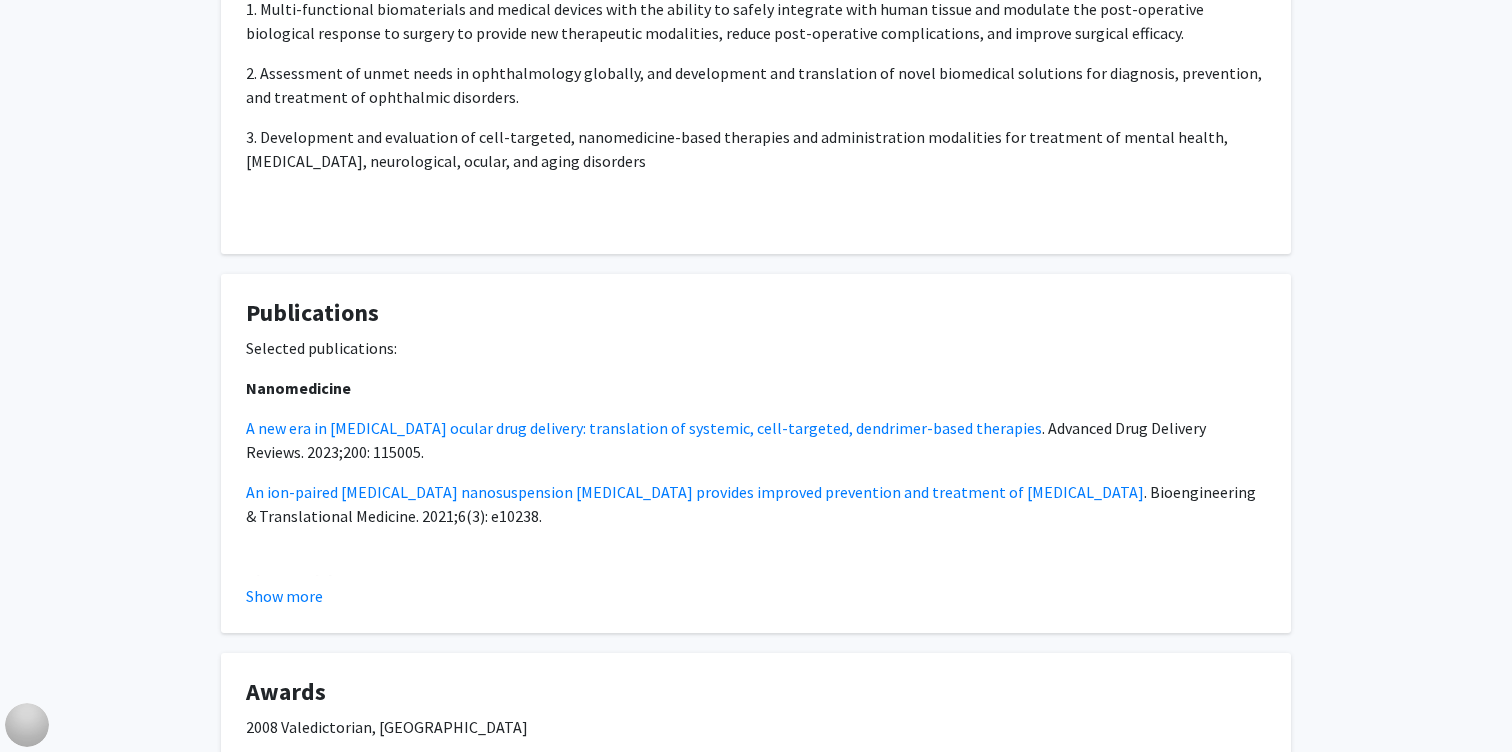 scroll, scrollTop: 2010, scrollLeft: 0, axis: vertical 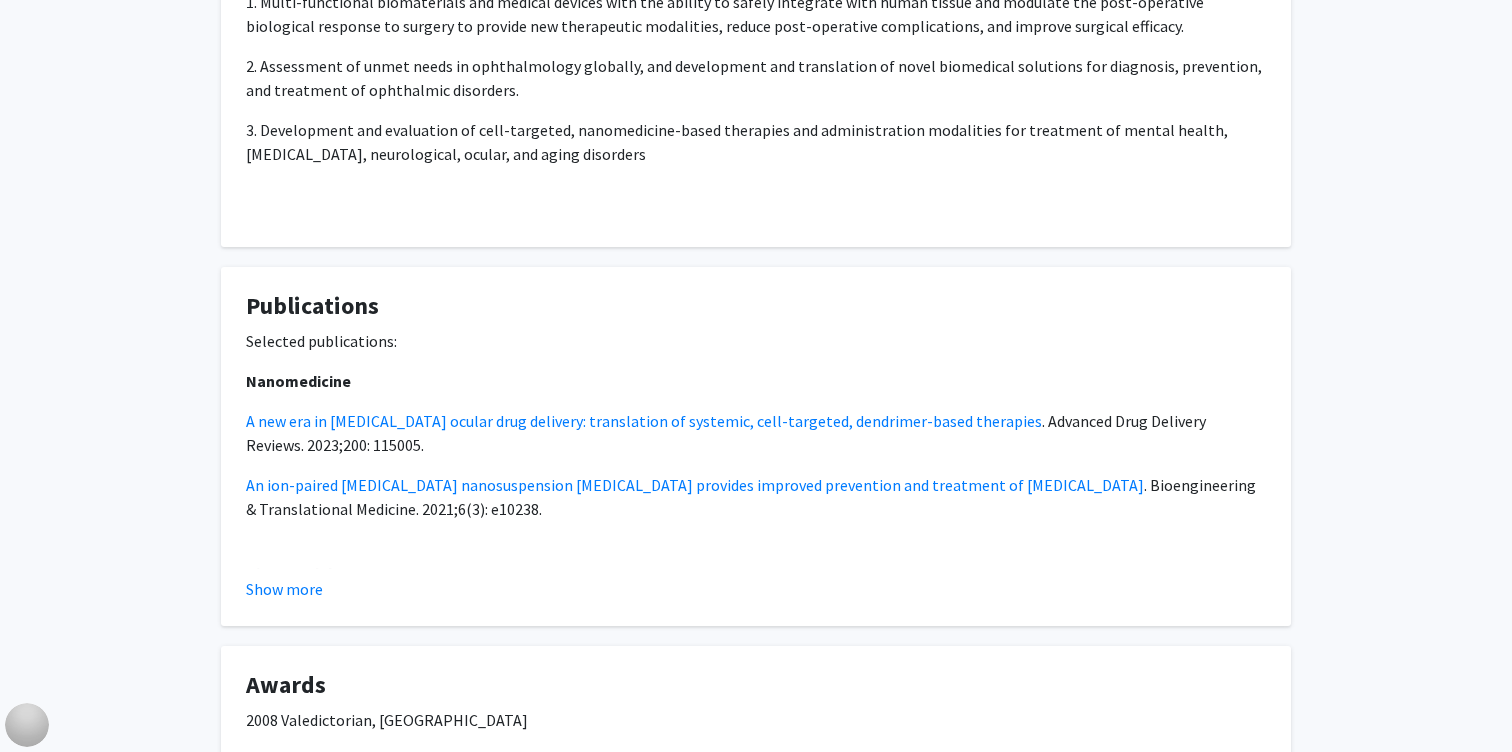 click on "Publications  Selected publications: Nanomedicine A new era in posterior segment ocular drug delivery: translation of systemic, cell-targeted, dendrimer-based therapies . Advanced Drug Delivery Reviews. 2023;200: 115005. An ion-paired moxifloxacin nanosuspension eye drop provides improved prevention and treatment of ocular infection . Bioengineering & Translational Medicine. 2021;6(3): e10238.  Biomaterials Ultra-thin, high strength, antibiotic-eluting sutures for prevention of ophthalmic infection , Bioengineering & Translational Medicine. 2020; e10204.
Nanofiber-coated, tacrolimus-eluting sutures inhibit post-operative neointimal hyperplasia in rats ,  Journal of Controlled Release. 2022;353: 96-104.   Nanofiber-based glaucoma drainage implant improves surgical outcomes by modulating fibroblast behavior , Bioengineering & Translational Medicine. 2023; e10487. Engineering biomaterials to prevent post-operative infection and fibrosis , Drug Delivery & Translational Research. 2021;11(4): 1675-1688." 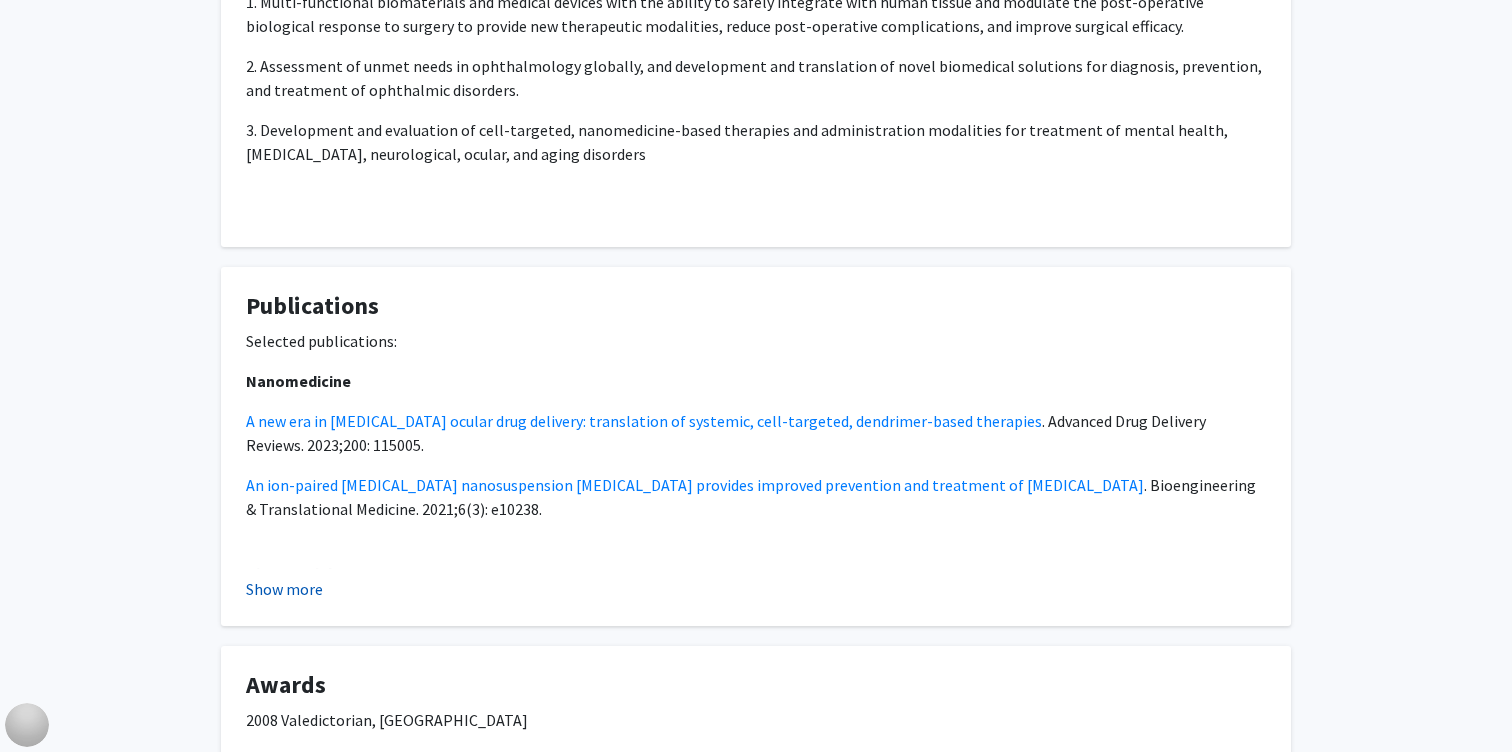 click on "Show more" 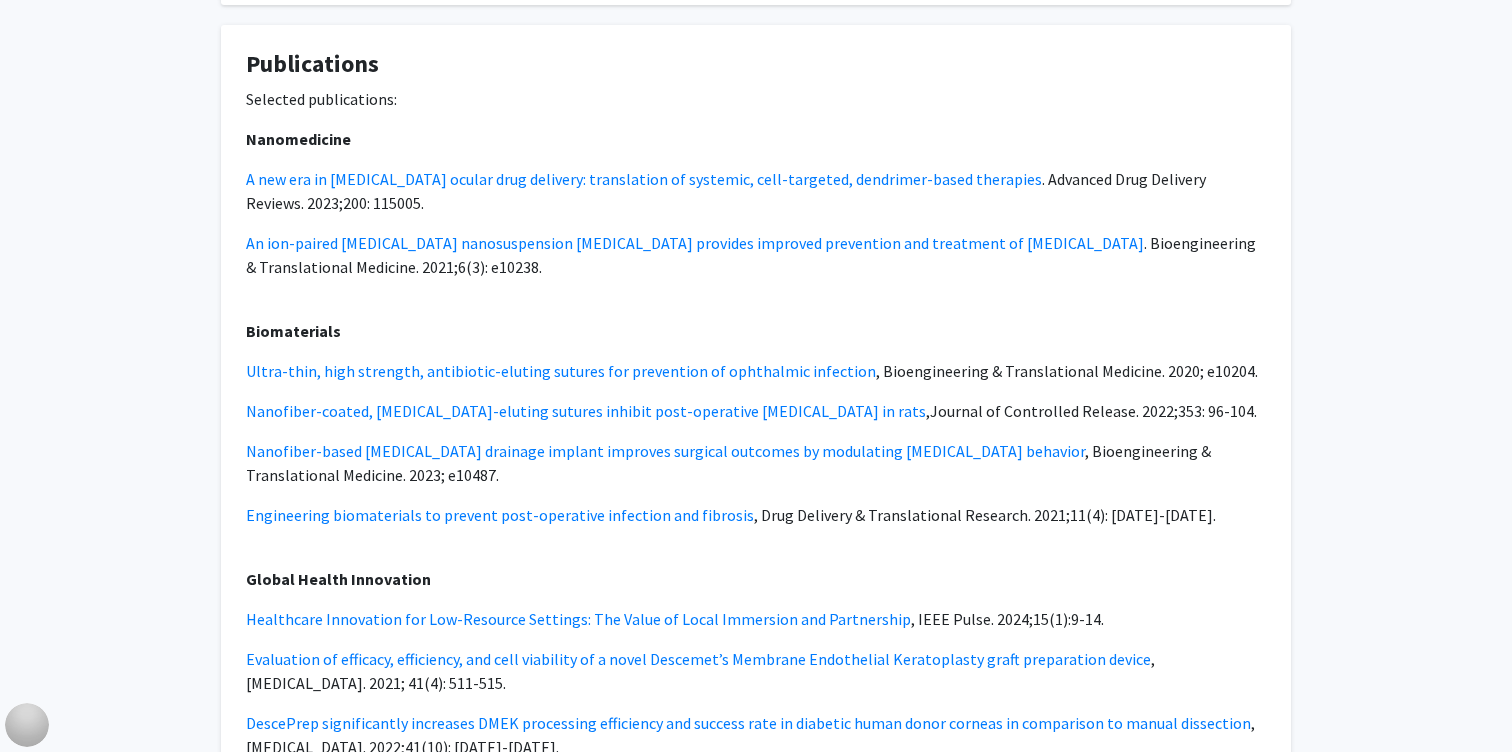 scroll, scrollTop: 2250, scrollLeft: 0, axis: vertical 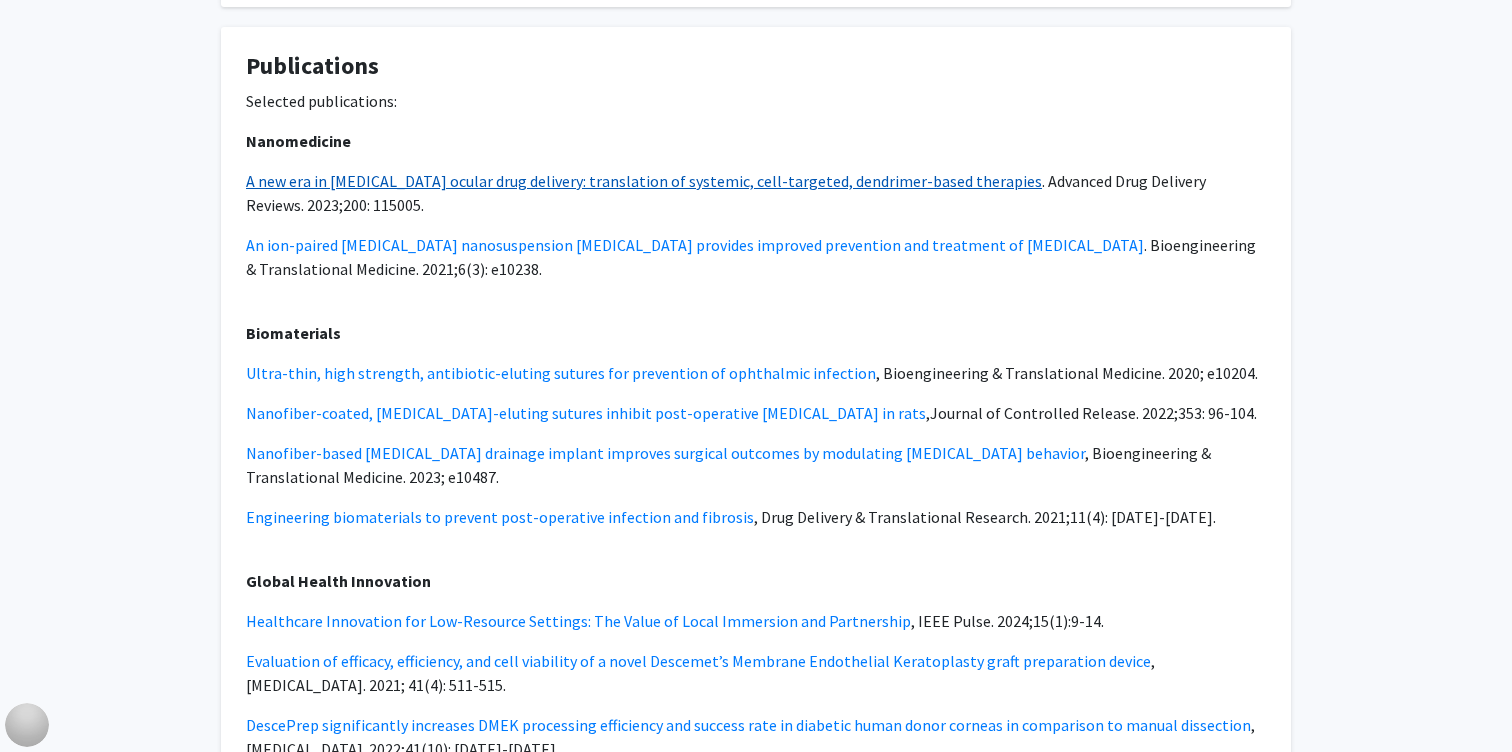click on "A new era in posterior segment ocular drug delivery: translation of systemic, cell-targeted, dendrimer-based therapies" 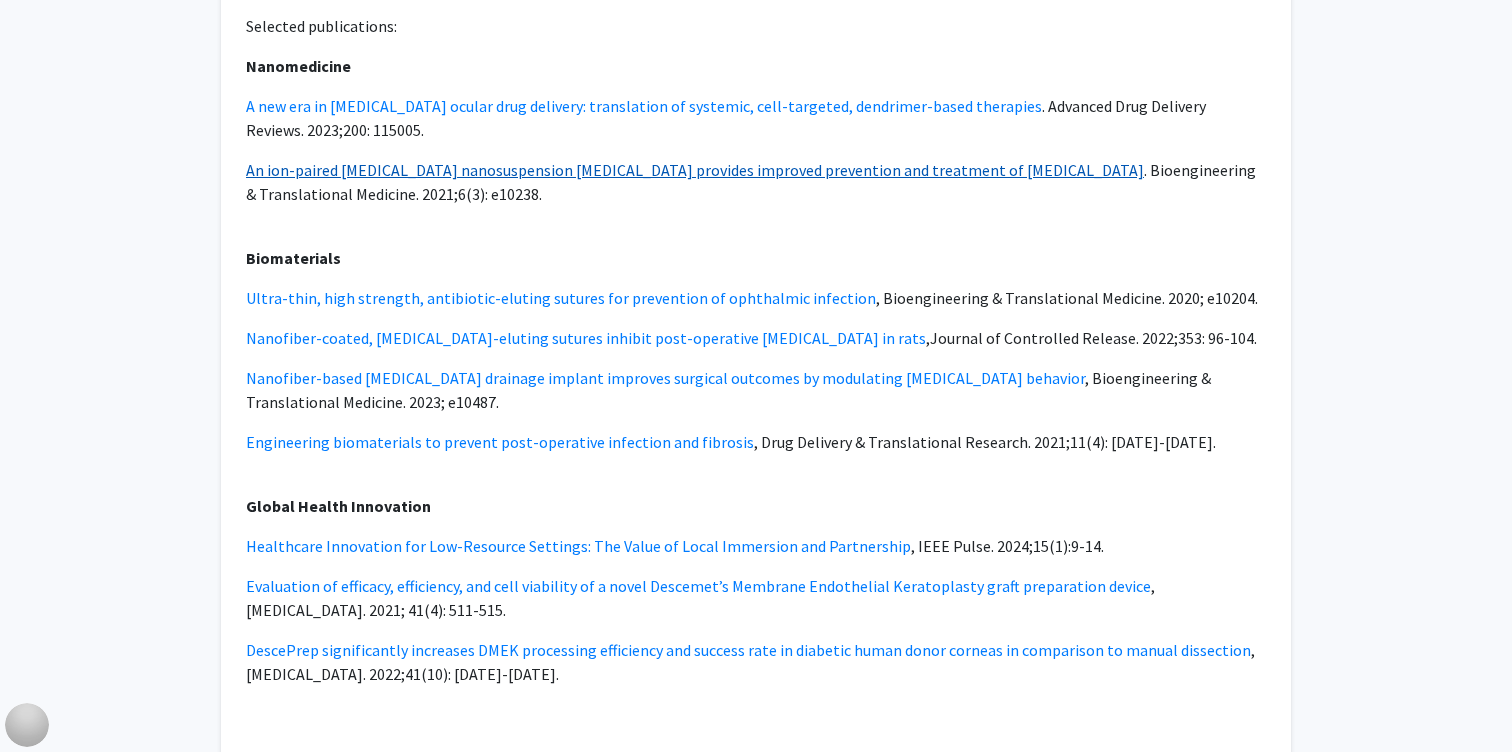 scroll, scrollTop: 2265, scrollLeft: 0, axis: vertical 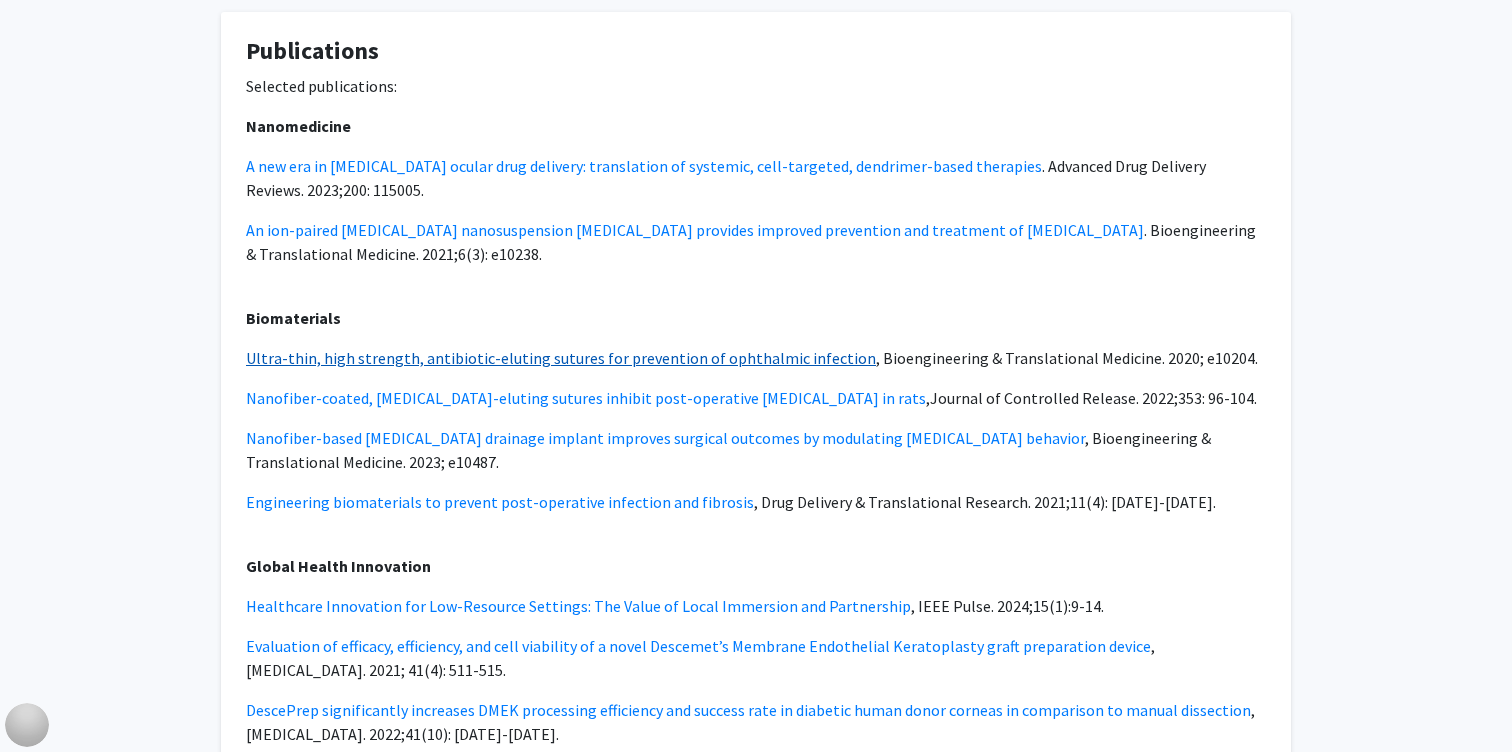 click on "Ultra-thin, high strength, antibiotic-eluting sutures for prevention of ophthalmic infection" 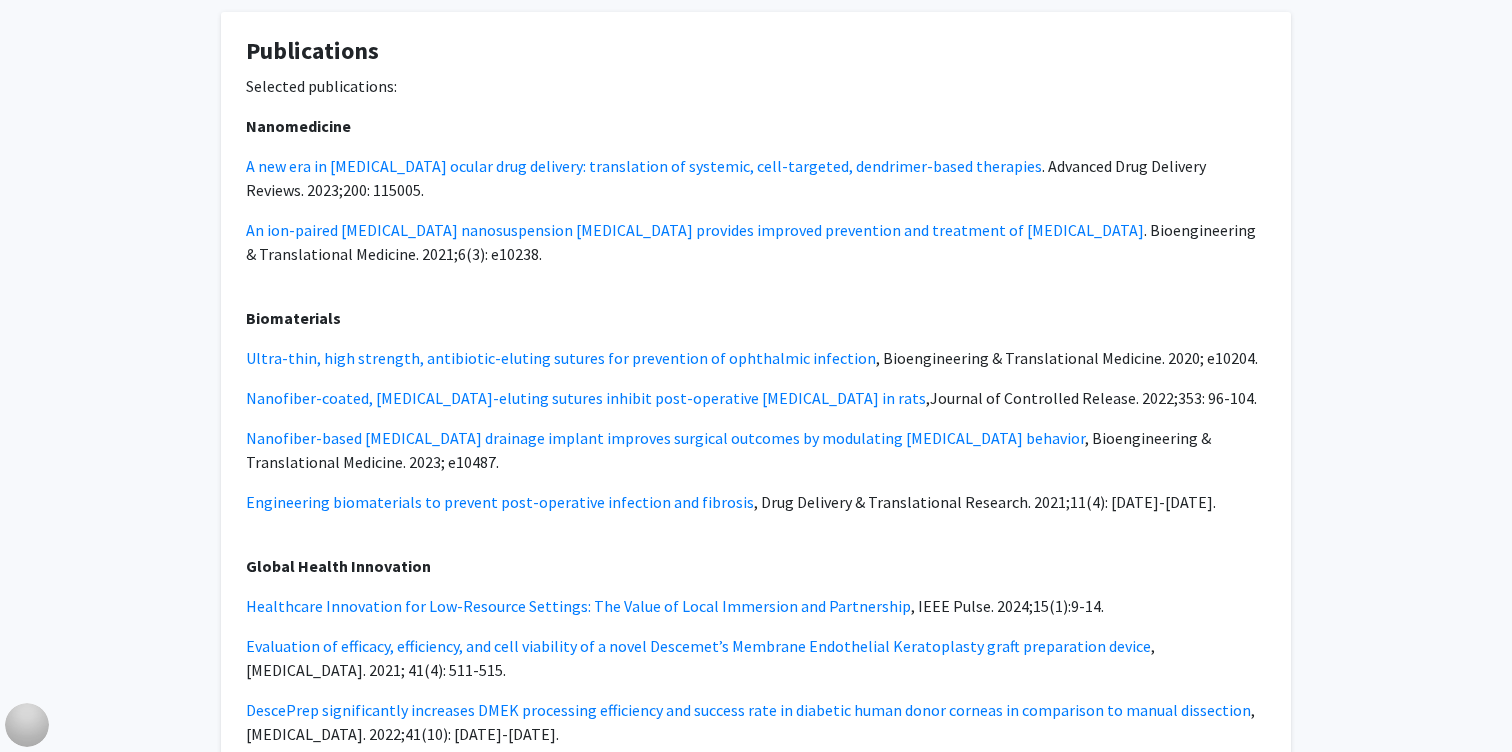 click on "Kunal Parikh   Bookmark
Compose Request  Titles:   Assistant Professor  Degrees:   PhD  Office Room:   6037 Smith Building  Website:   No Website Available  Departments:   Biomedical Engineering, Ophthalmology  Accepting Students  Seeking Faculty Collaborators  Open Projects  Non-addictive, durable post-operative pain interventions to mitigate opioid use  Seeking: Master's Student(s) Opportunity Type:  Academic Credit, Volunteer  Time Commitment:  10 - 15 hours/week  Application Deadline:  Not Provided  We are developing a portfolio of solutions with potential to provide safe, effective, and durable pain relief. This includes nano-structured sutures that deliver pain medication directly at the site of surgery and nanomedicines that target specific cells involved in pain.  Students will have the opportunity to engage in highly translational research and be involved in all aspects of these projects from development of new formulations, manufacturing, synthesis, characterization and in vivo validation. ." 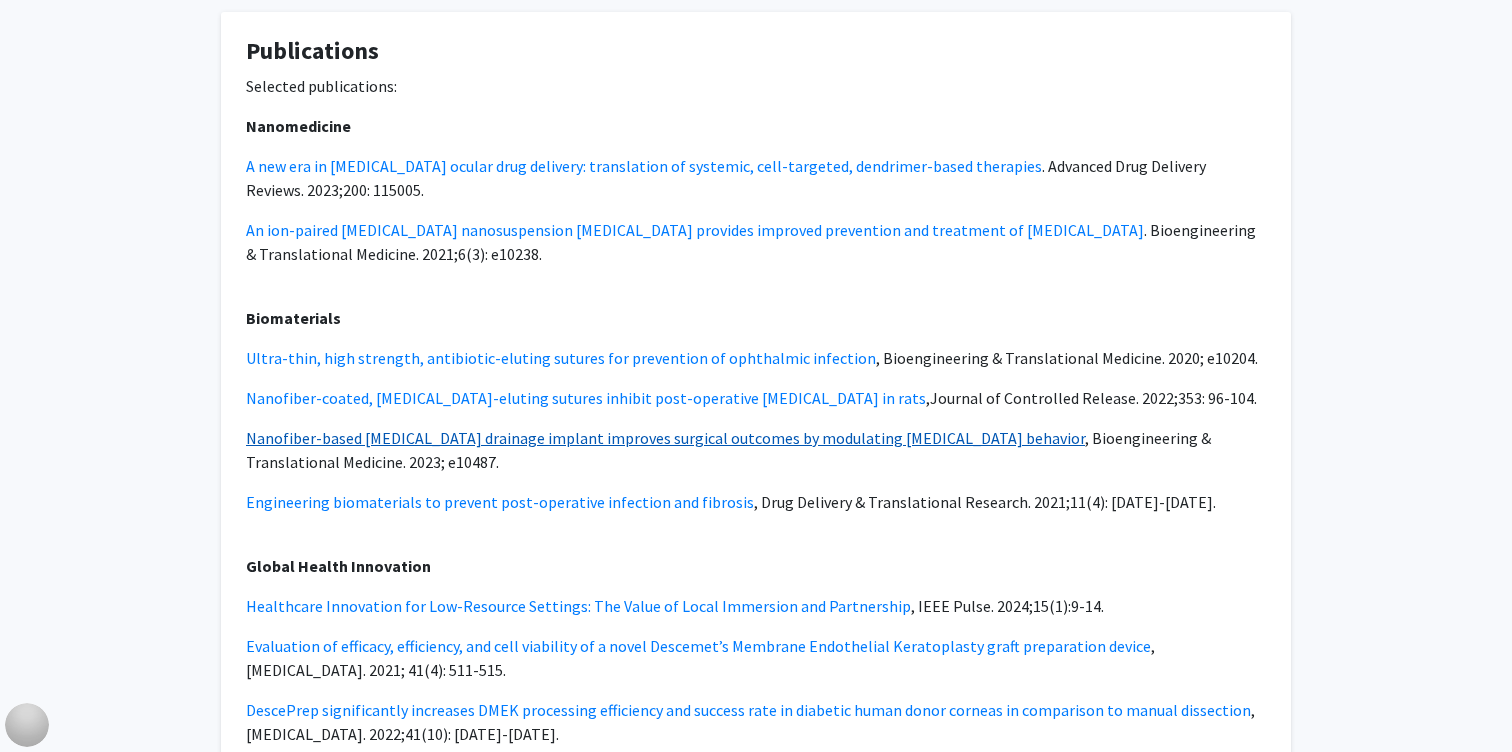 click on "Nanofiber-based glaucoma drainage implant improves surgical outcomes by modulating fibroblast behavior" 